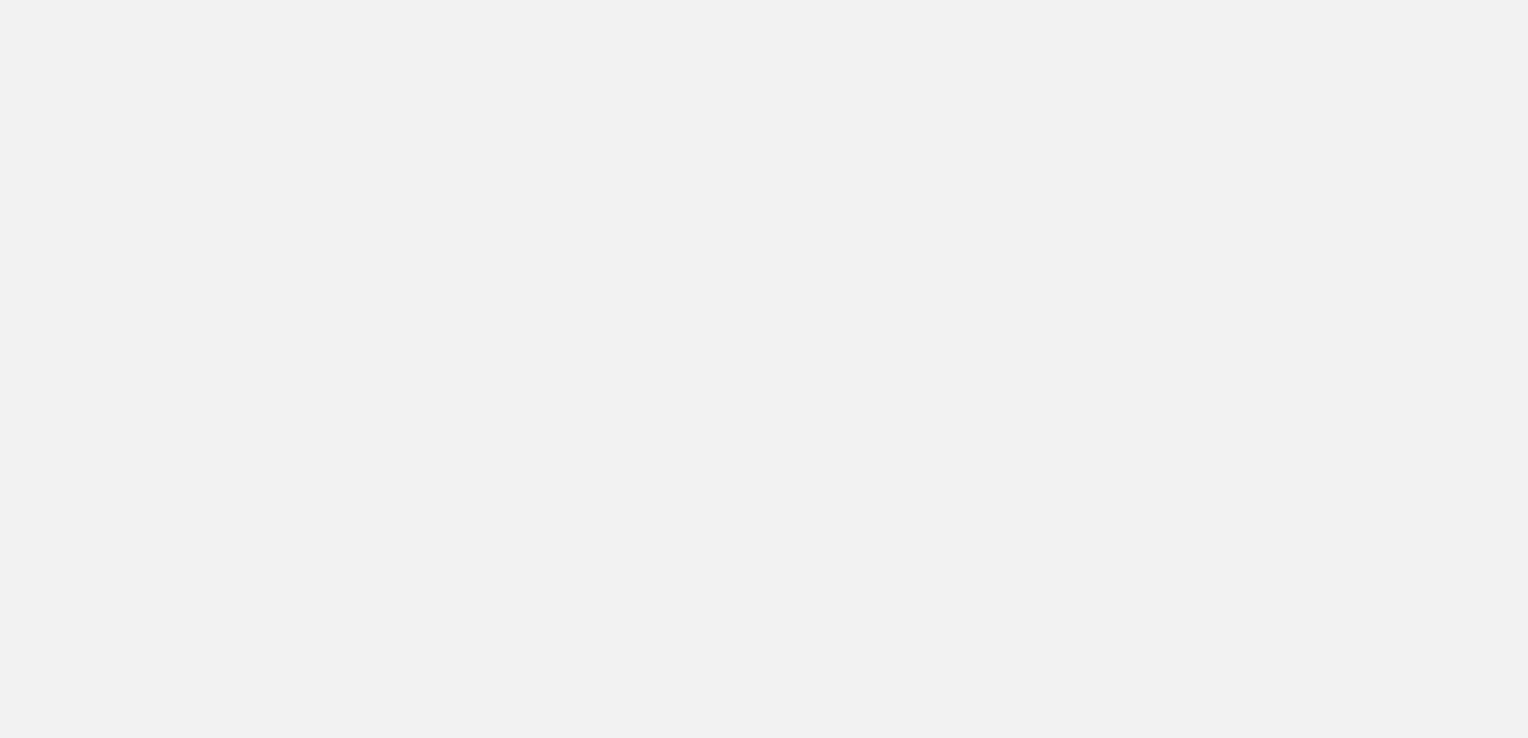 scroll, scrollTop: 0, scrollLeft: 0, axis: both 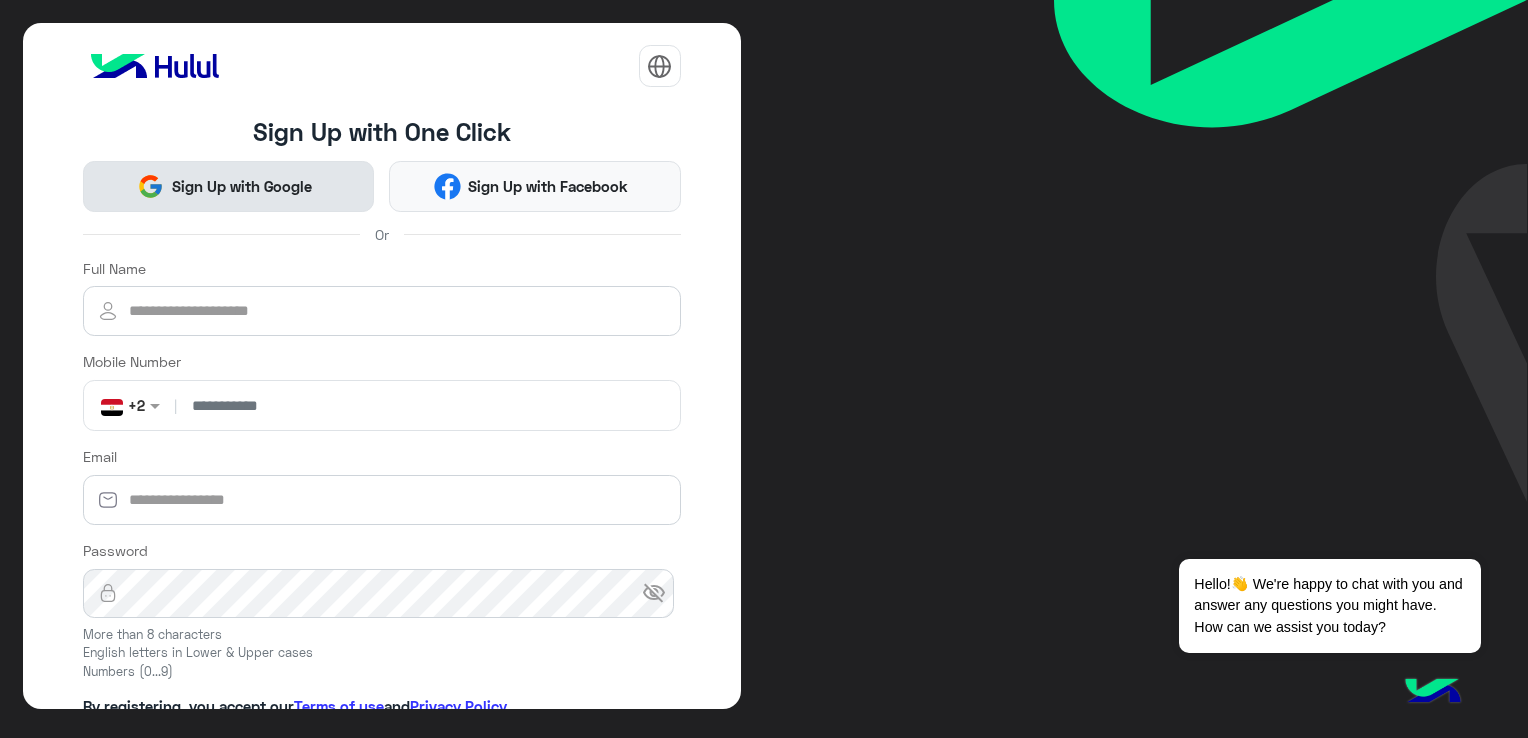 click on "Sign Up with Google" 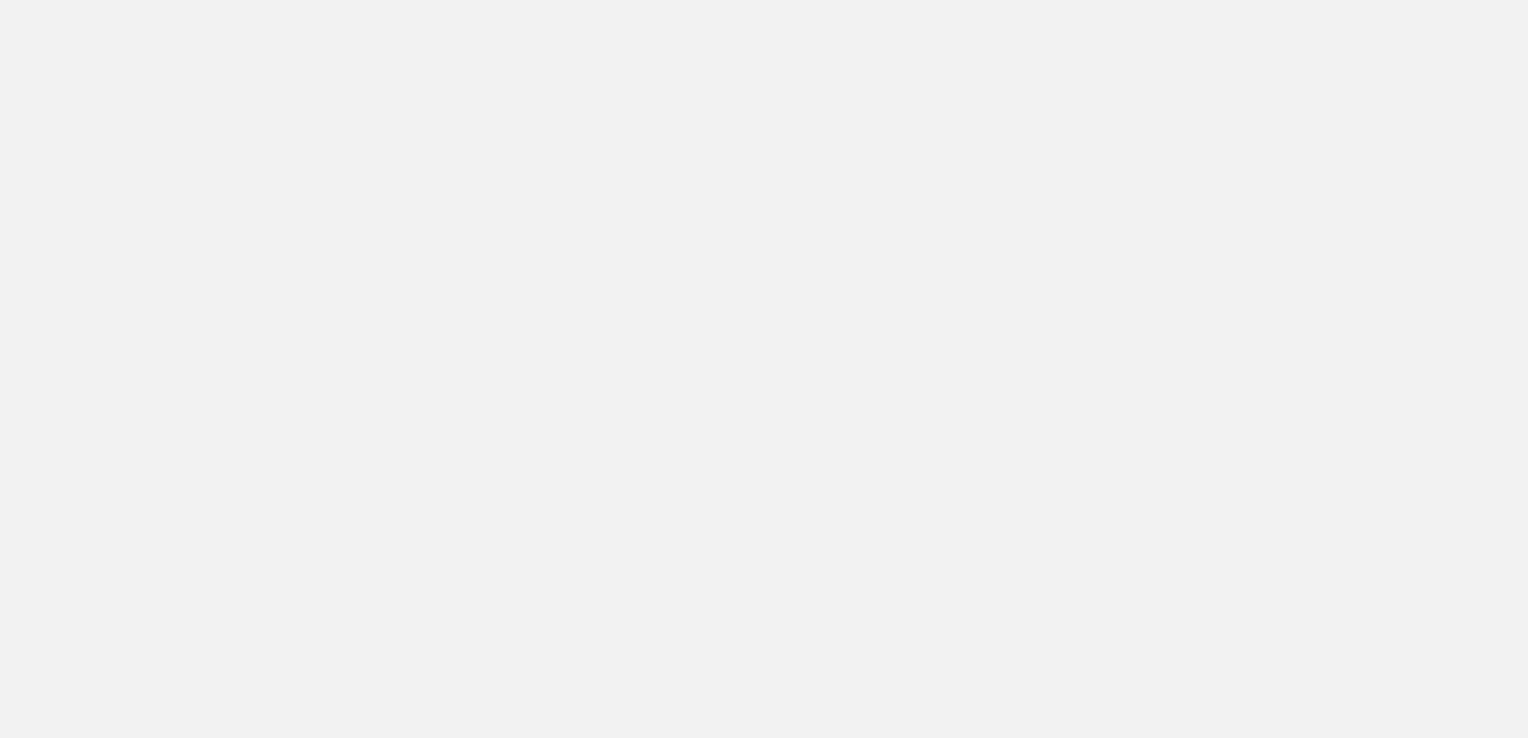 scroll, scrollTop: 0, scrollLeft: 0, axis: both 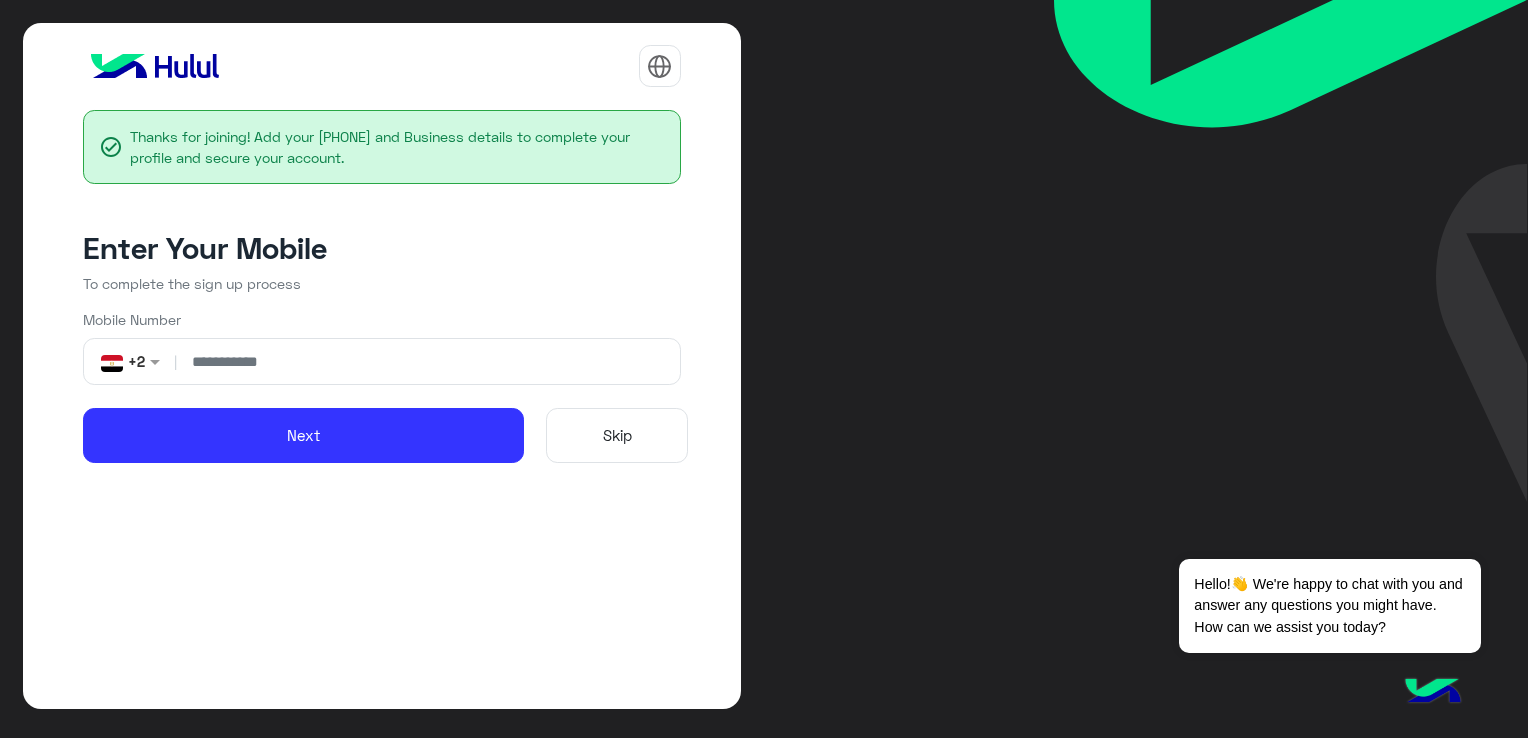 click on "Skip" 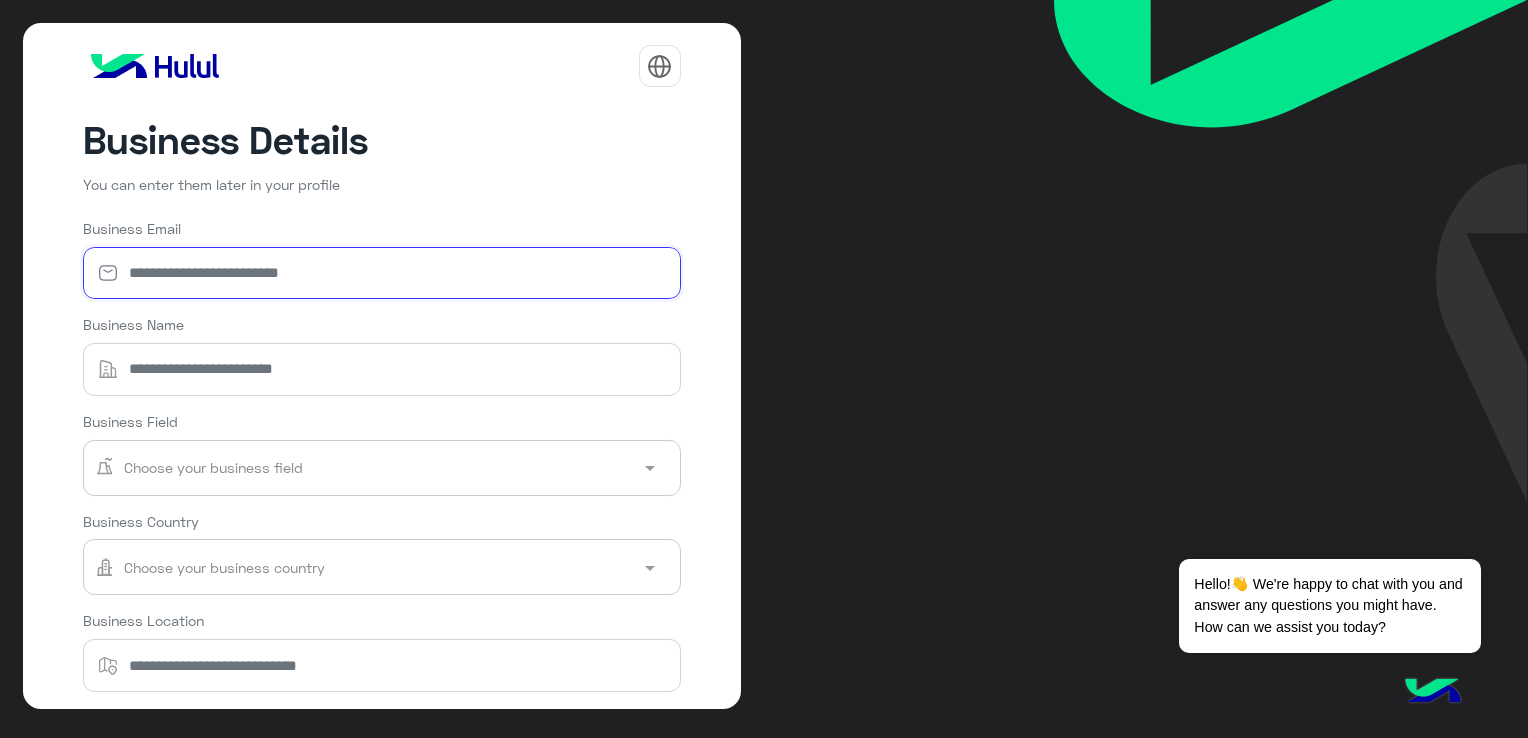 click on "Business Email" at bounding box center (382, 273) 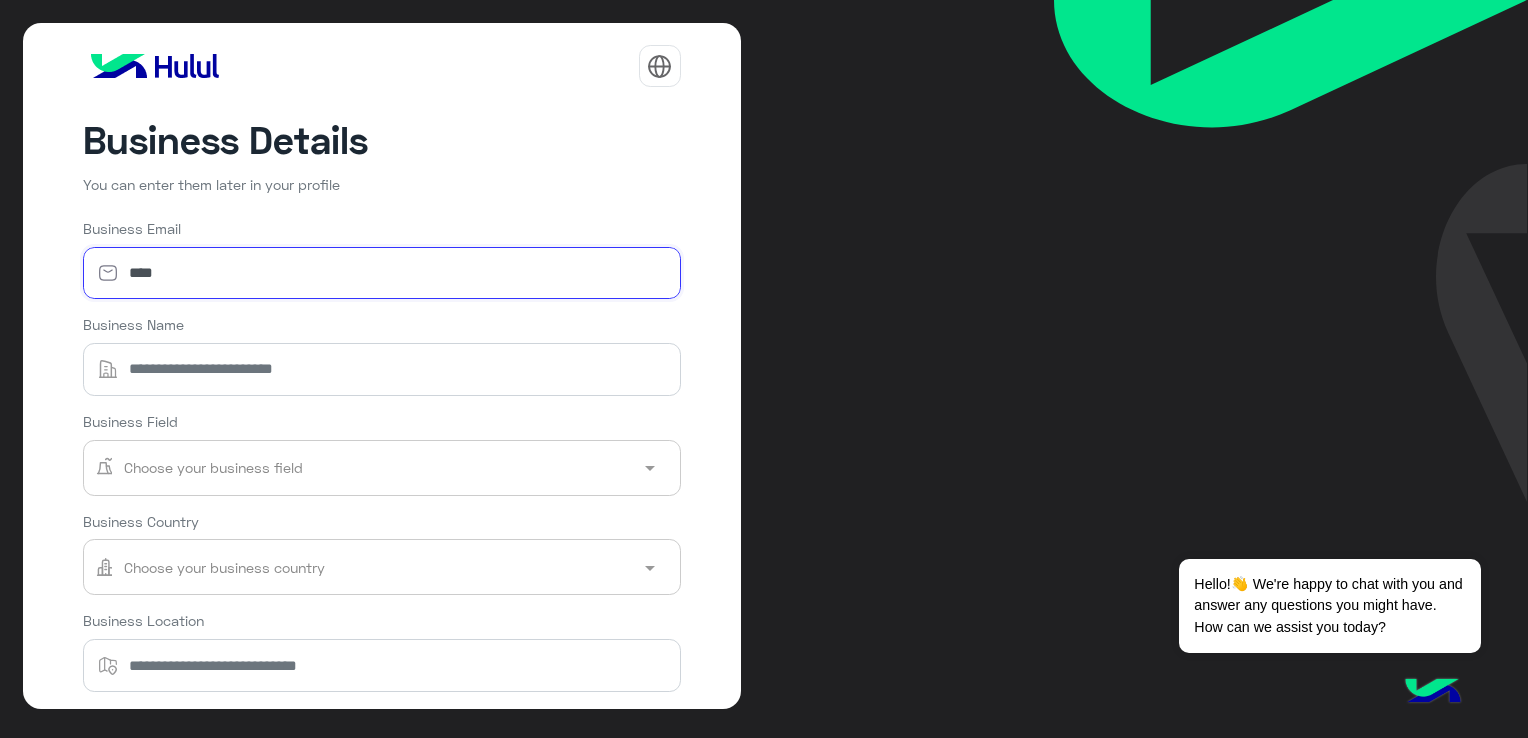 type on "****" 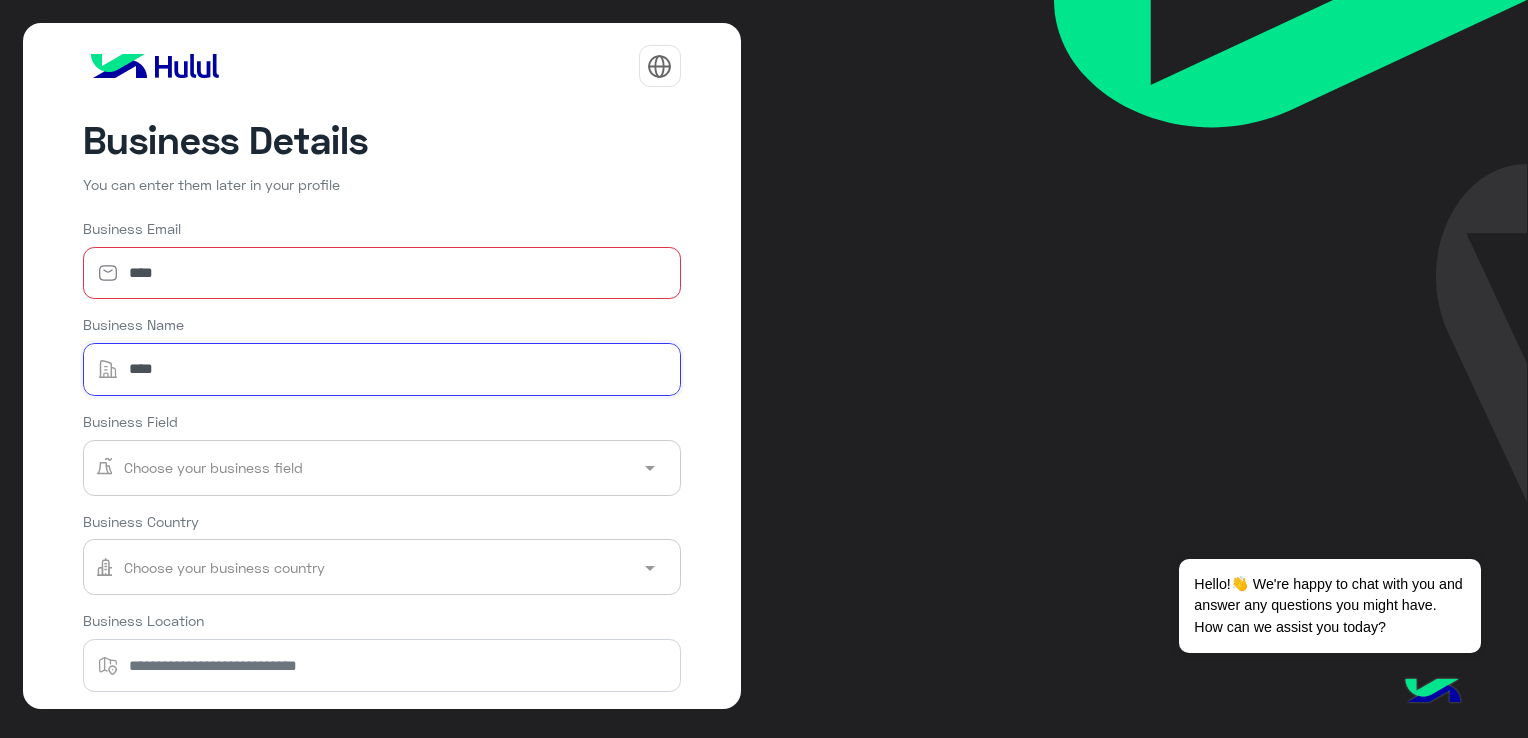type on "****" 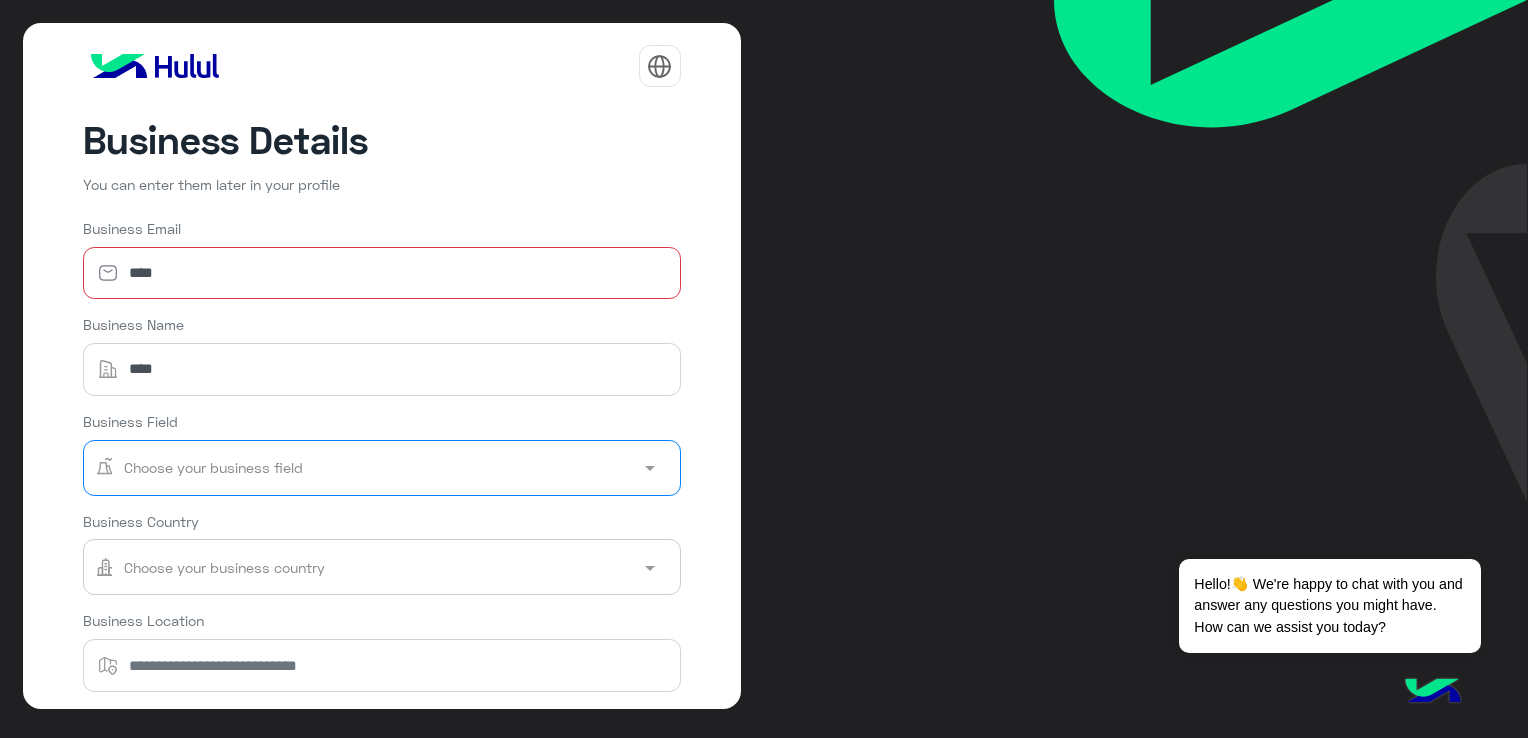 click 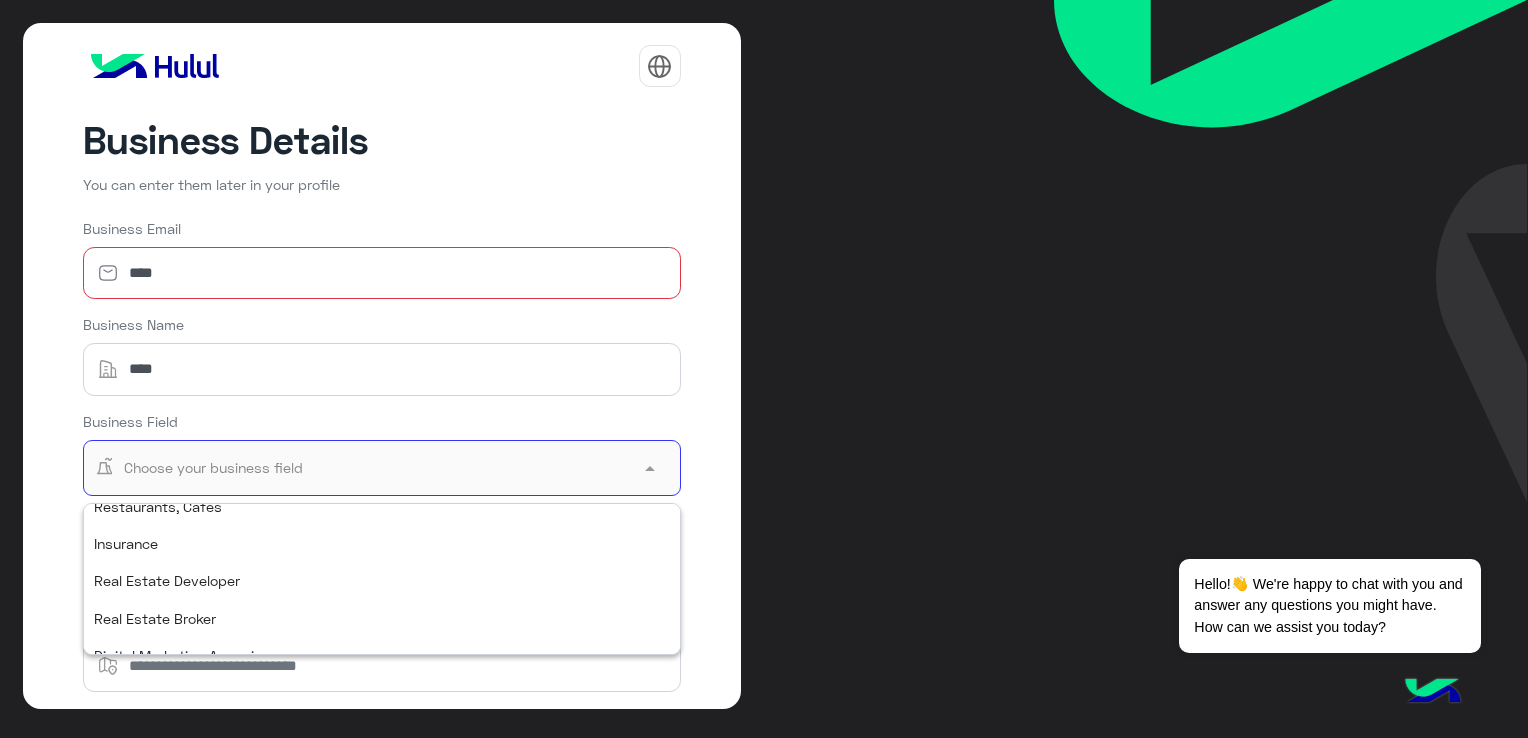 scroll, scrollTop: 372, scrollLeft: 0, axis: vertical 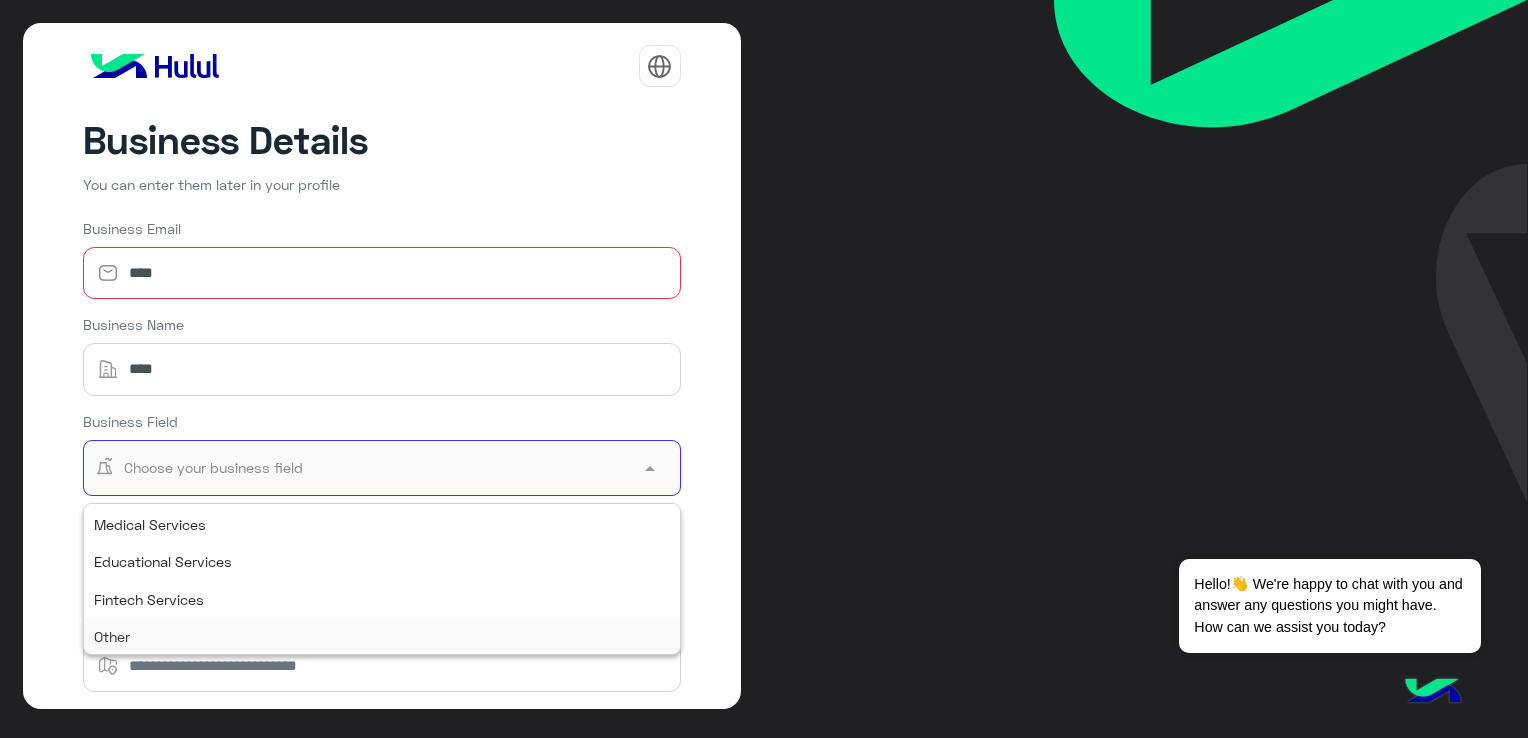 click on "Other" at bounding box center [382, 636] 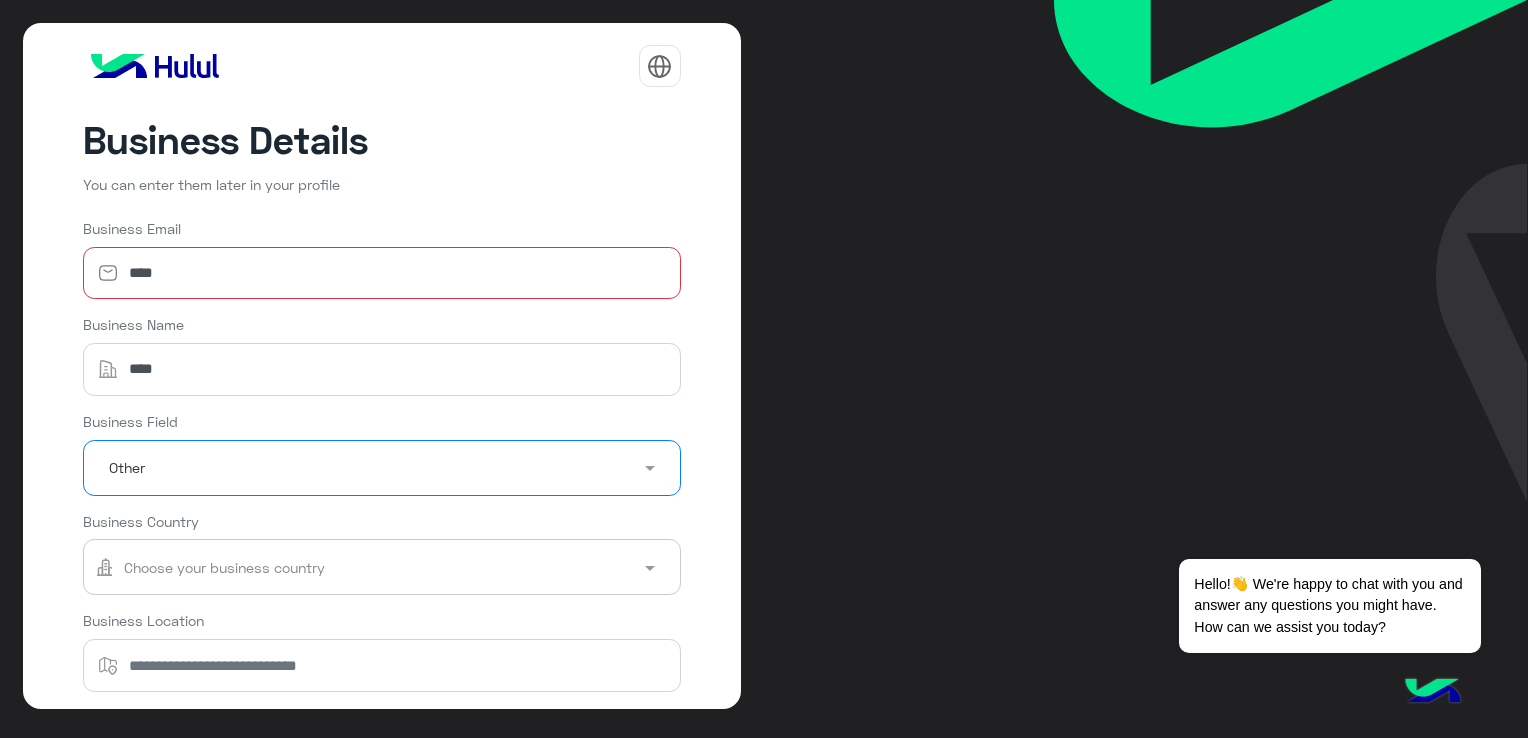 click 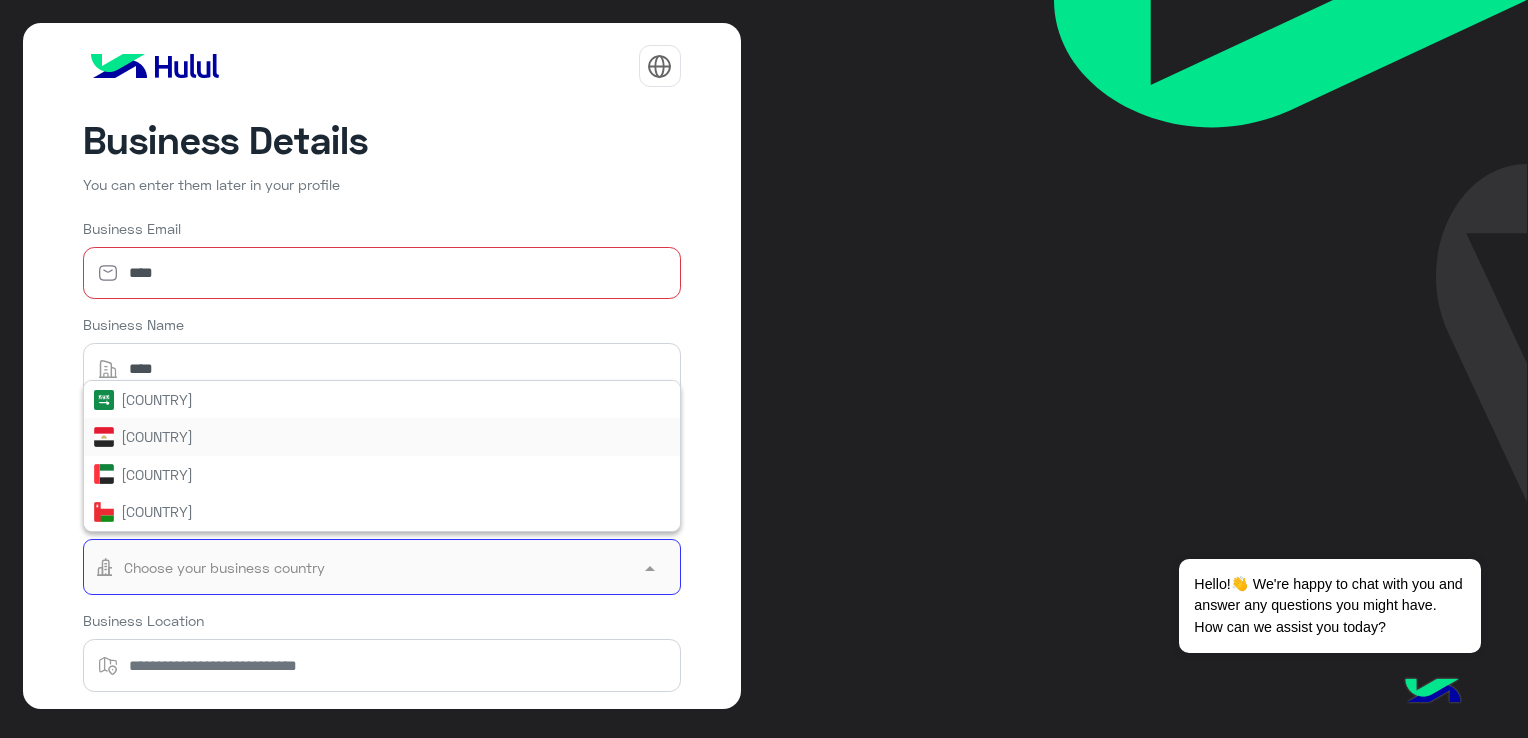 click on "[COUNTRY]" at bounding box center (382, 436) 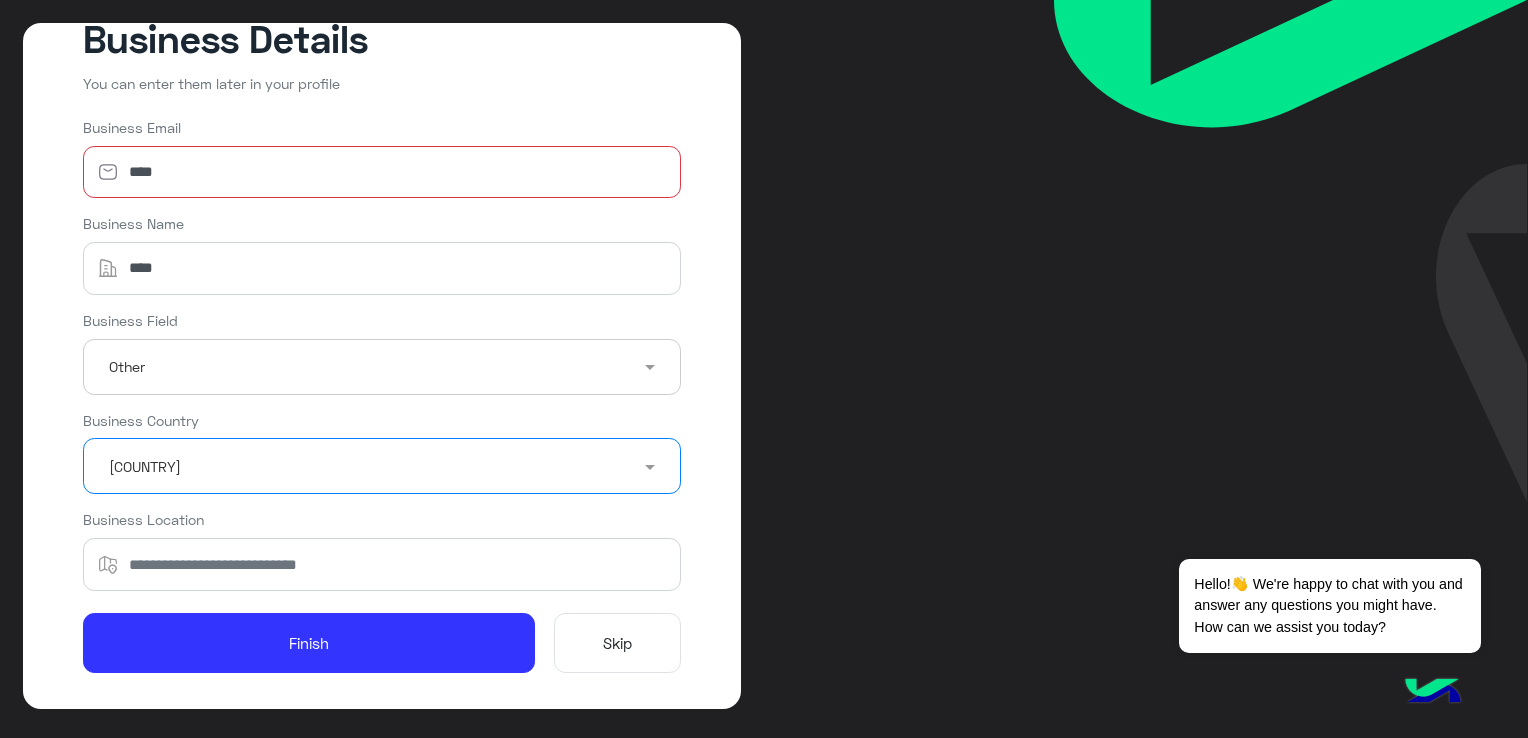scroll, scrollTop: 108, scrollLeft: 0, axis: vertical 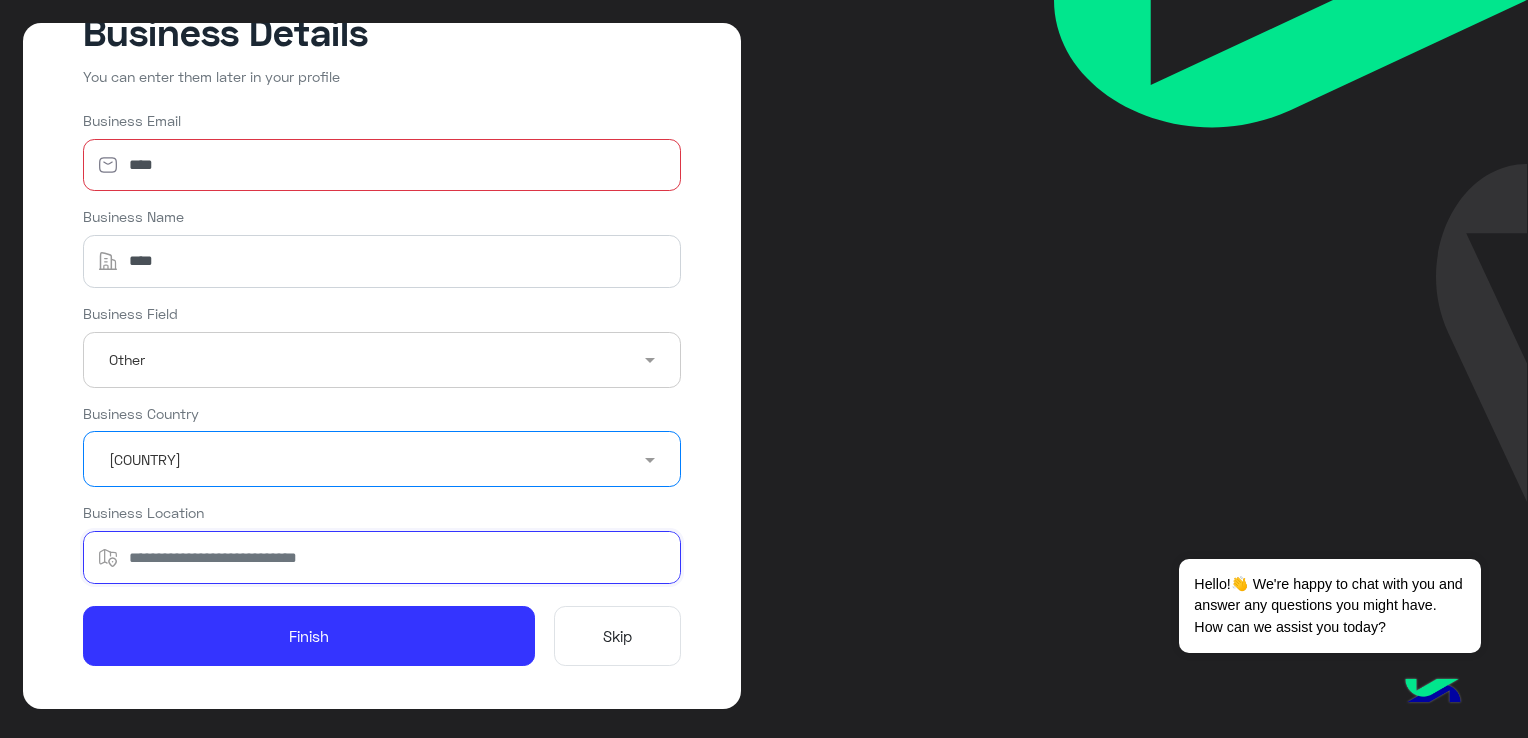 click on "Business Location" at bounding box center (382, 557) 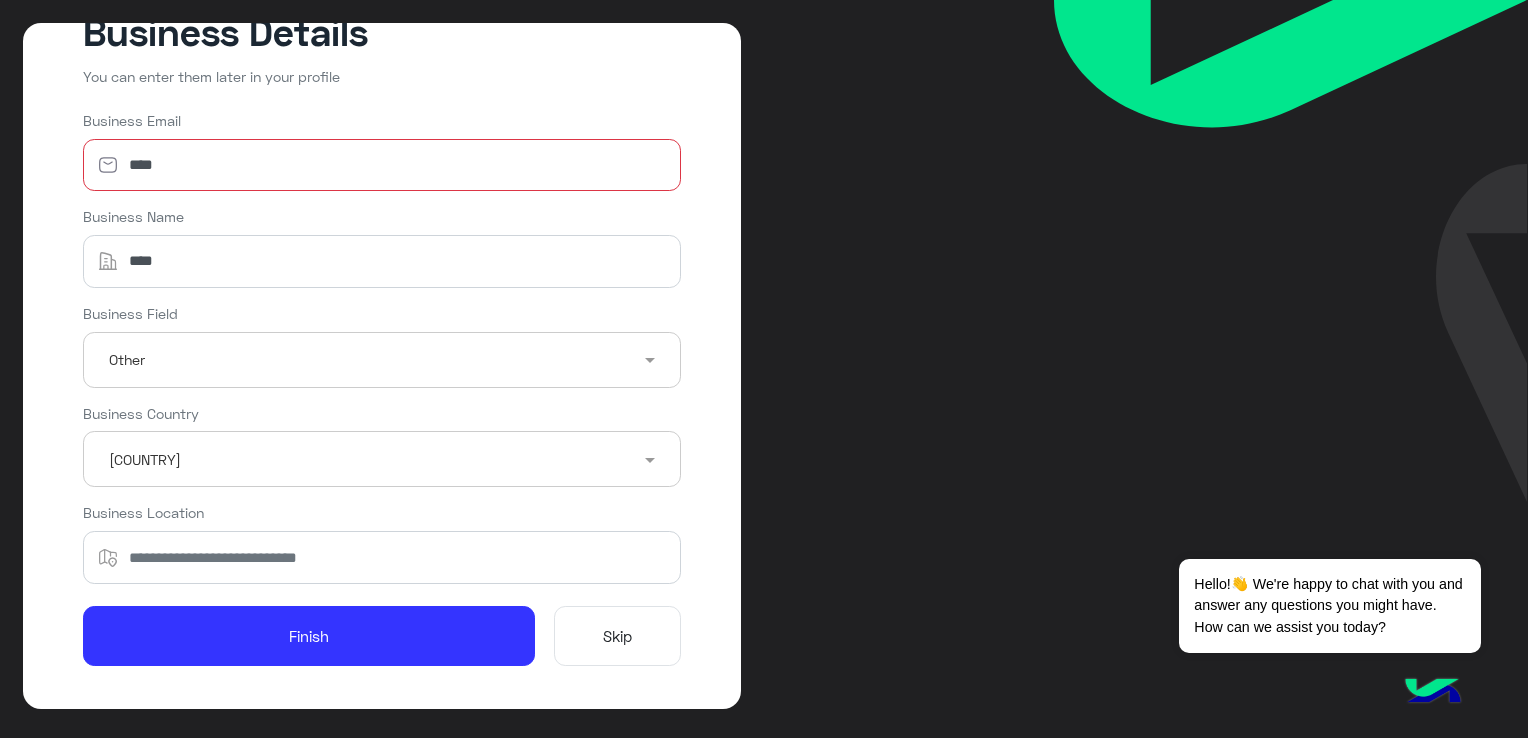 click on "Skip" 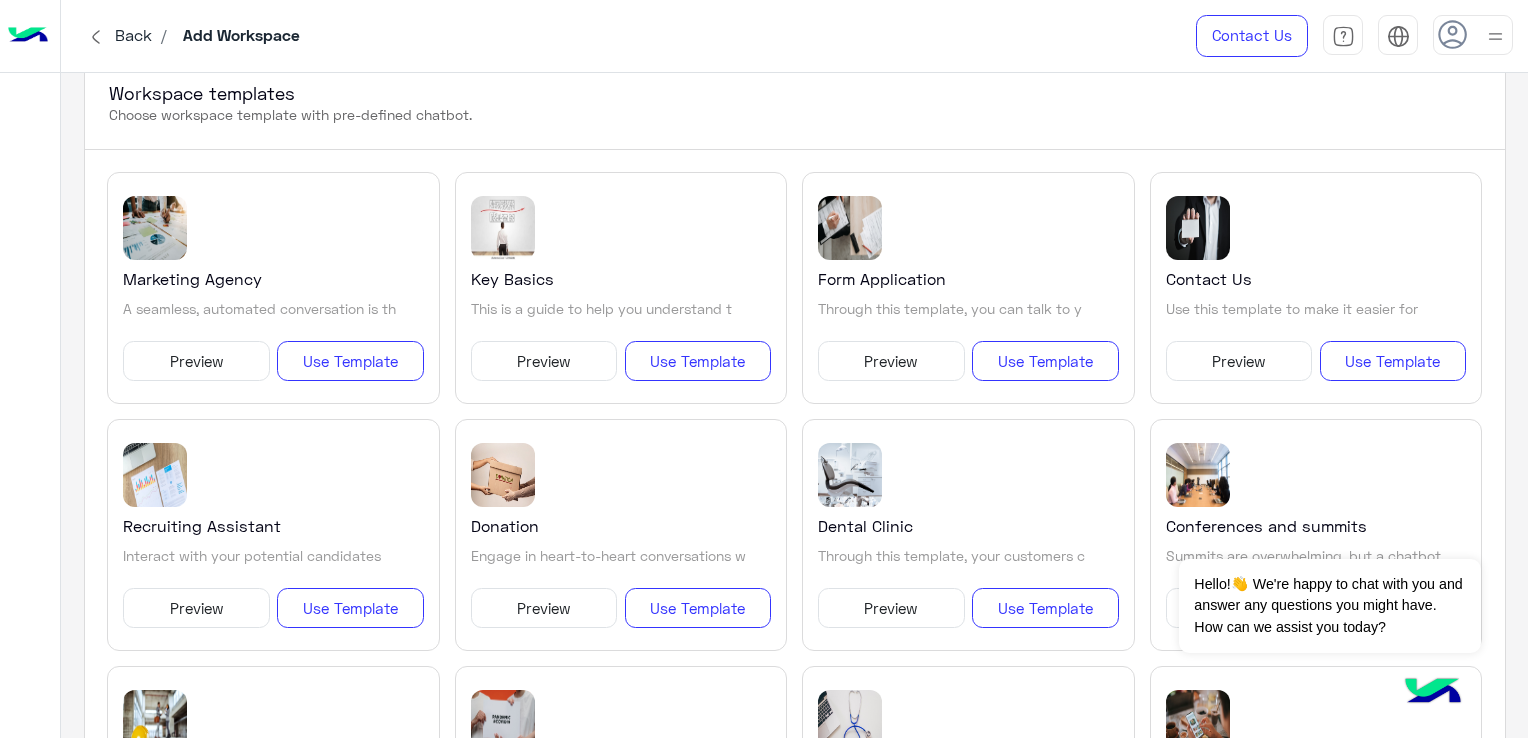 scroll, scrollTop: 400, scrollLeft: 0, axis: vertical 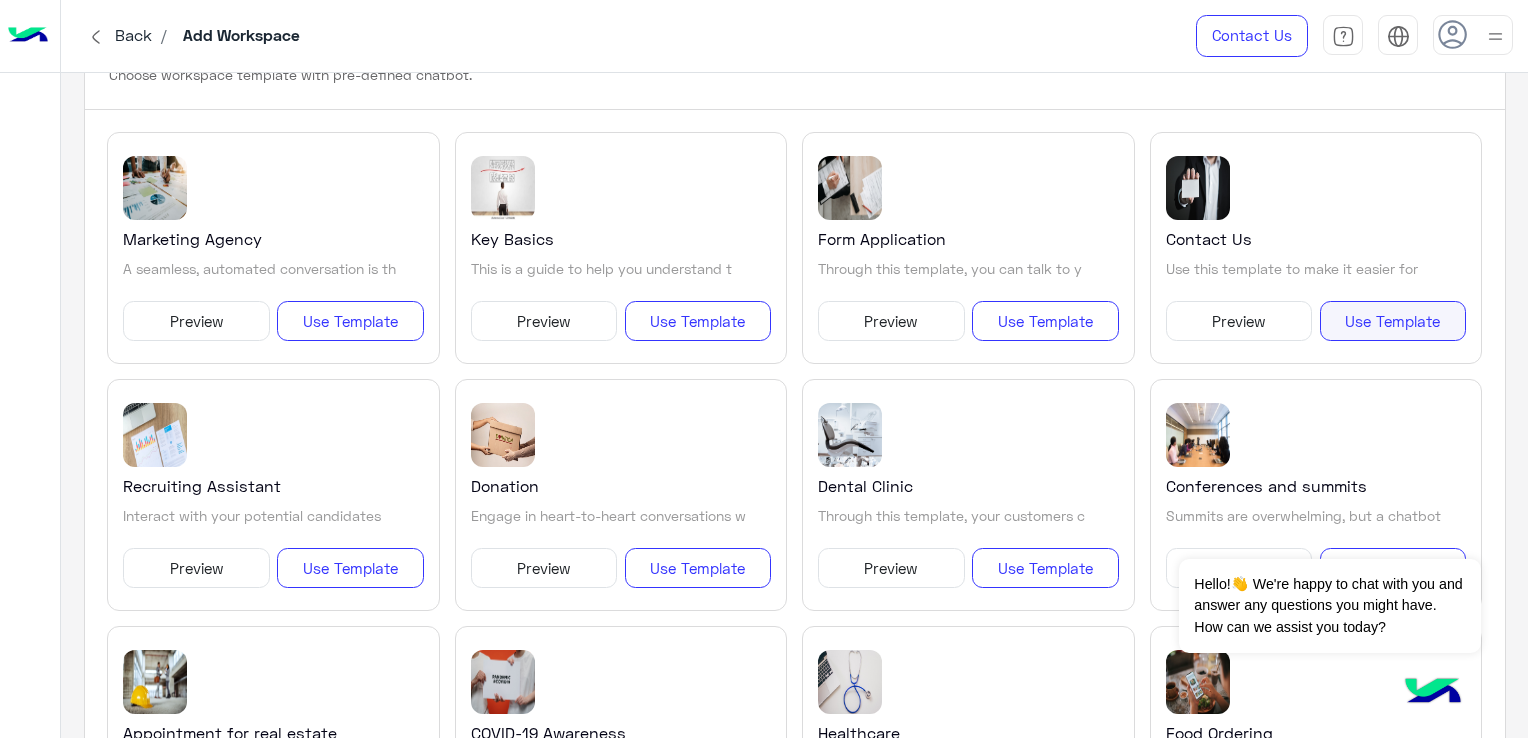 click on "Use Template" at bounding box center (1393, 321) 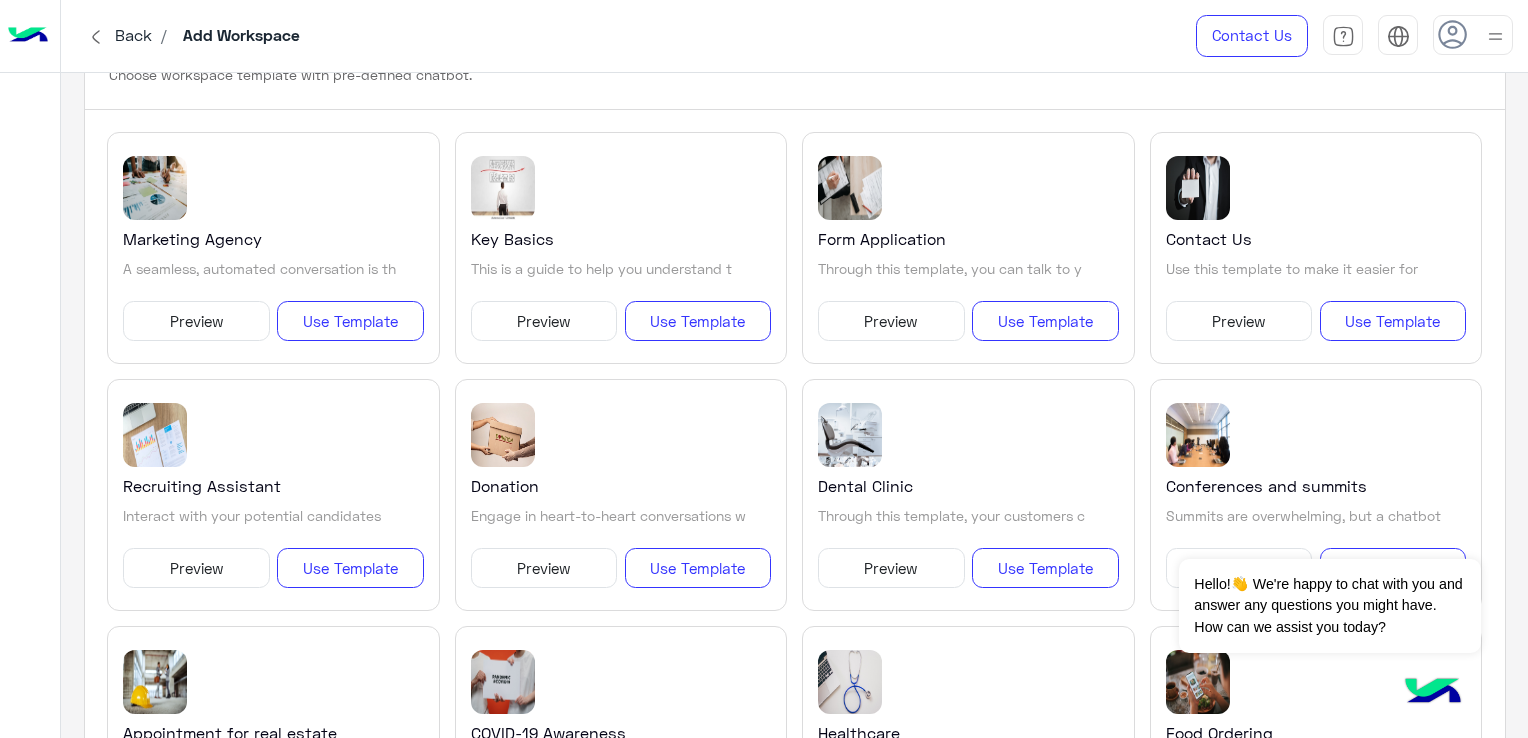 click on "Contact Us   Use this template to make it easier for    Preview   Use Template" at bounding box center (1316, 248) 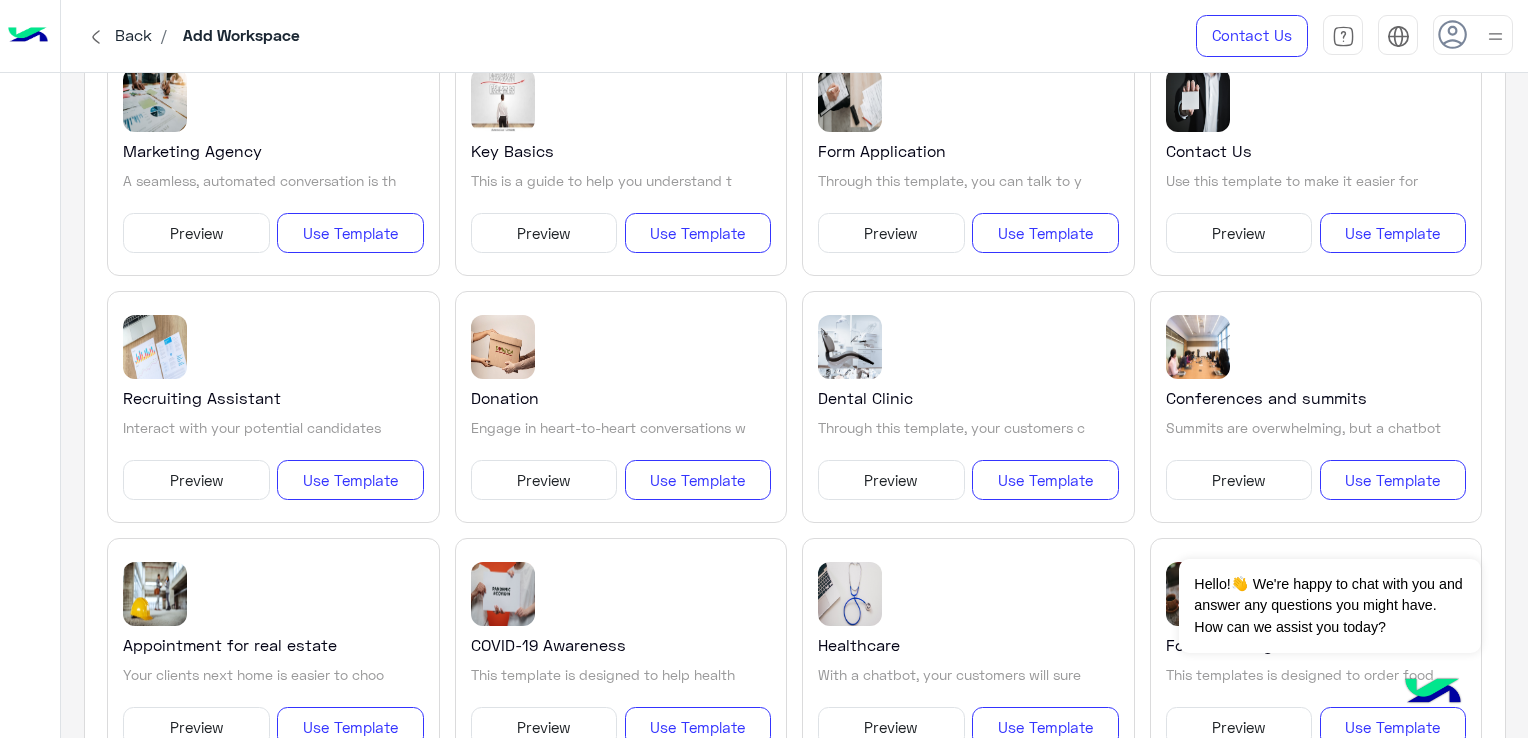 scroll, scrollTop: 484, scrollLeft: 0, axis: vertical 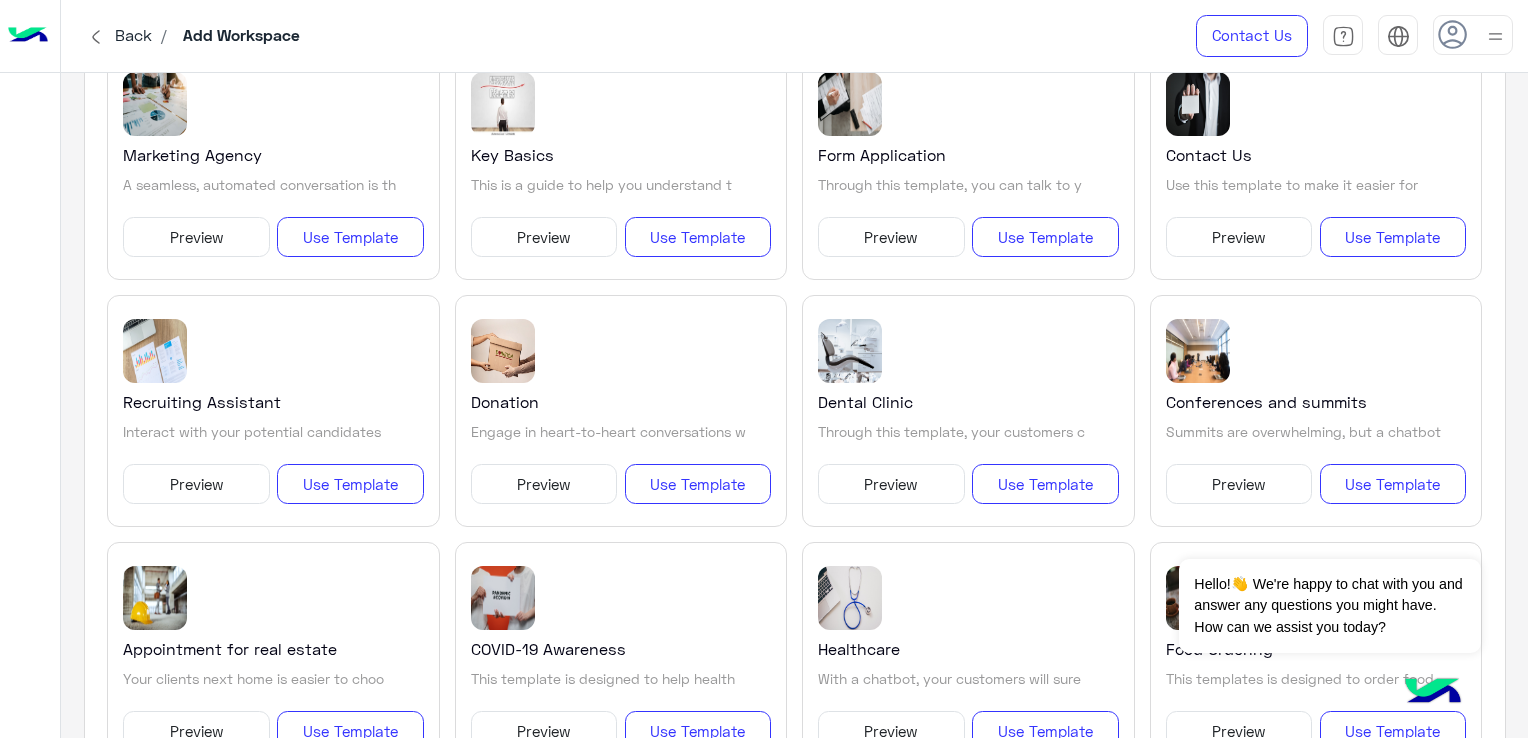 click on "Preview" at bounding box center [1239, 237] 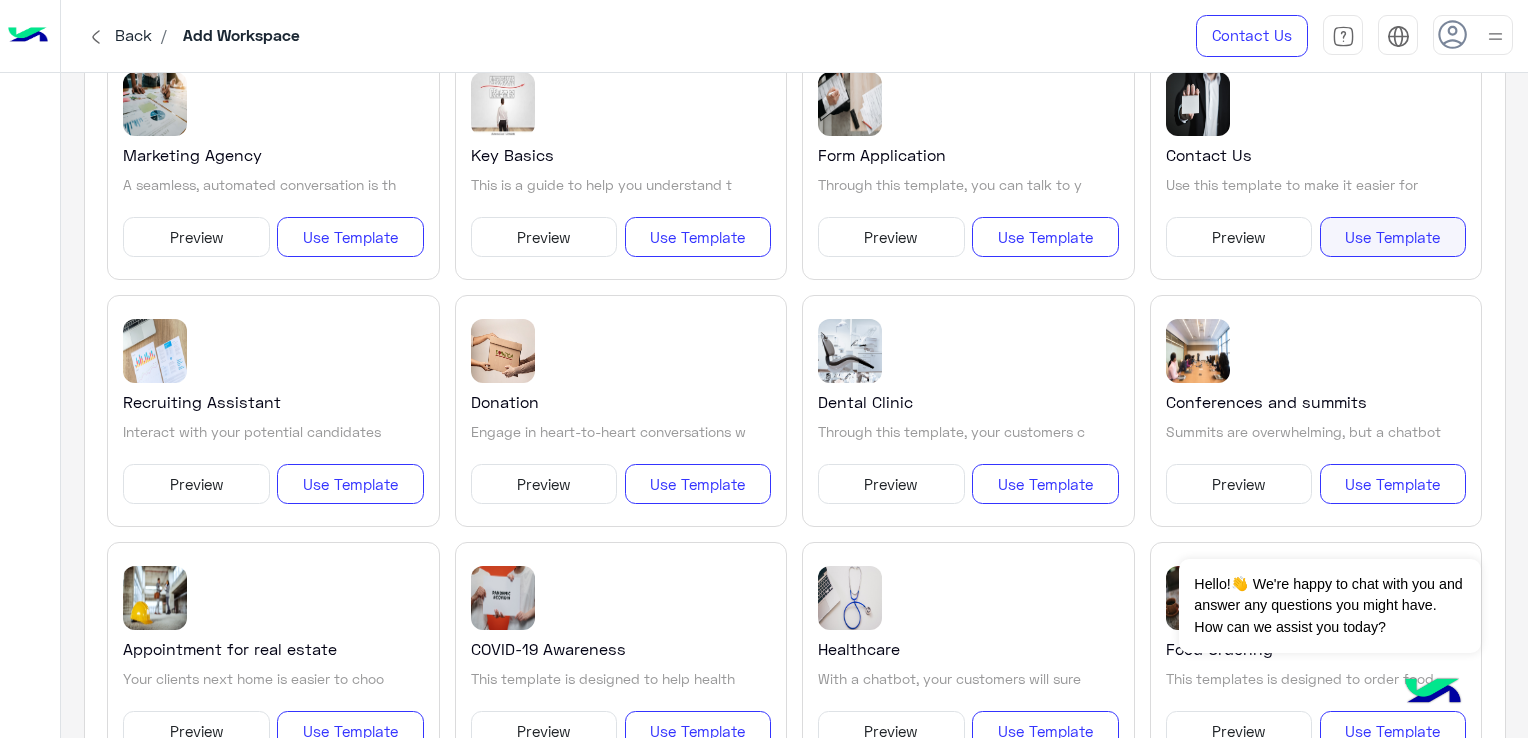 click on "Use Template" at bounding box center [1393, 237] 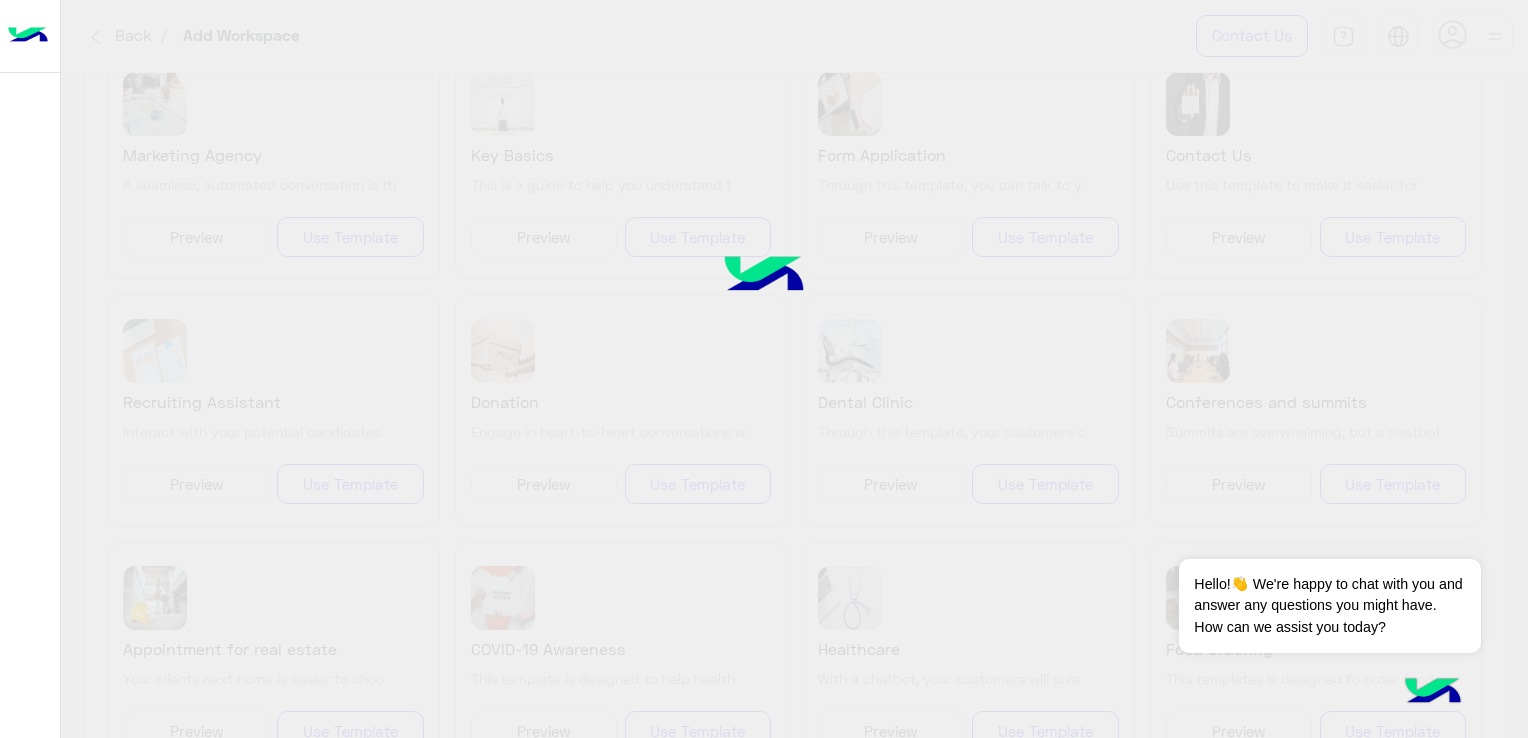 click at bounding box center [1433, 693] 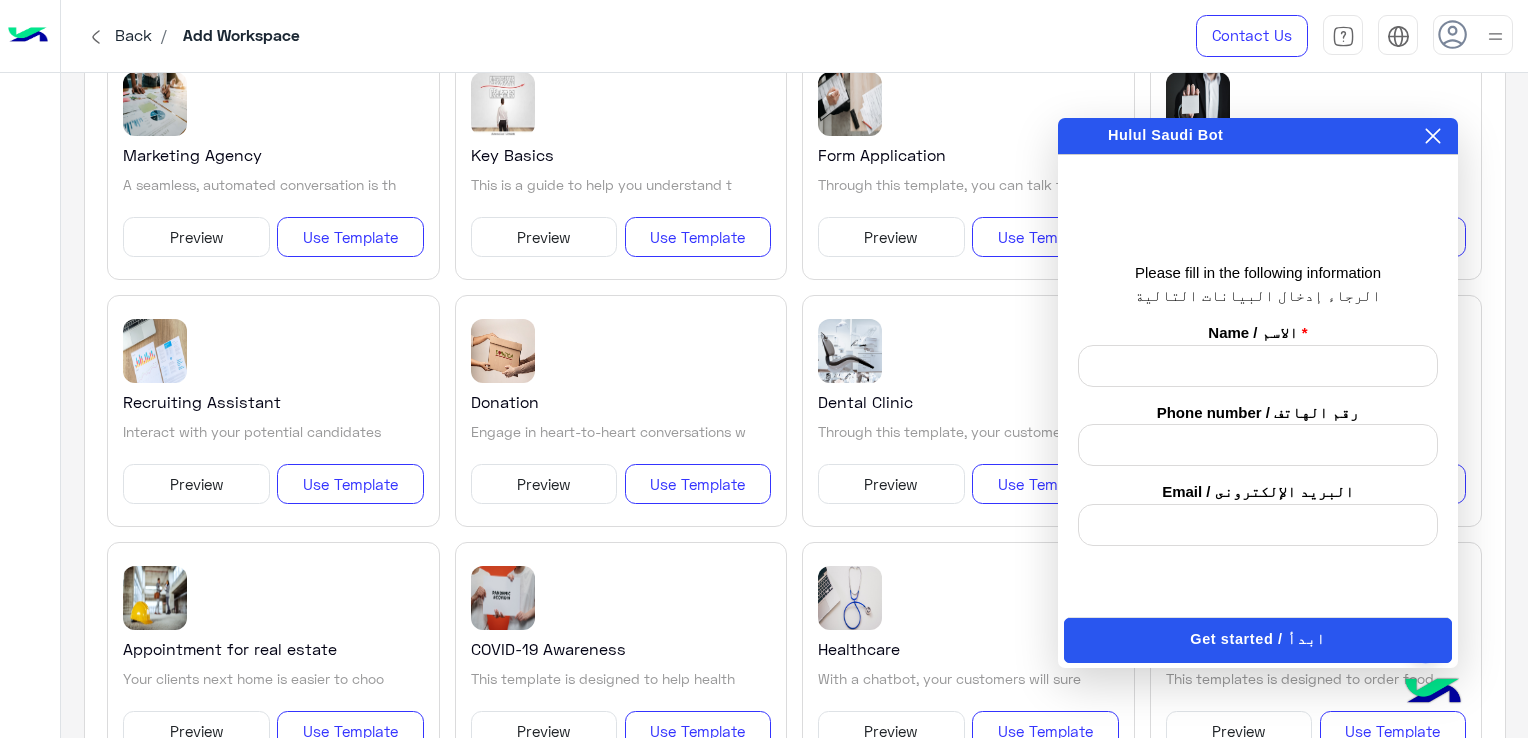 click at bounding box center [1258, 366] 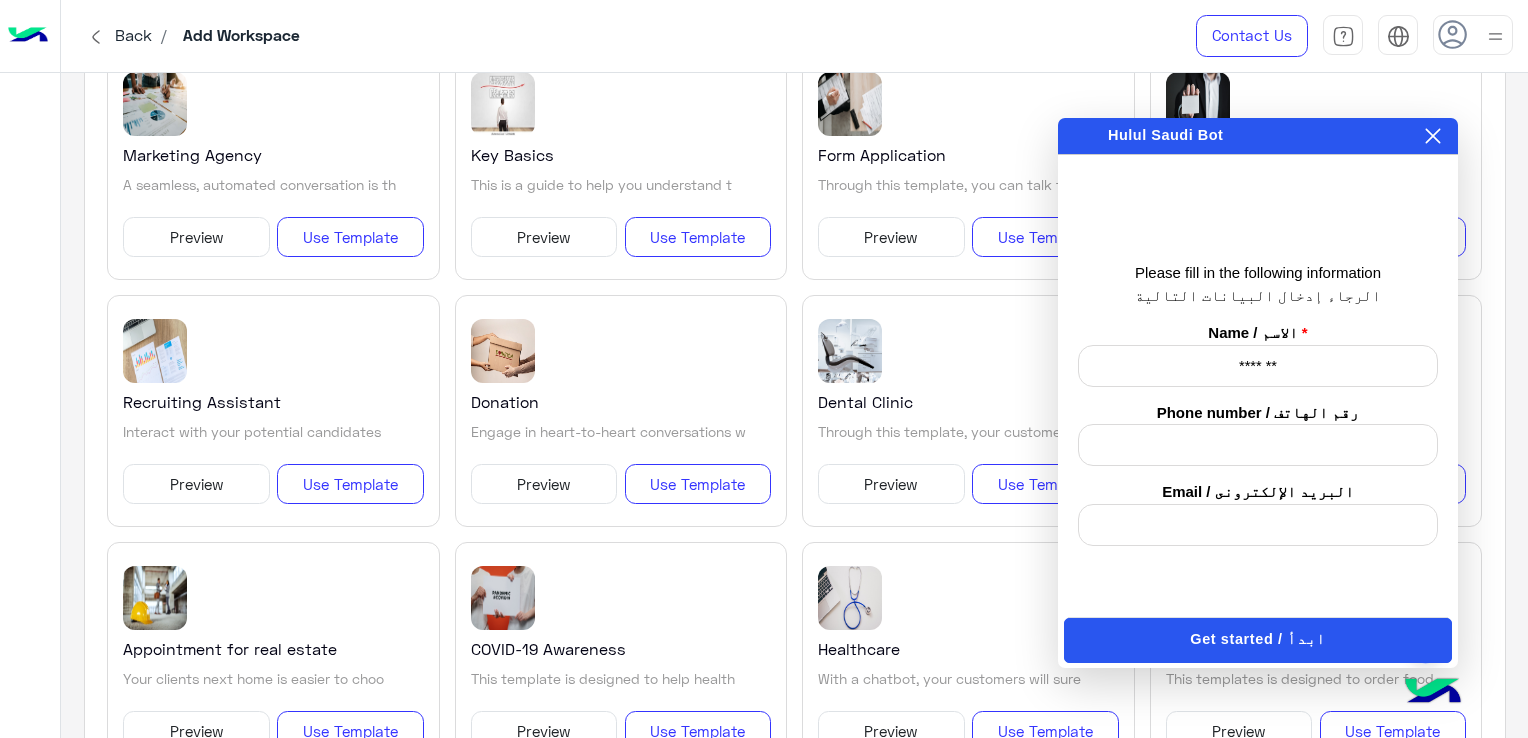 type on "*******" 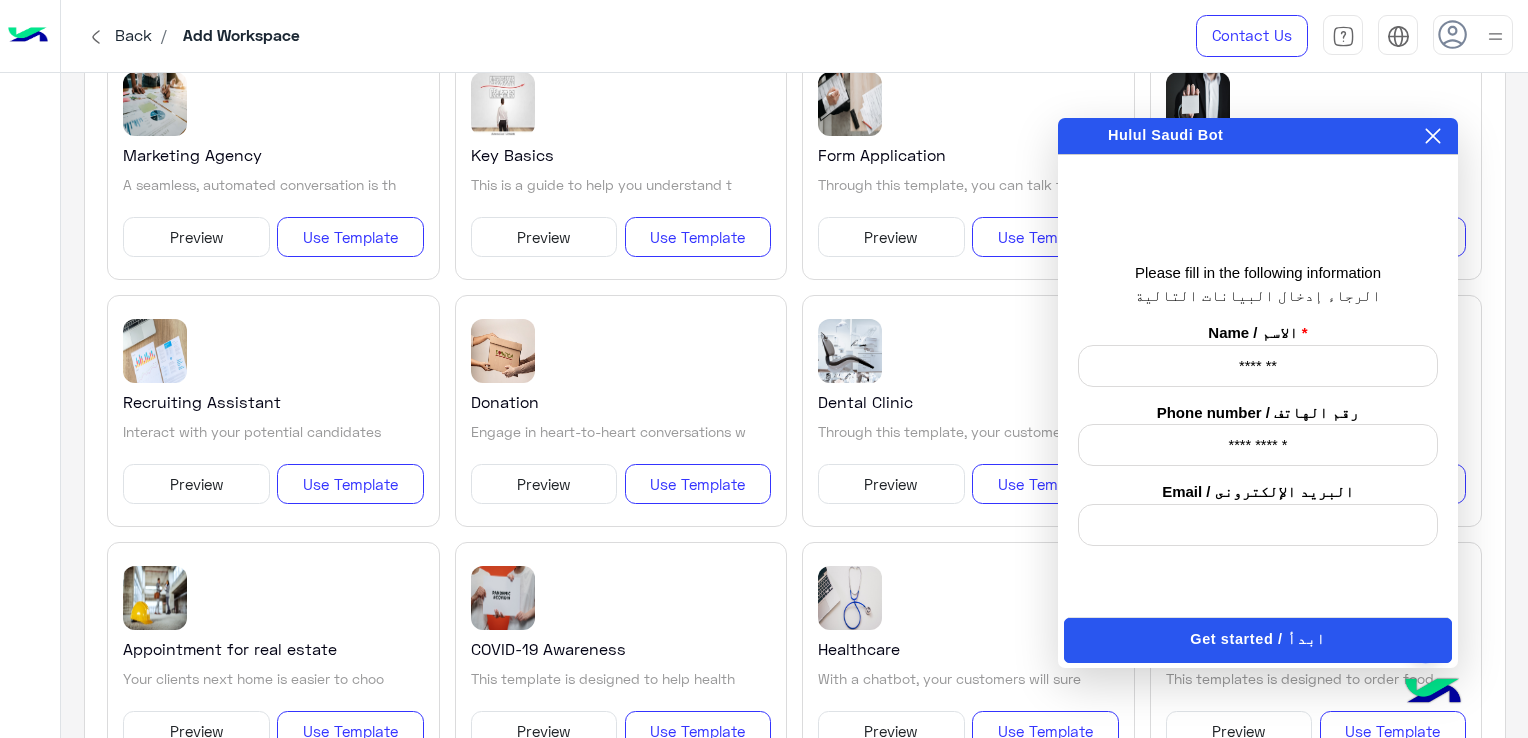drag, startPoint x: 1317, startPoint y: 452, endPoint x: 1232, endPoint y: 462, distance: 85.58621 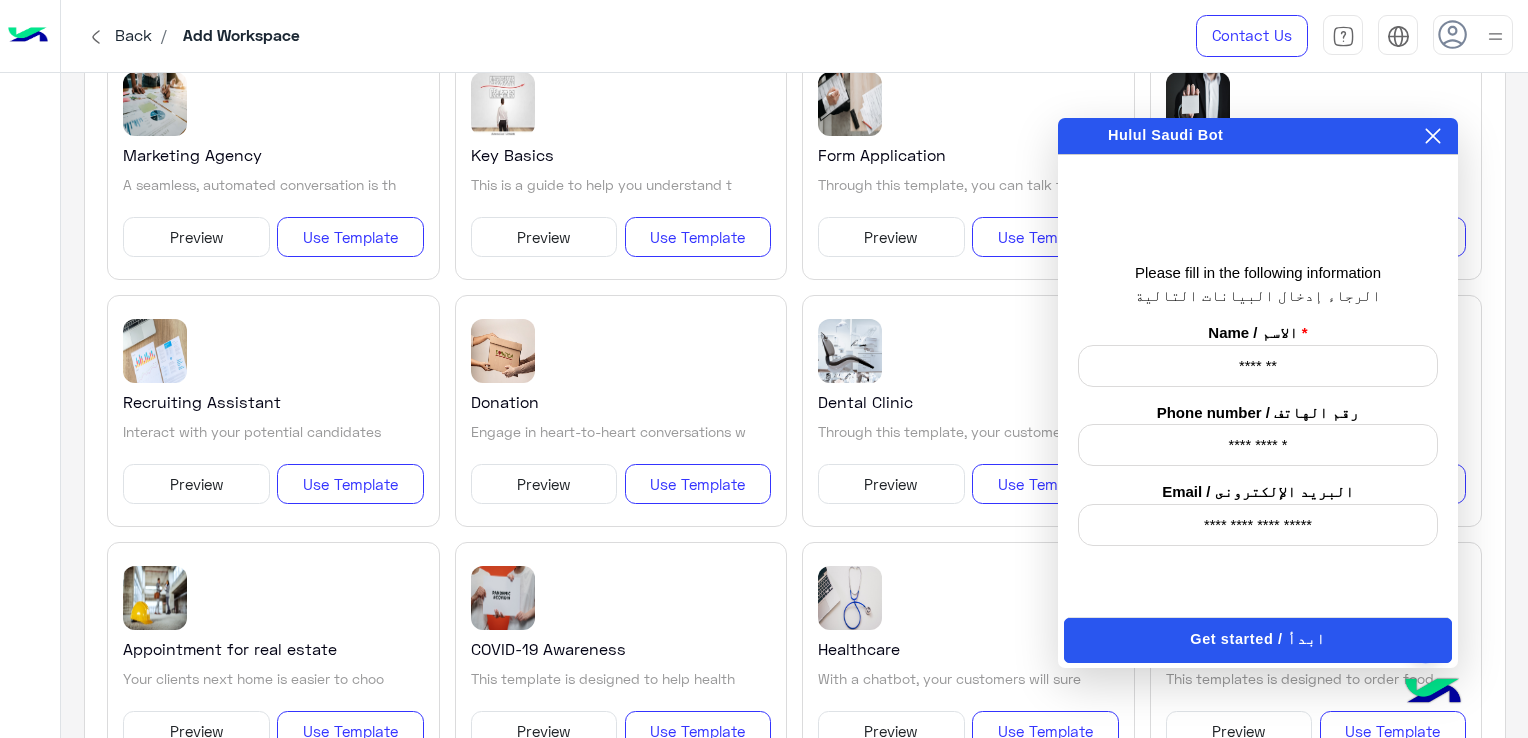 click on "Get started / ابدأ" at bounding box center [1257, 640] 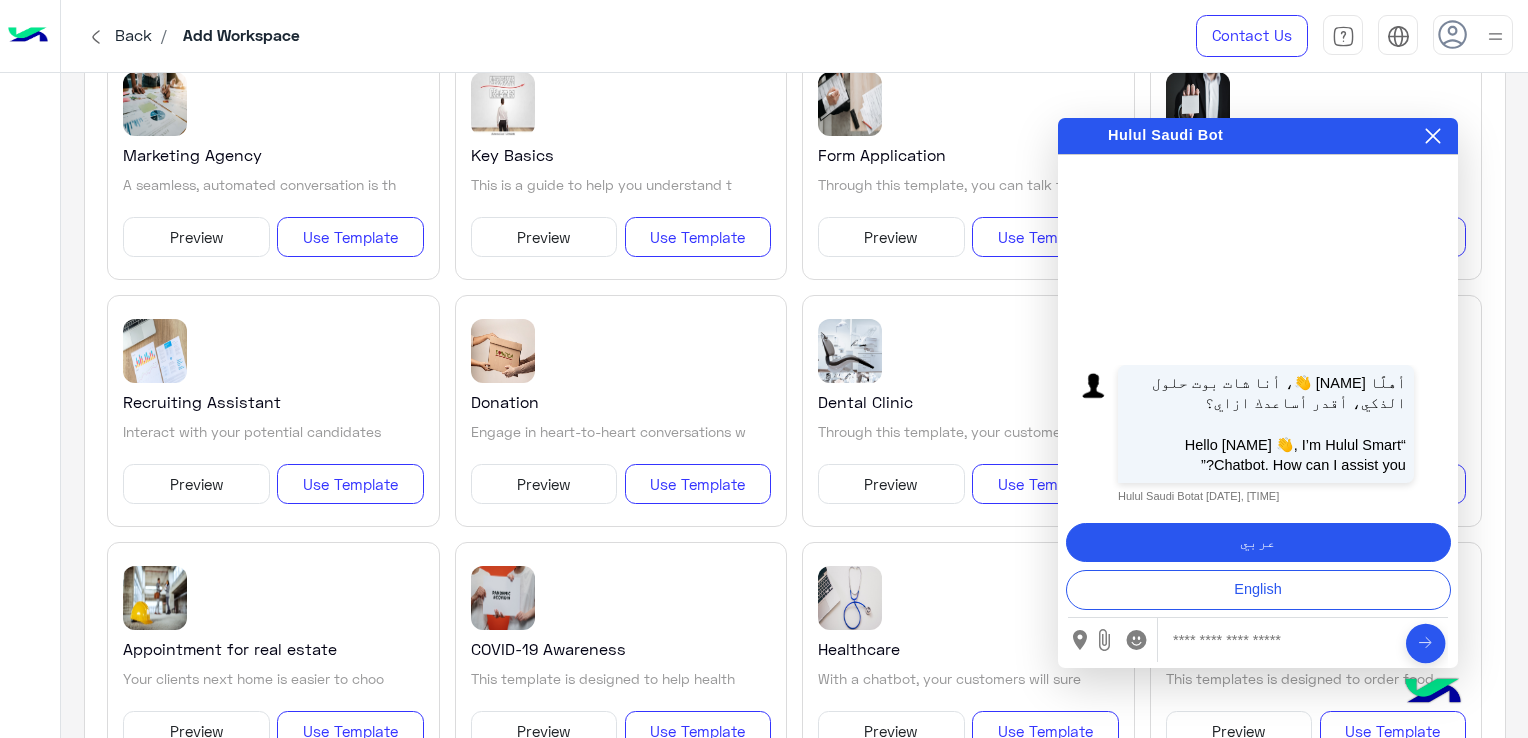 click on "عربي" at bounding box center (1258, 543) 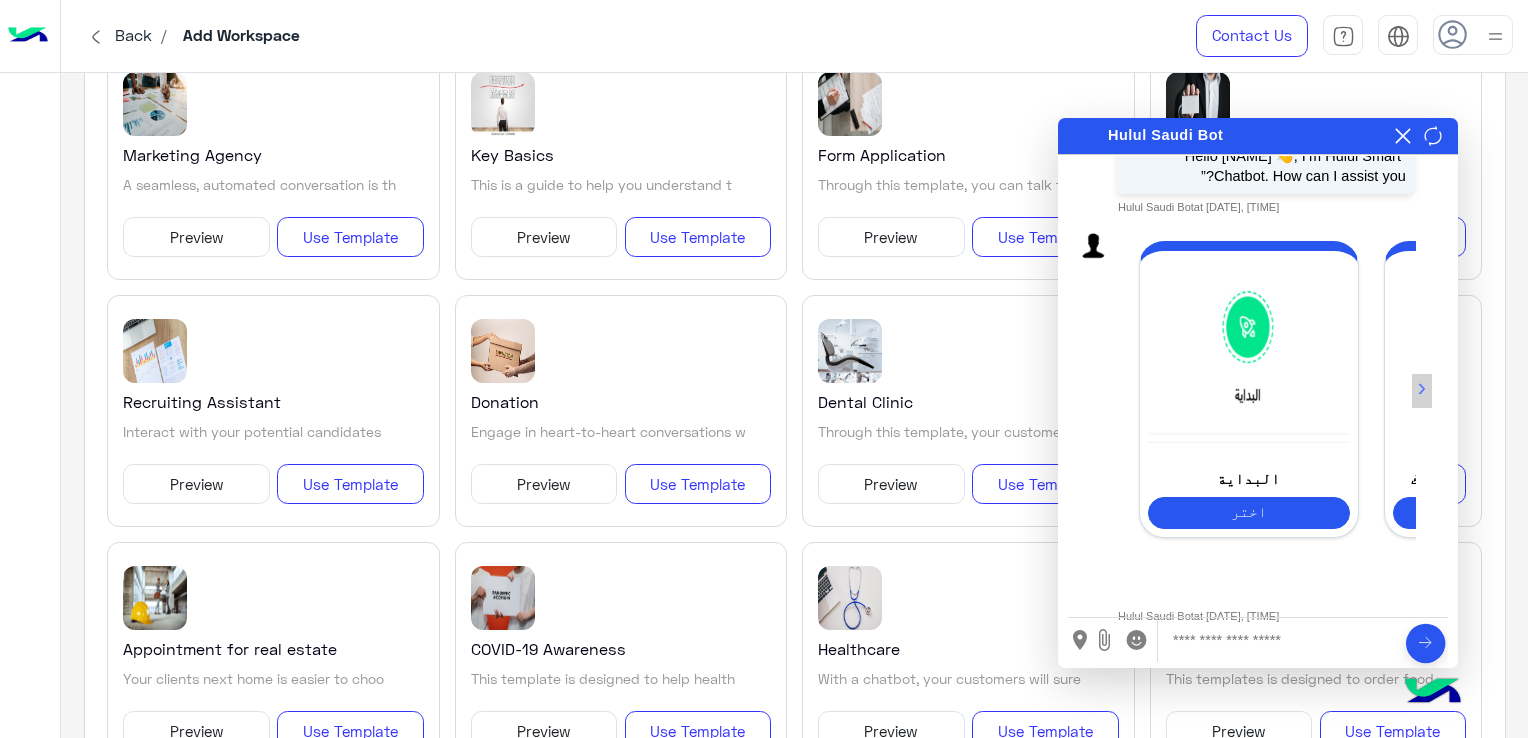 scroll, scrollTop: 116, scrollLeft: 0, axis: vertical 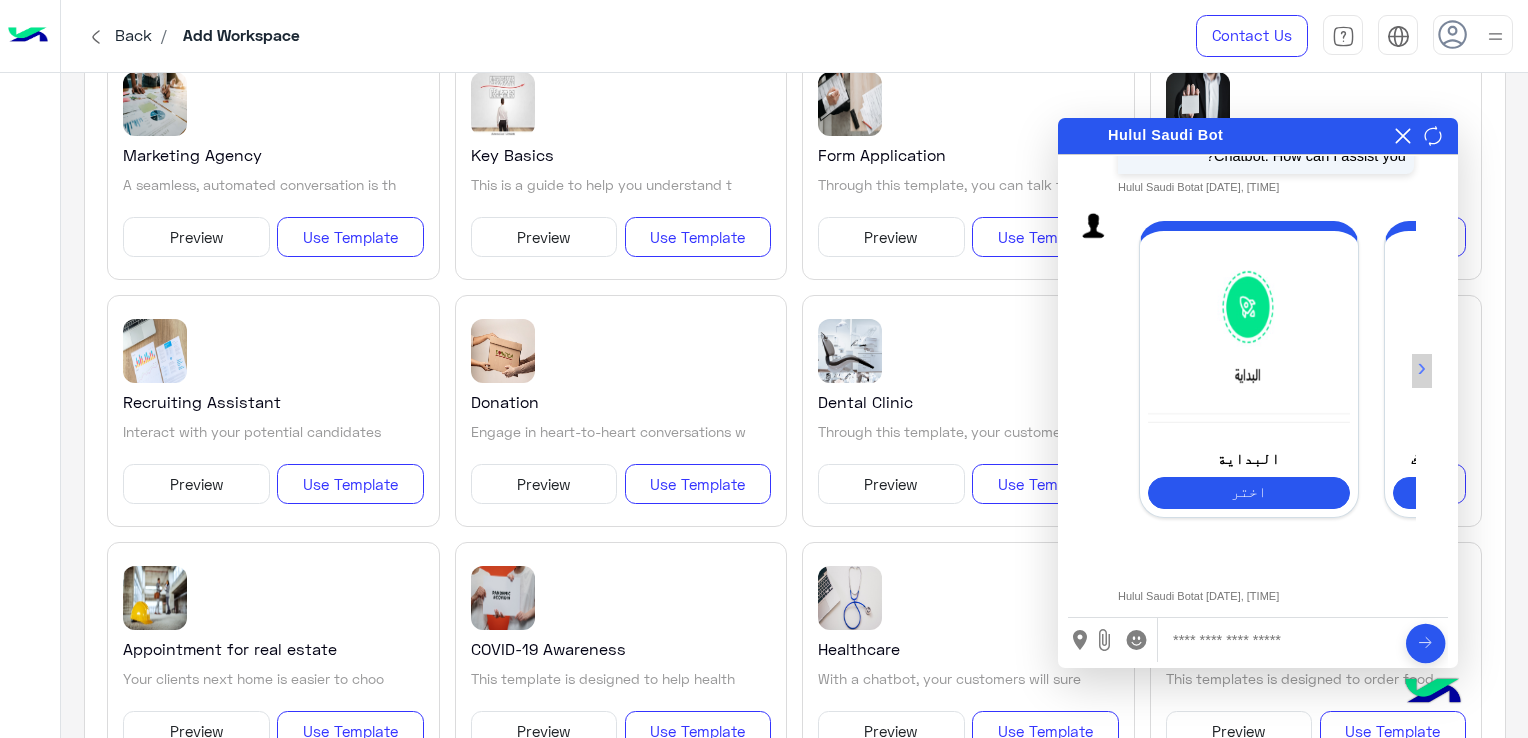 click on "›" at bounding box center [1422, 371] 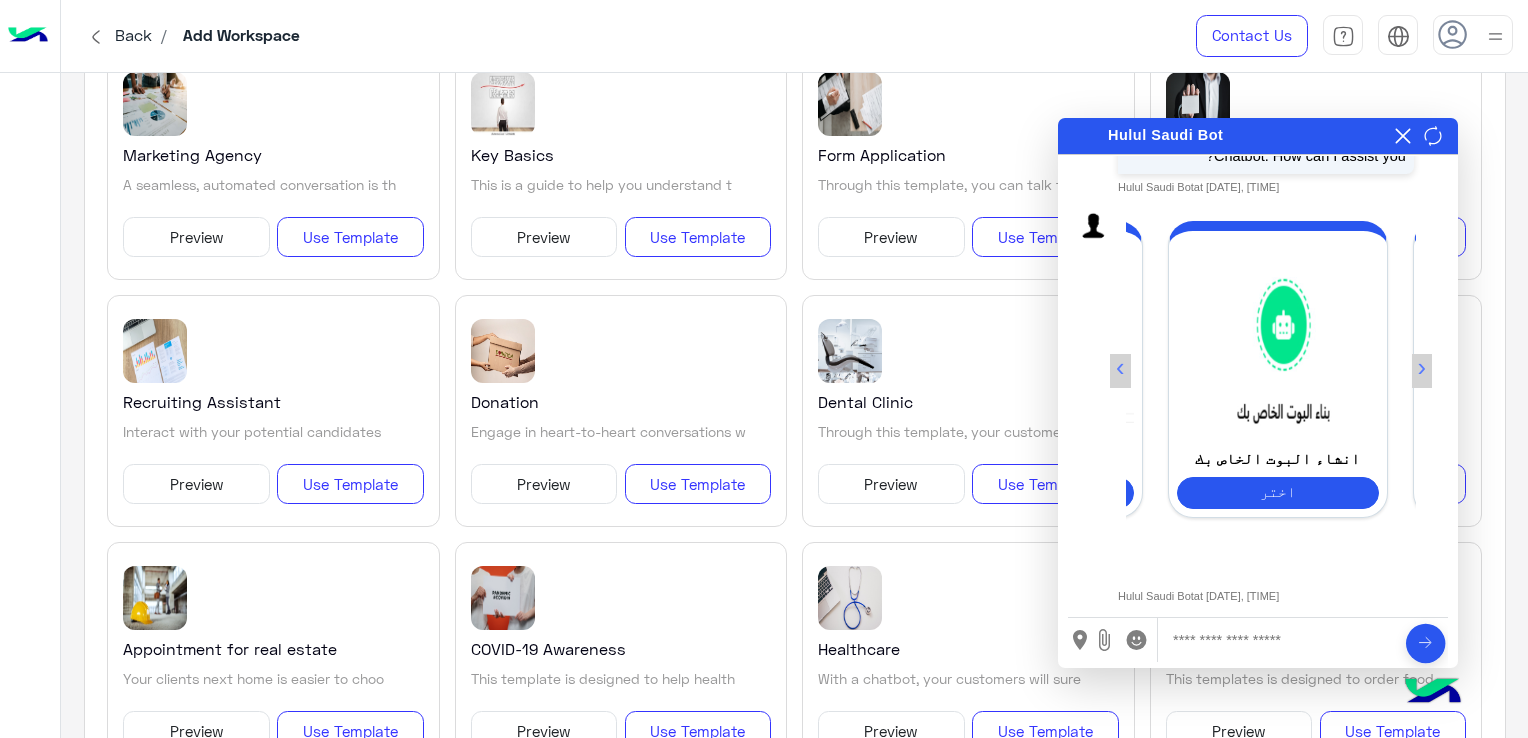 scroll, scrollTop: 0, scrollLeft: 228, axis: horizontal 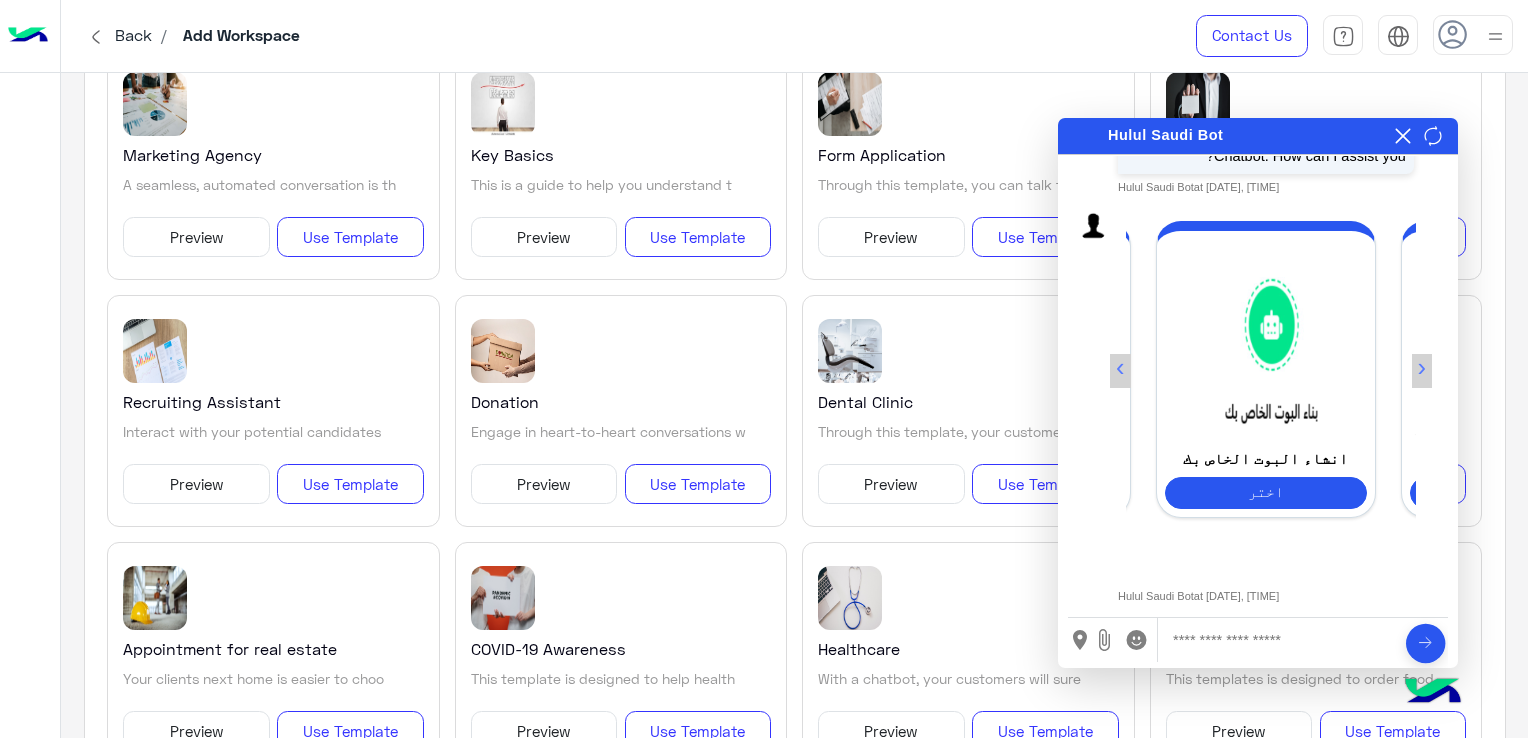 click on "›" at bounding box center (1422, 371) 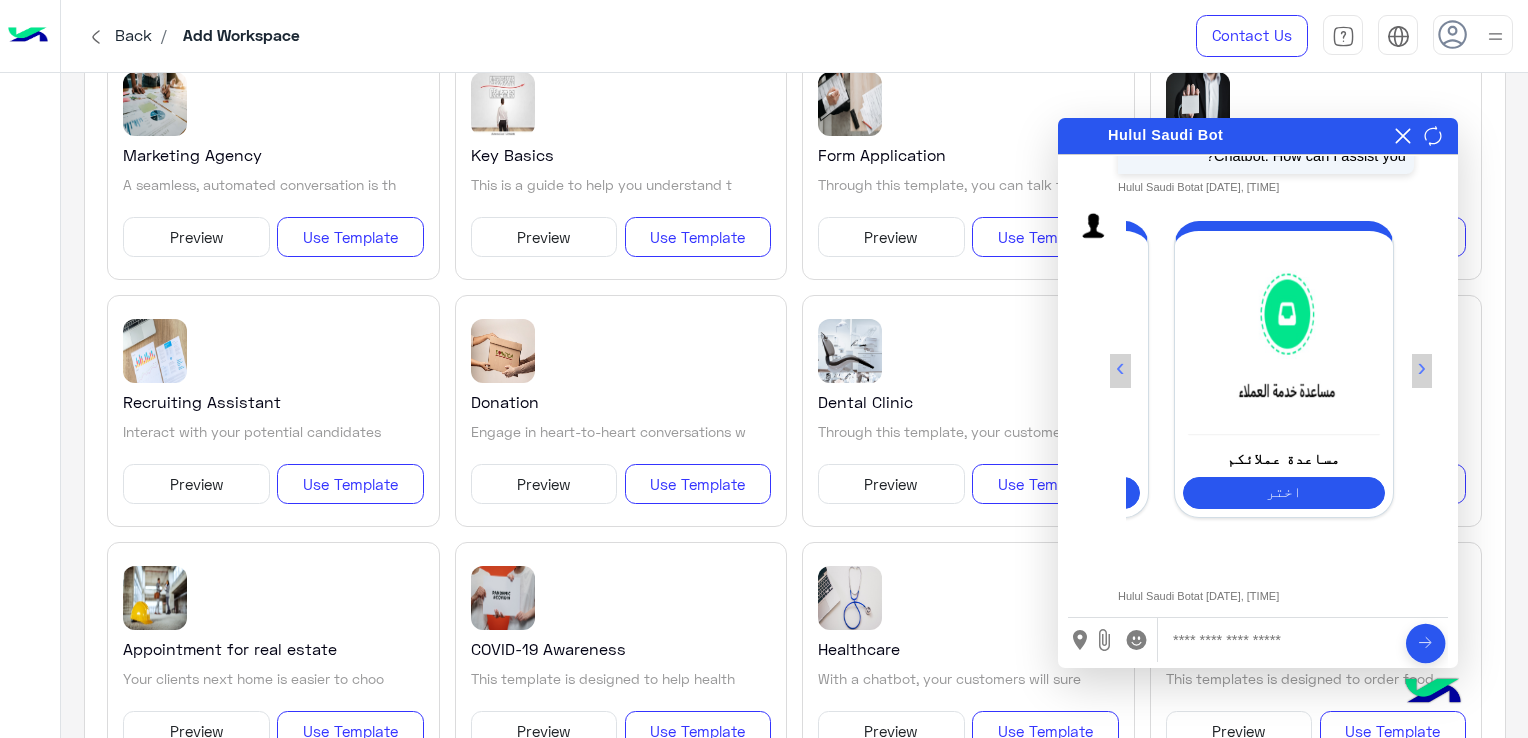 scroll, scrollTop: 0, scrollLeft: 457, axis: horizontal 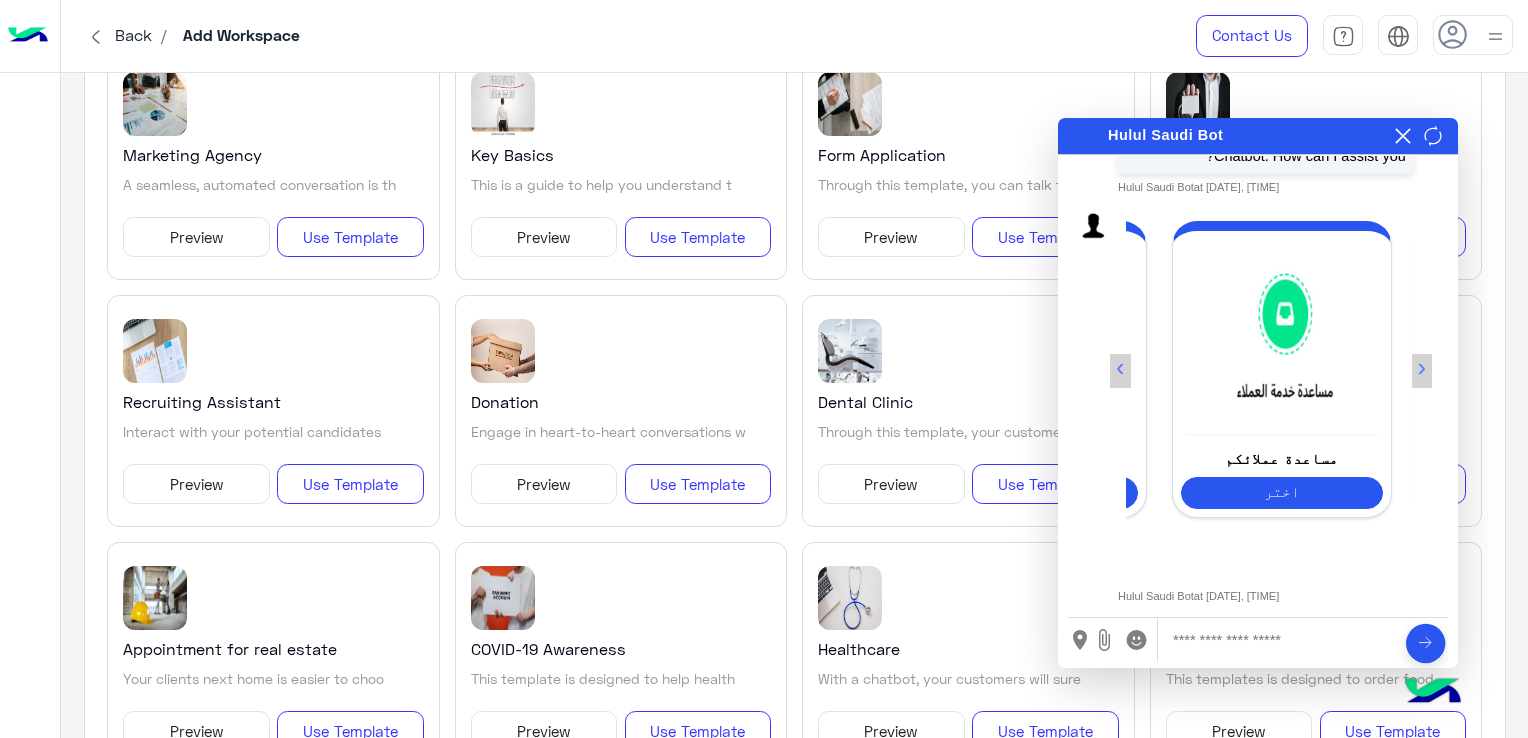 click on "›" at bounding box center [1422, 371] 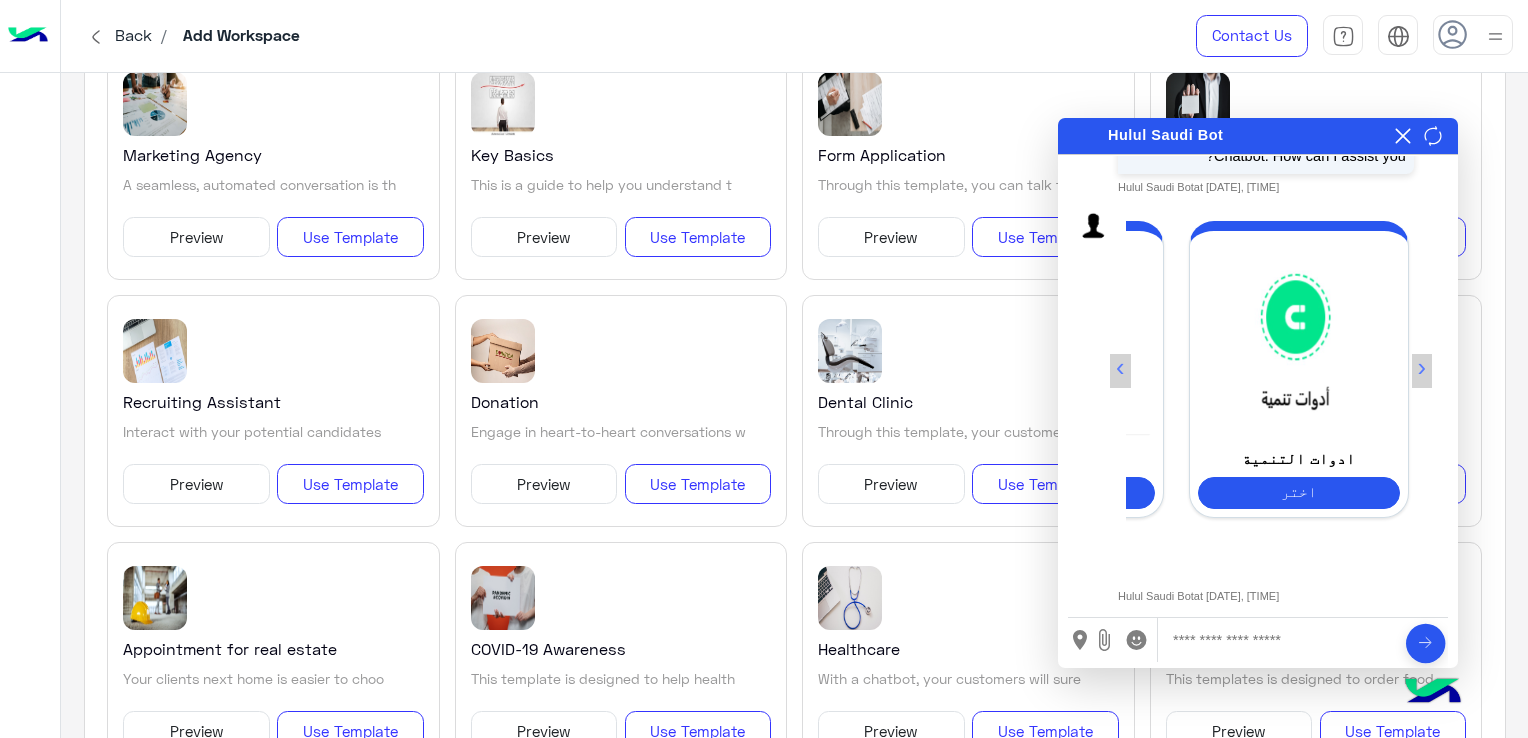 scroll, scrollTop: 0, scrollLeft: 686, axis: horizontal 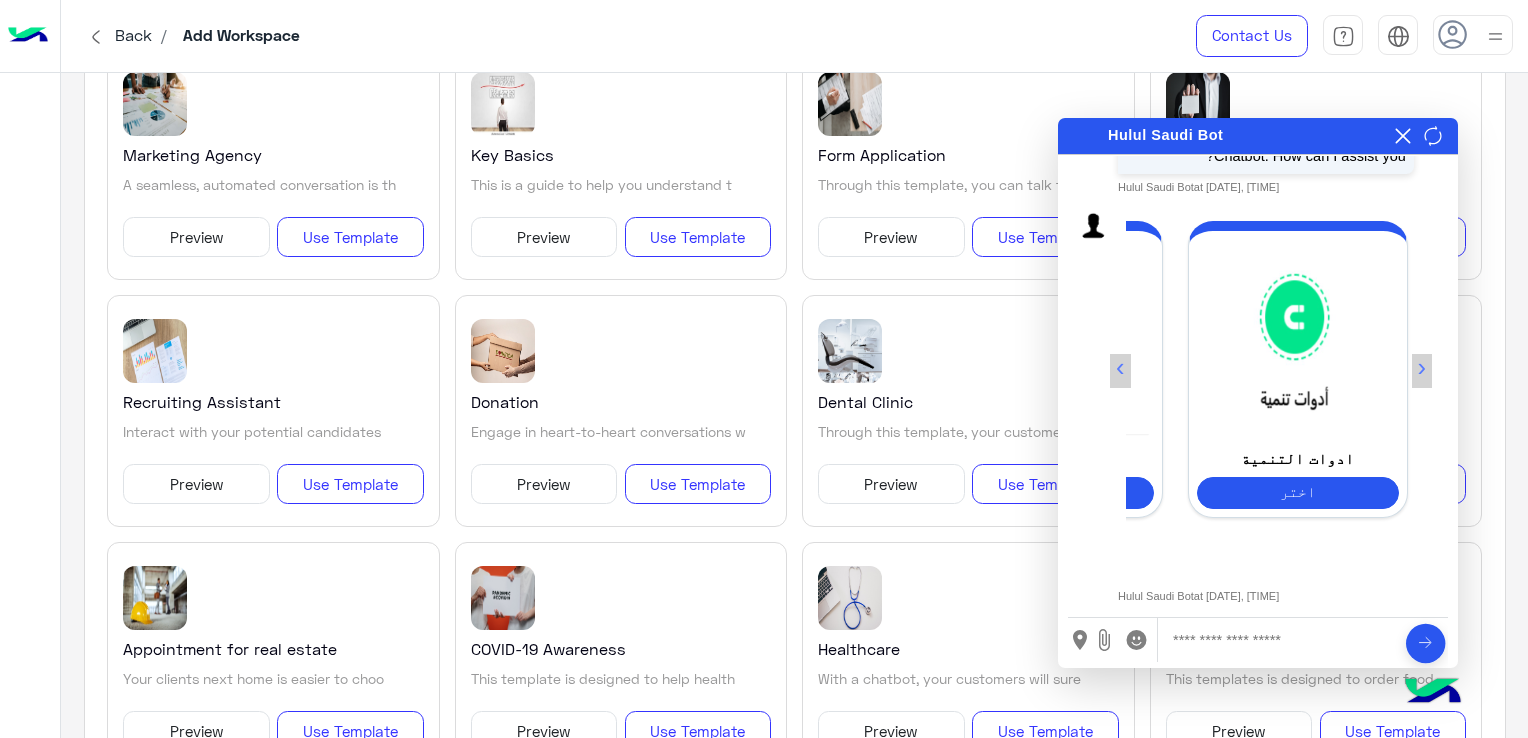 click on "›" at bounding box center [1422, 371] 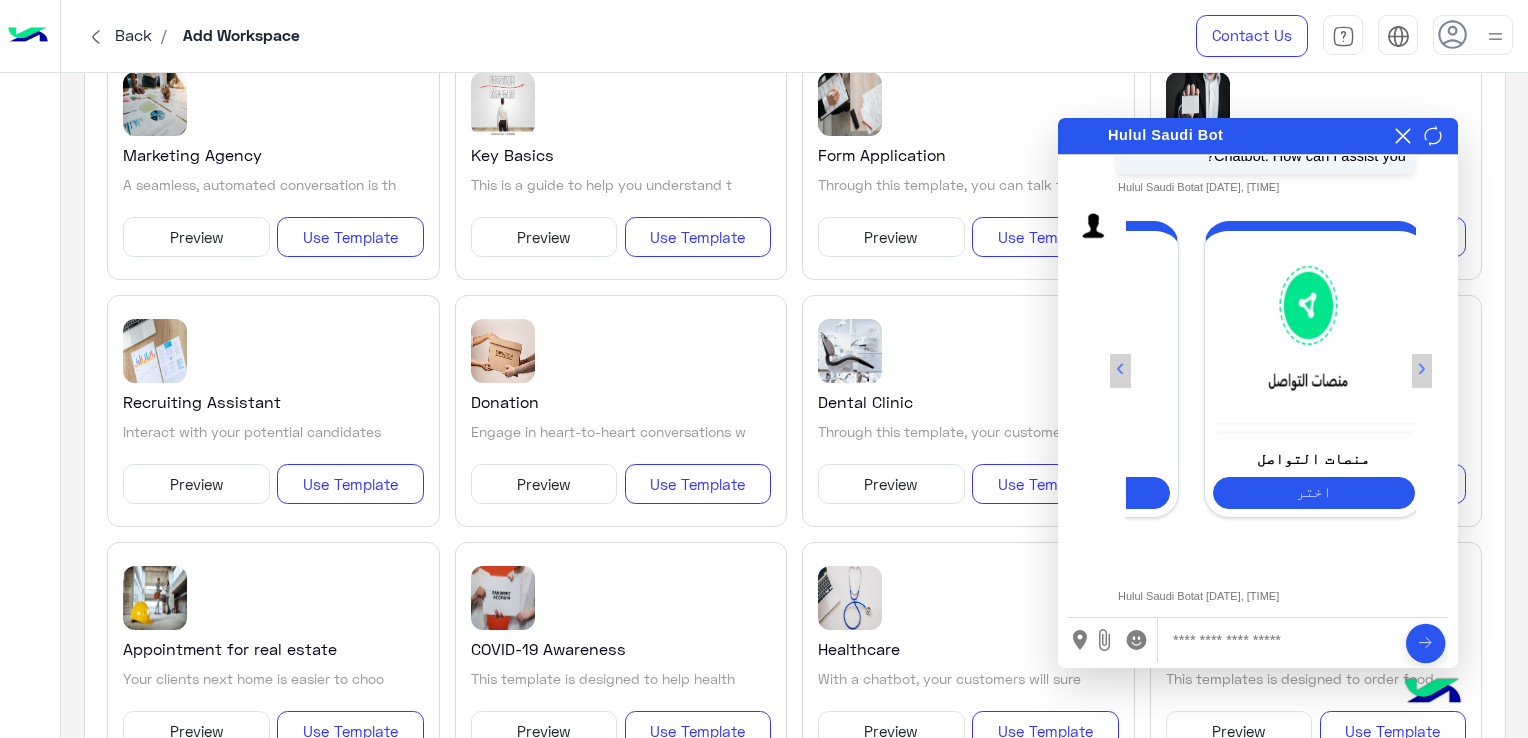 click on "›" at bounding box center [1422, 371] 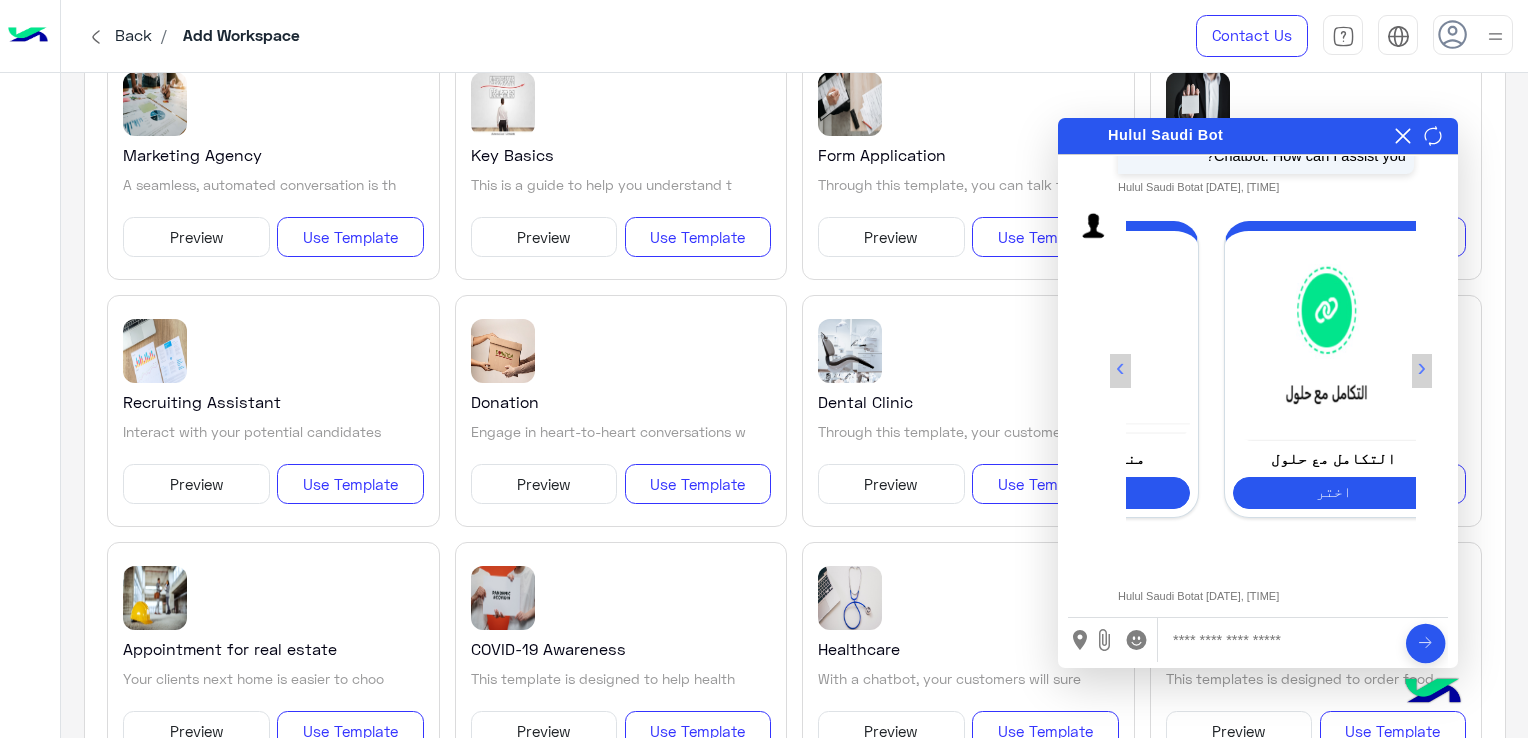 scroll, scrollTop: 0, scrollLeft: 1144, axis: horizontal 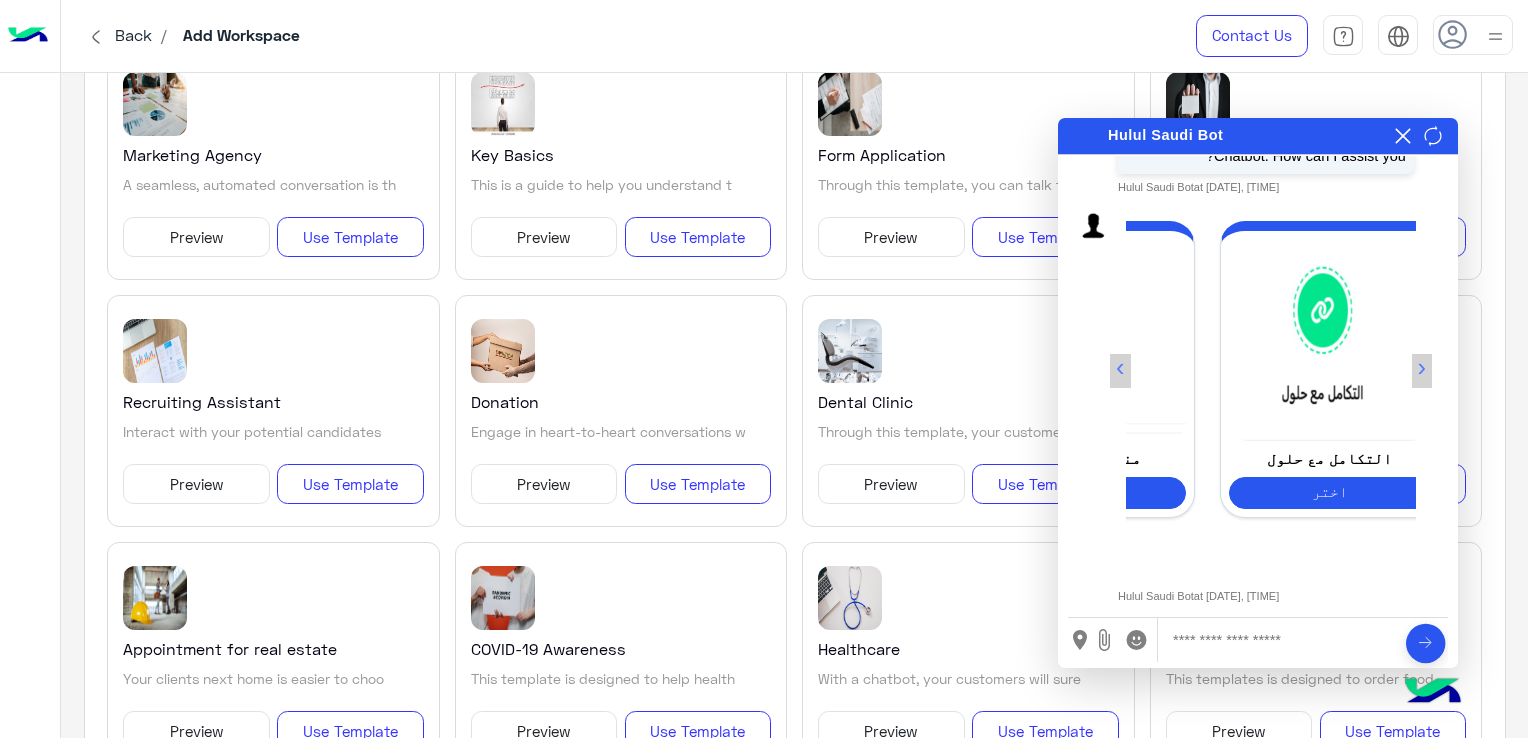 click on "›" at bounding box center (1422, 371) 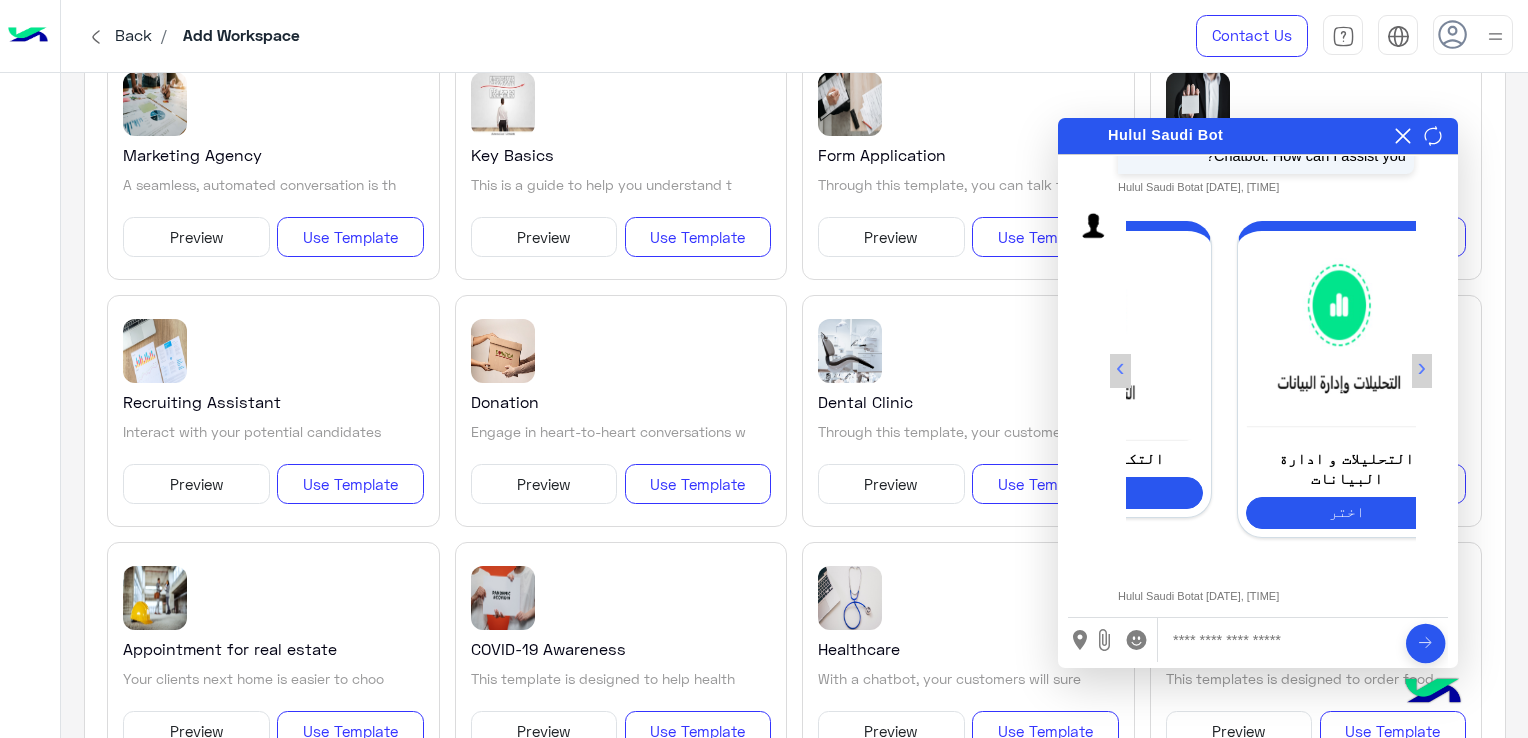 click on "›" at bounding box center [1422, 371] 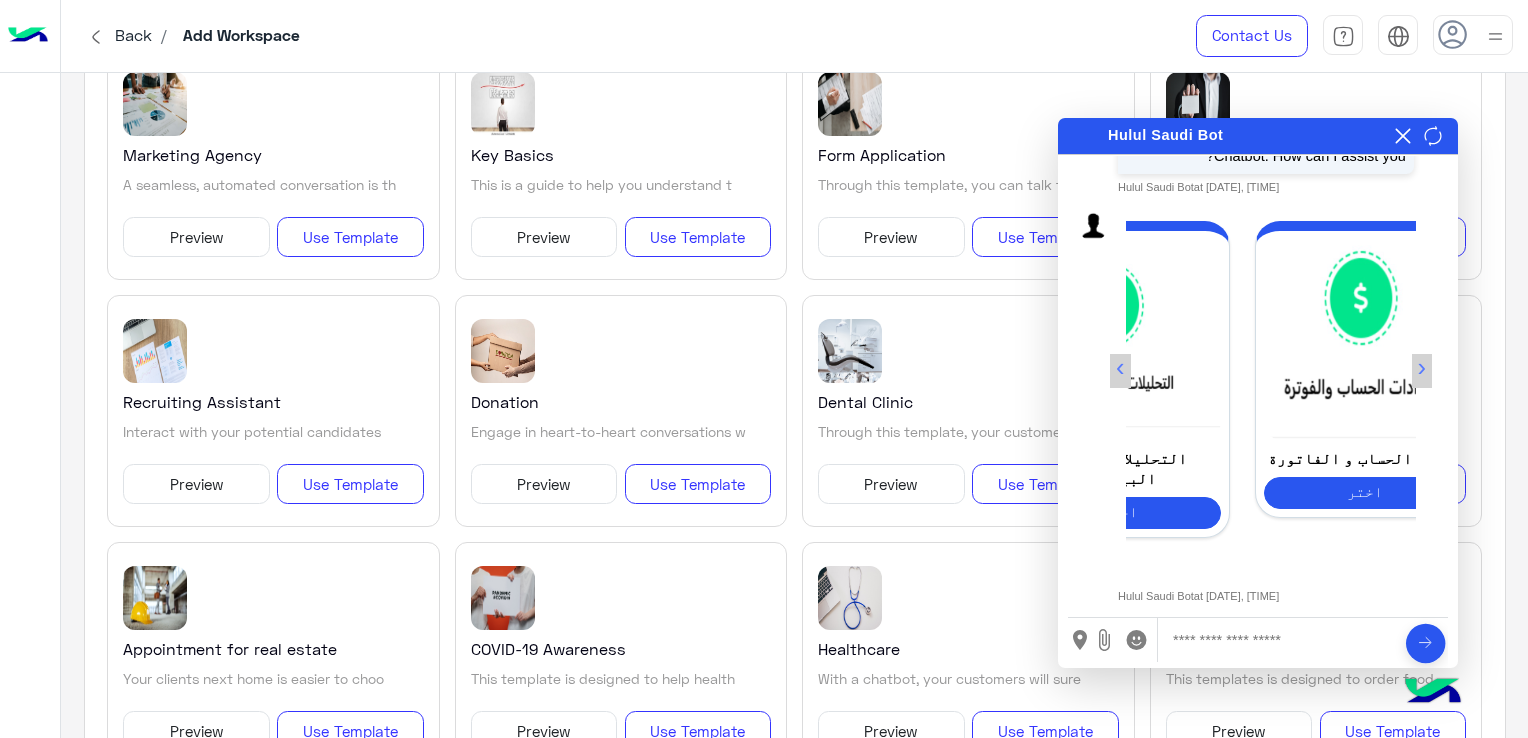 scroll, scrollTop: 0, scrollLeft: 1601, axis: horizontal 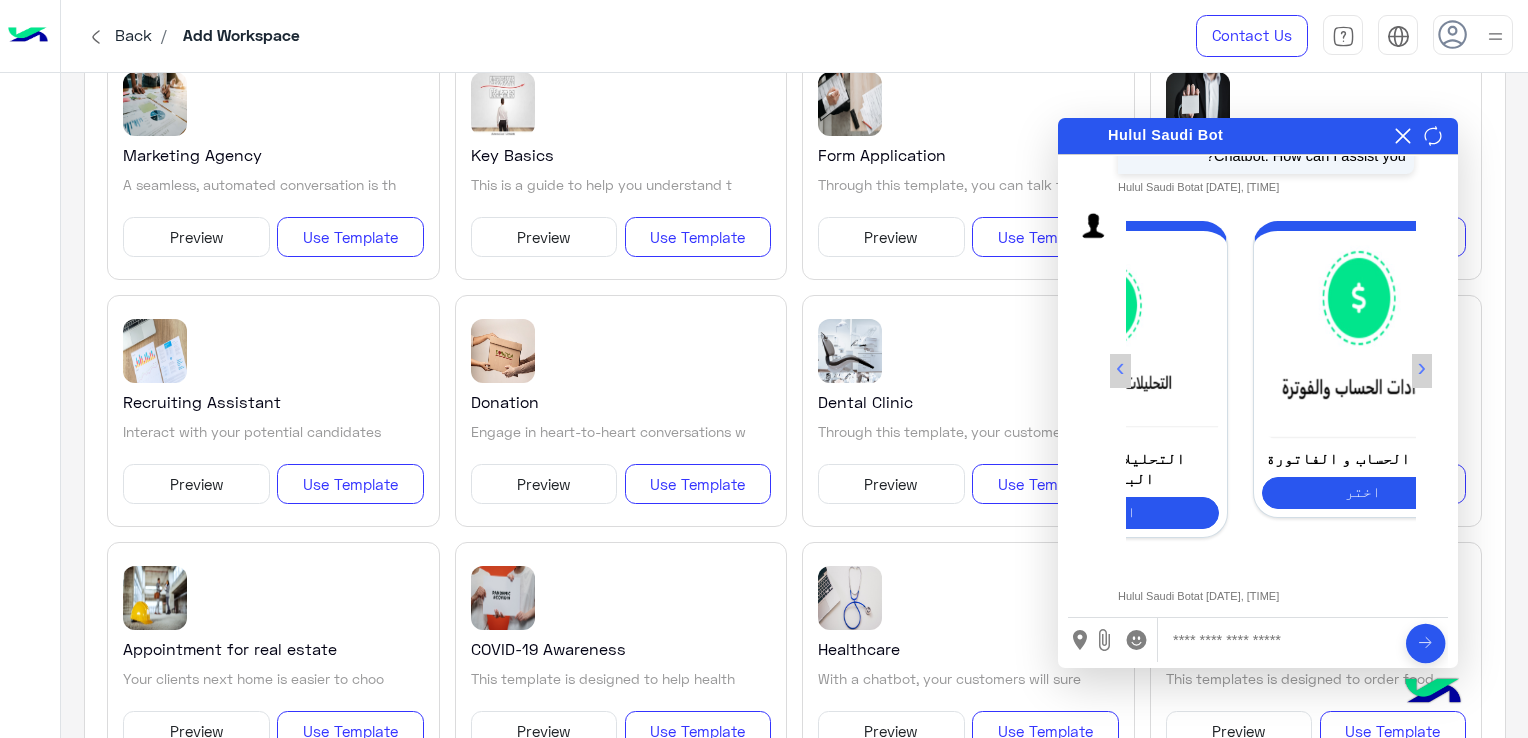 click on "›" at bounding box center (1422, 371) 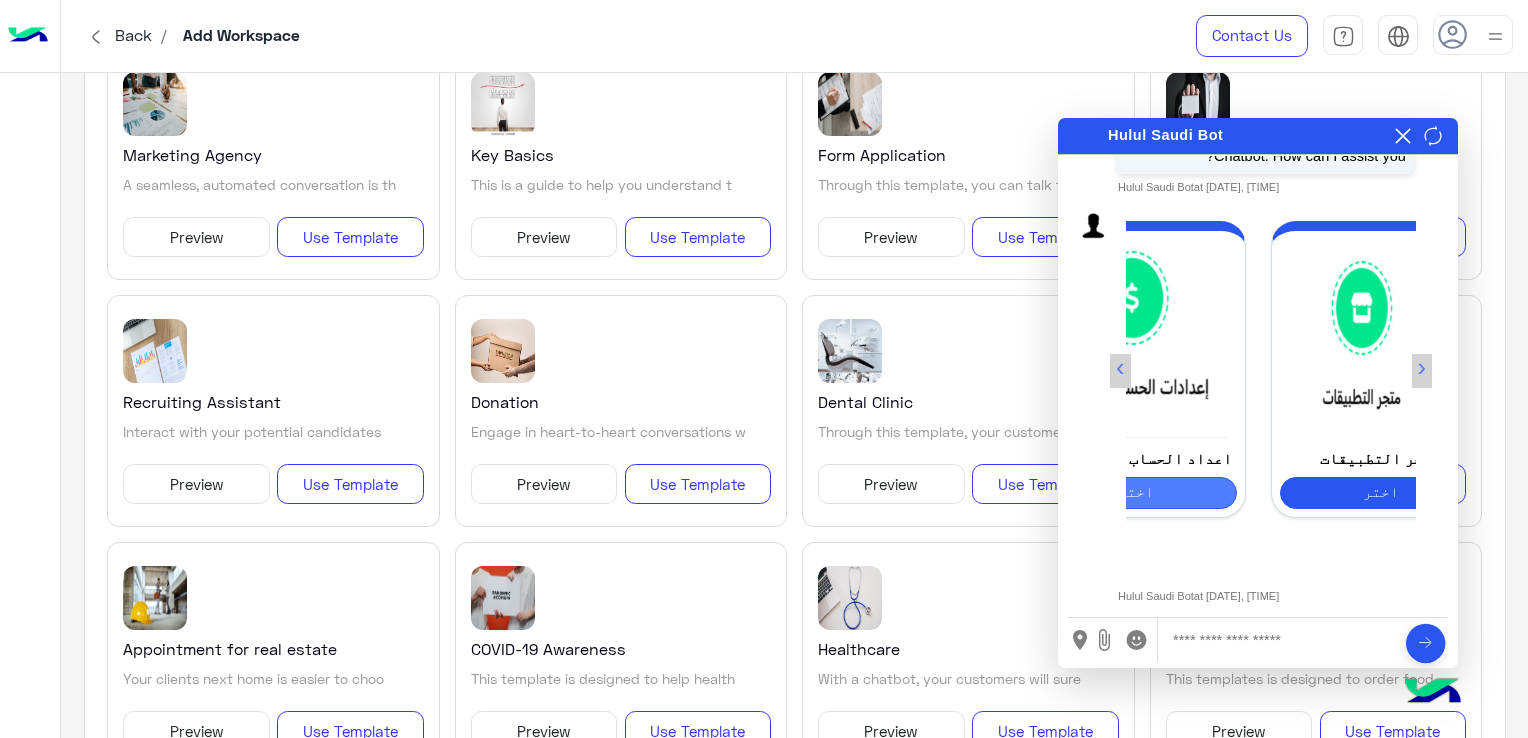 scroll, scrollTop: 0, scrollLeft: 1830, axis: horizontal 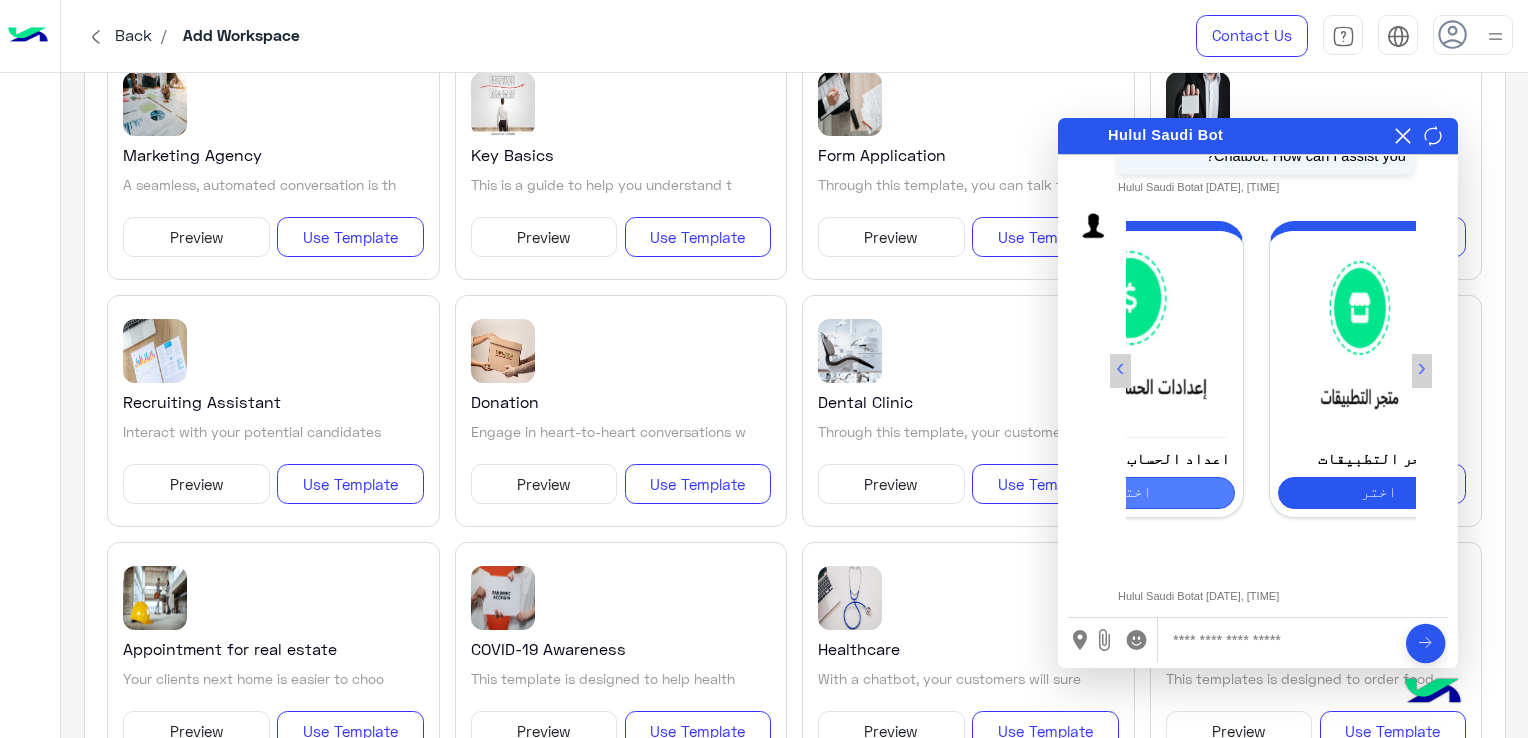 click on "اختر" at bounding box center (1134, 493) 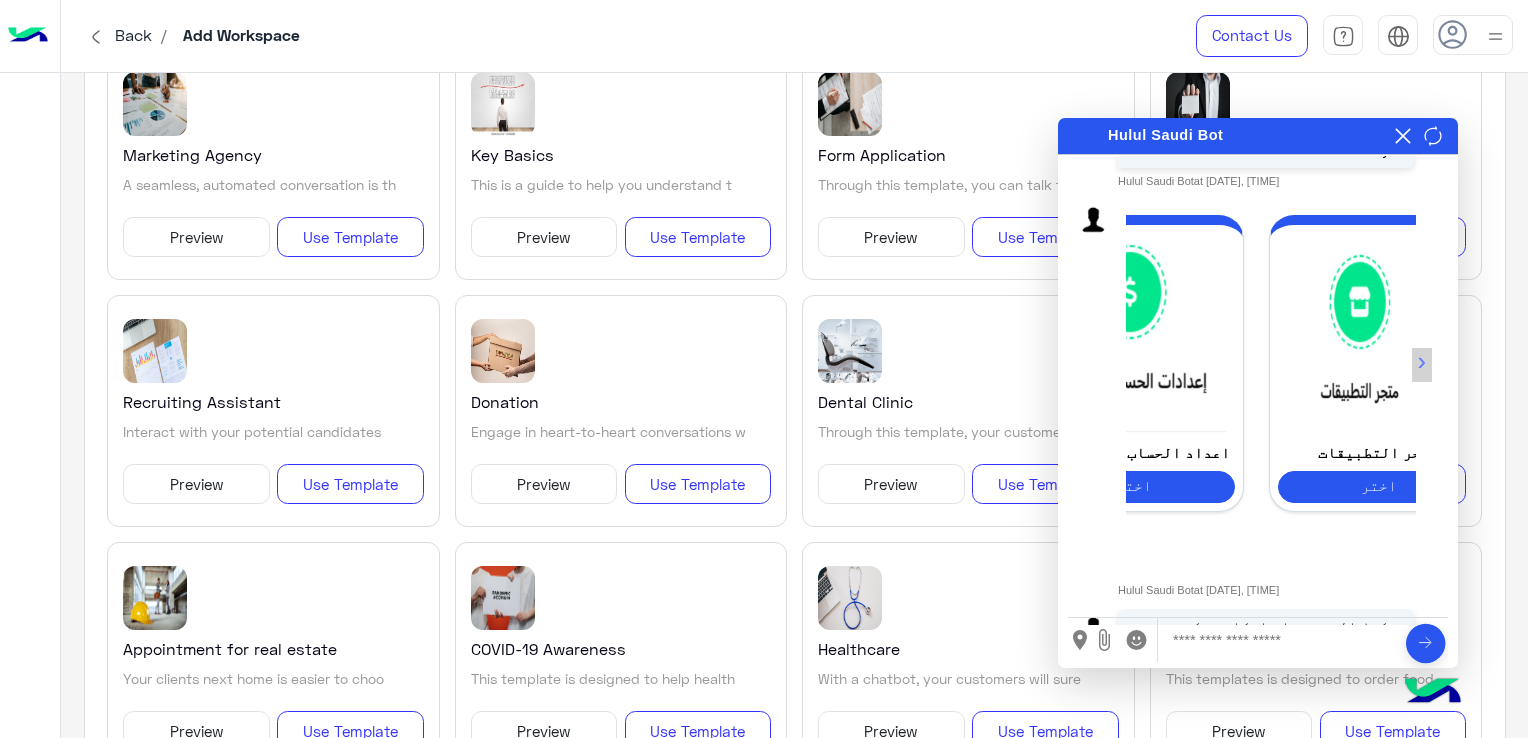 scroll, scrollTop: 0, scrollLeft: 0, axis: both 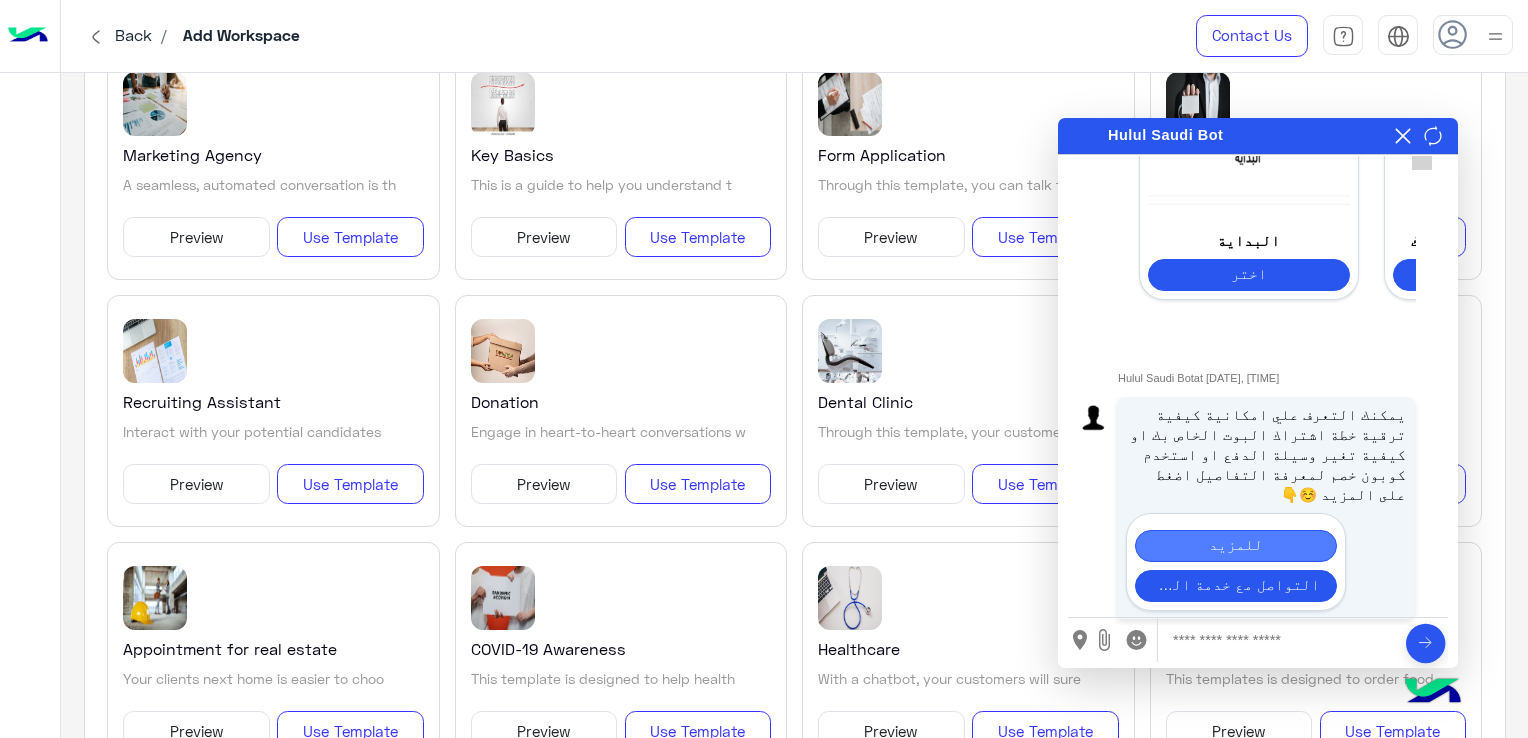 click on "للمزيد" at bounding box center [1236, 546] 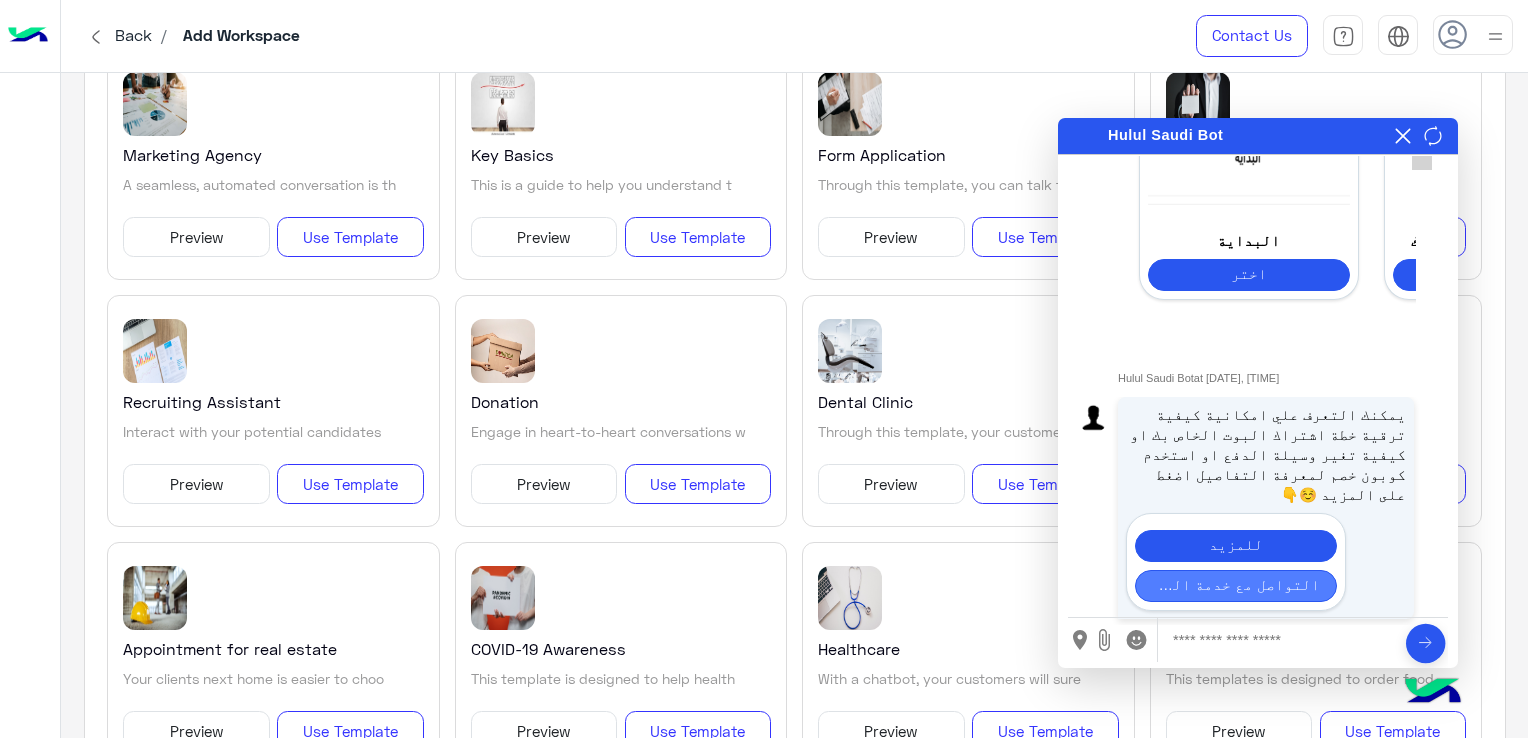 click on "التواصل مع خدمة العملاء" at bounding box center (1236, 586) 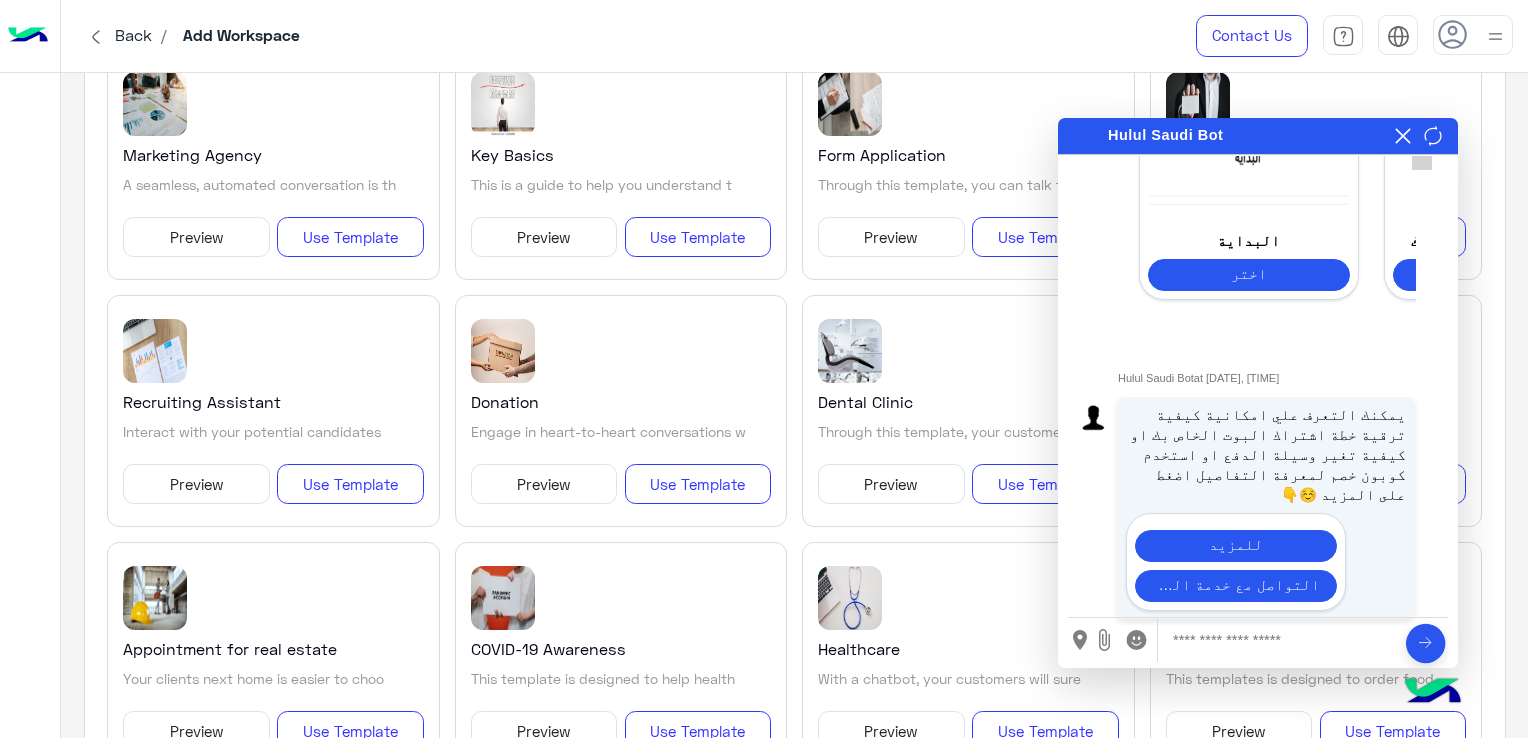 scroll, scrollTop: 436, scrollLeft: 0, axis: vertical 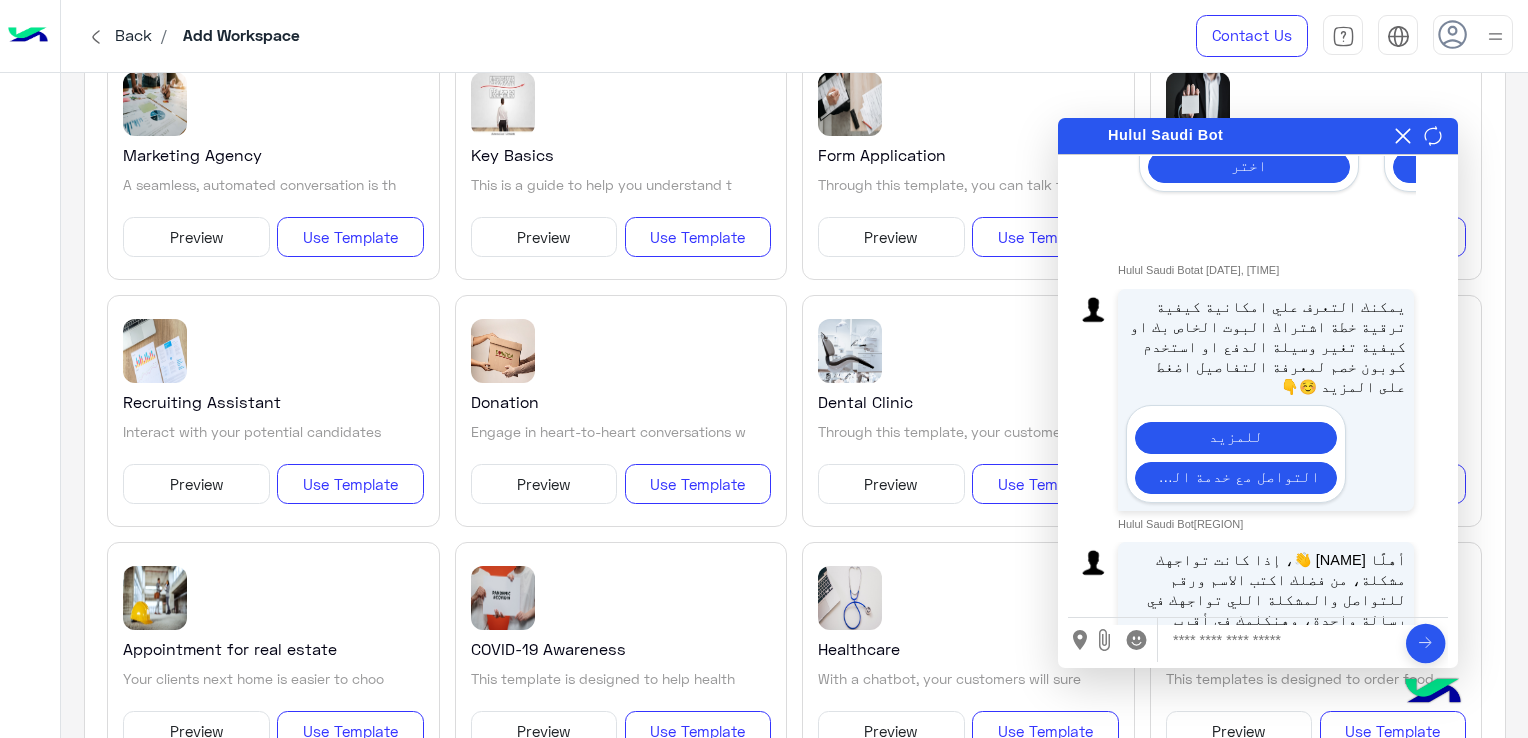 click at bounding box center [1280, 640] 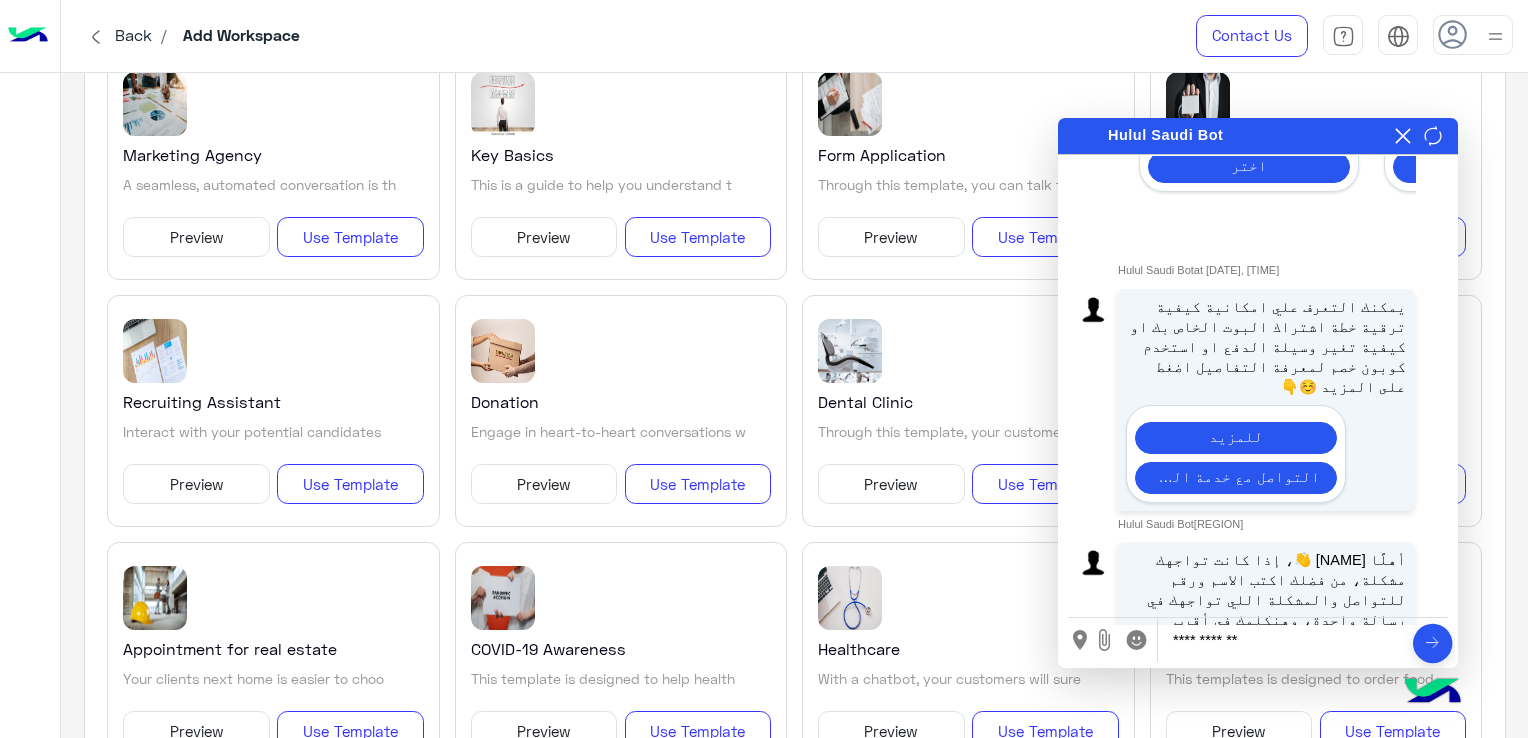 type on "**********" 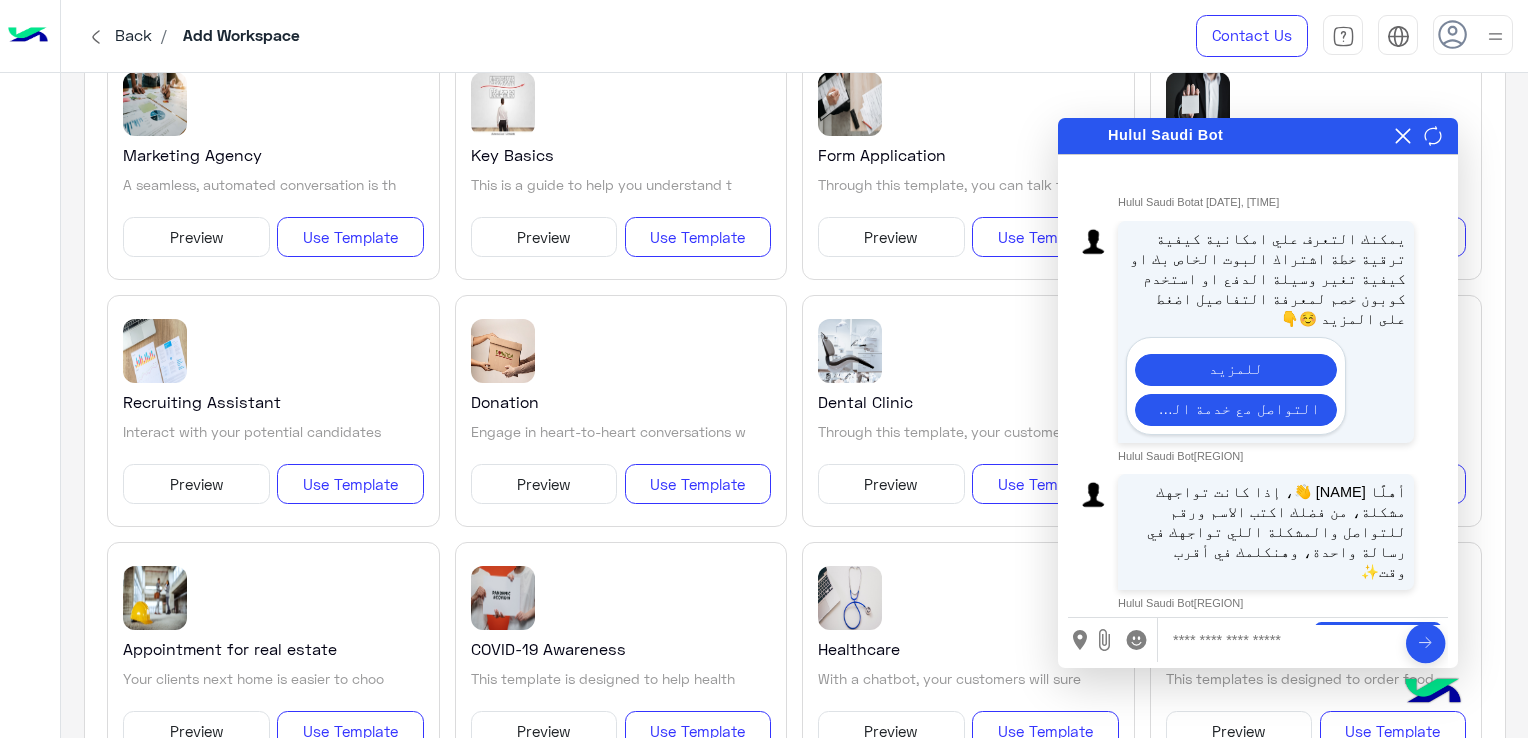 scroll, scrollTop: 644, scrollLeft: 0, axis: vertical 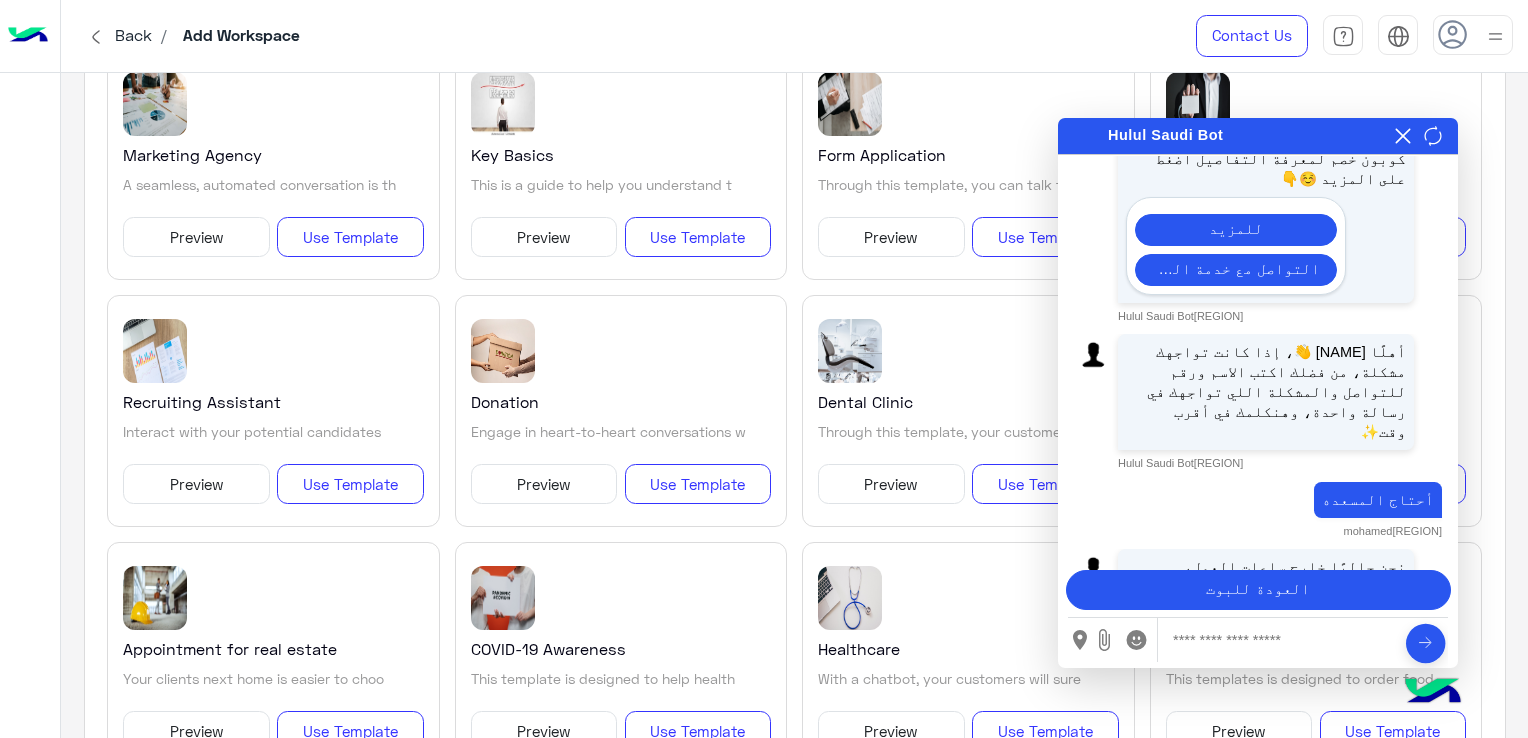 click on "العودة للبوت" at bounding box center [1258, 590] 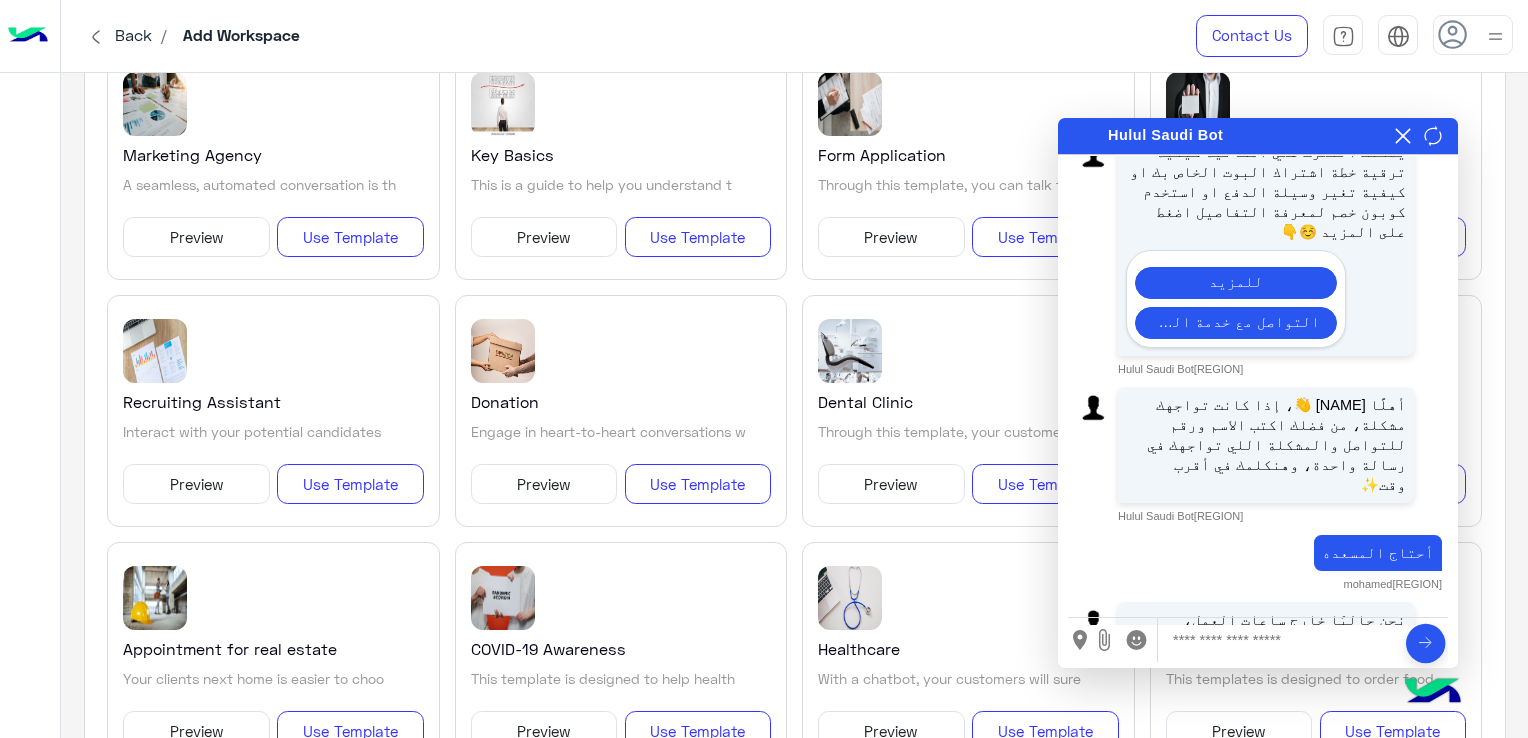 click 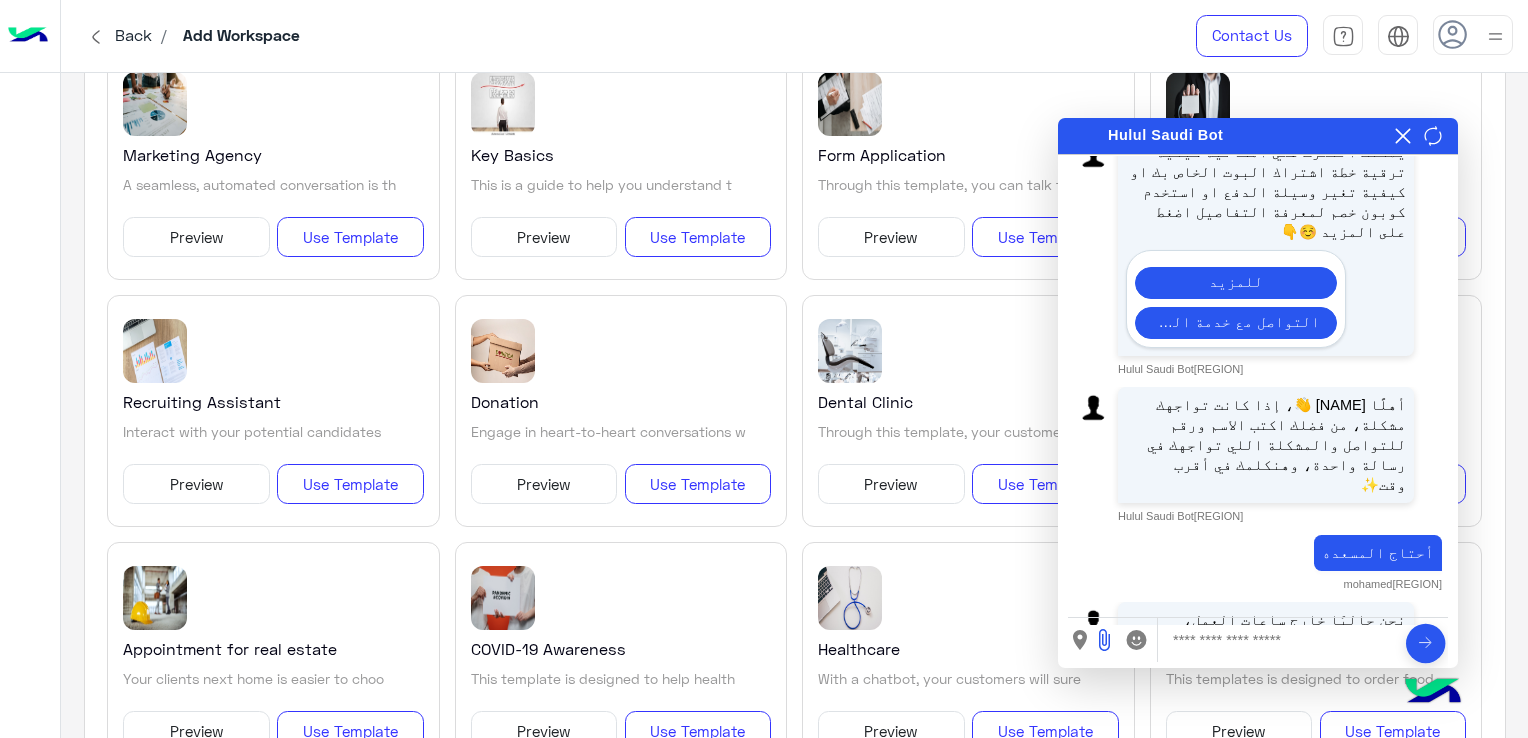 click 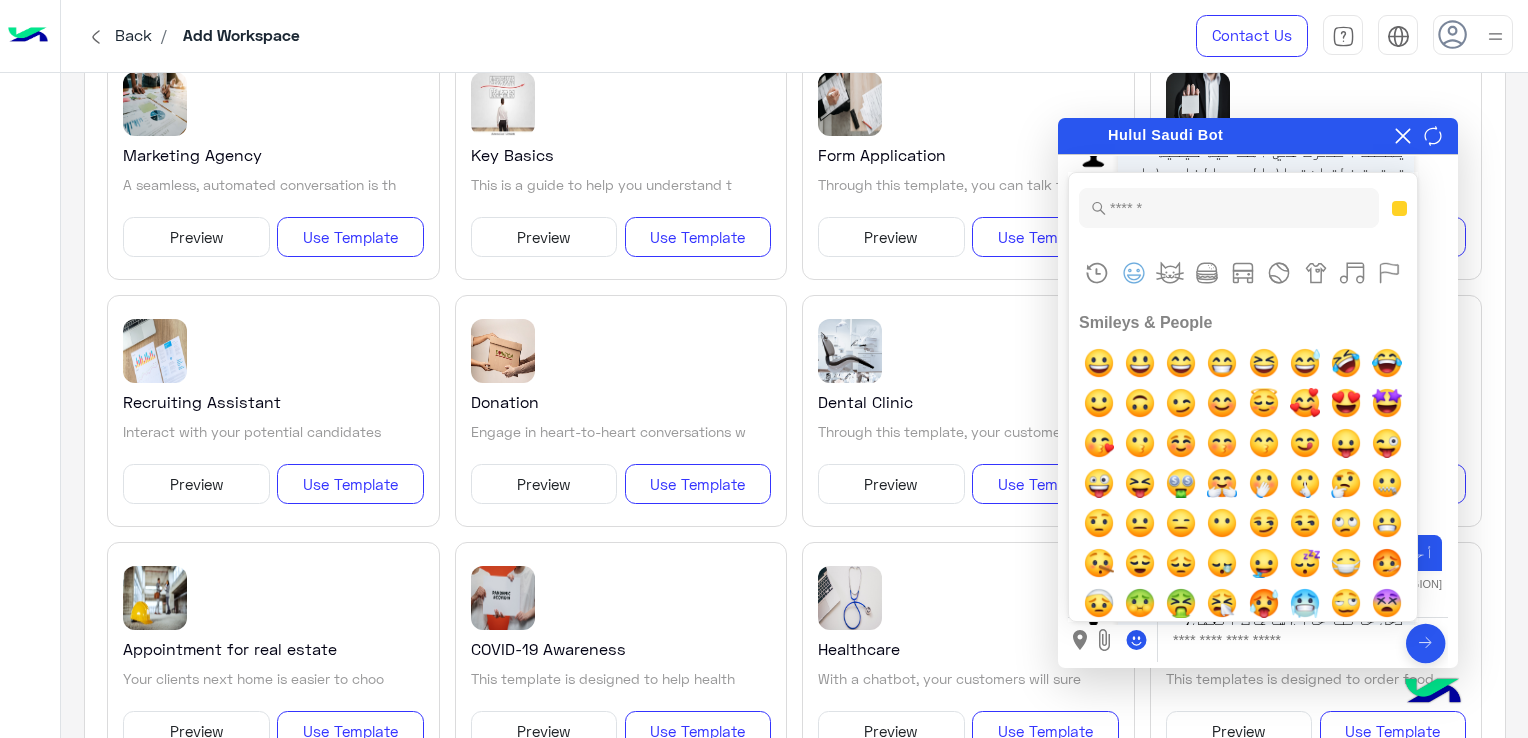 click 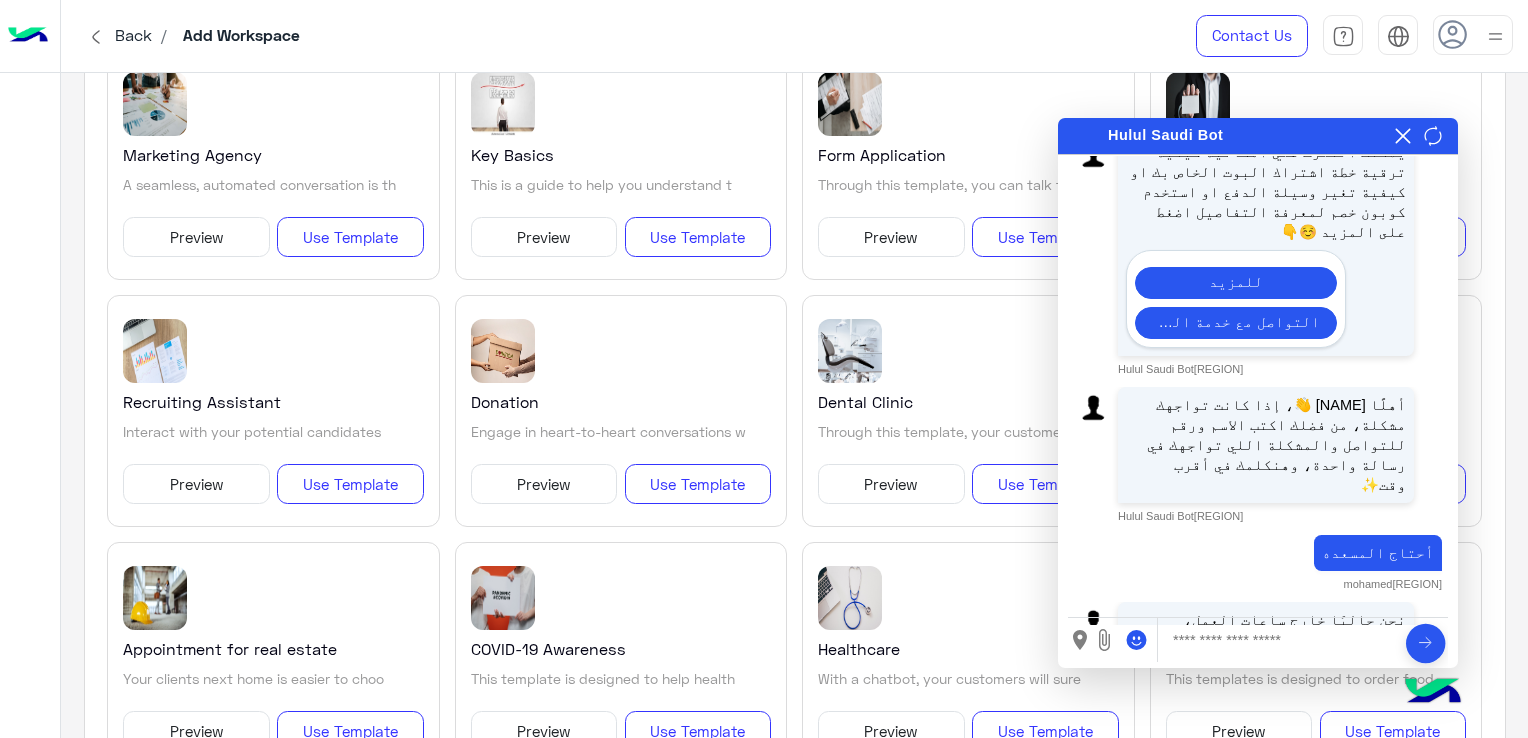 click at bounding box center (1280, 640) 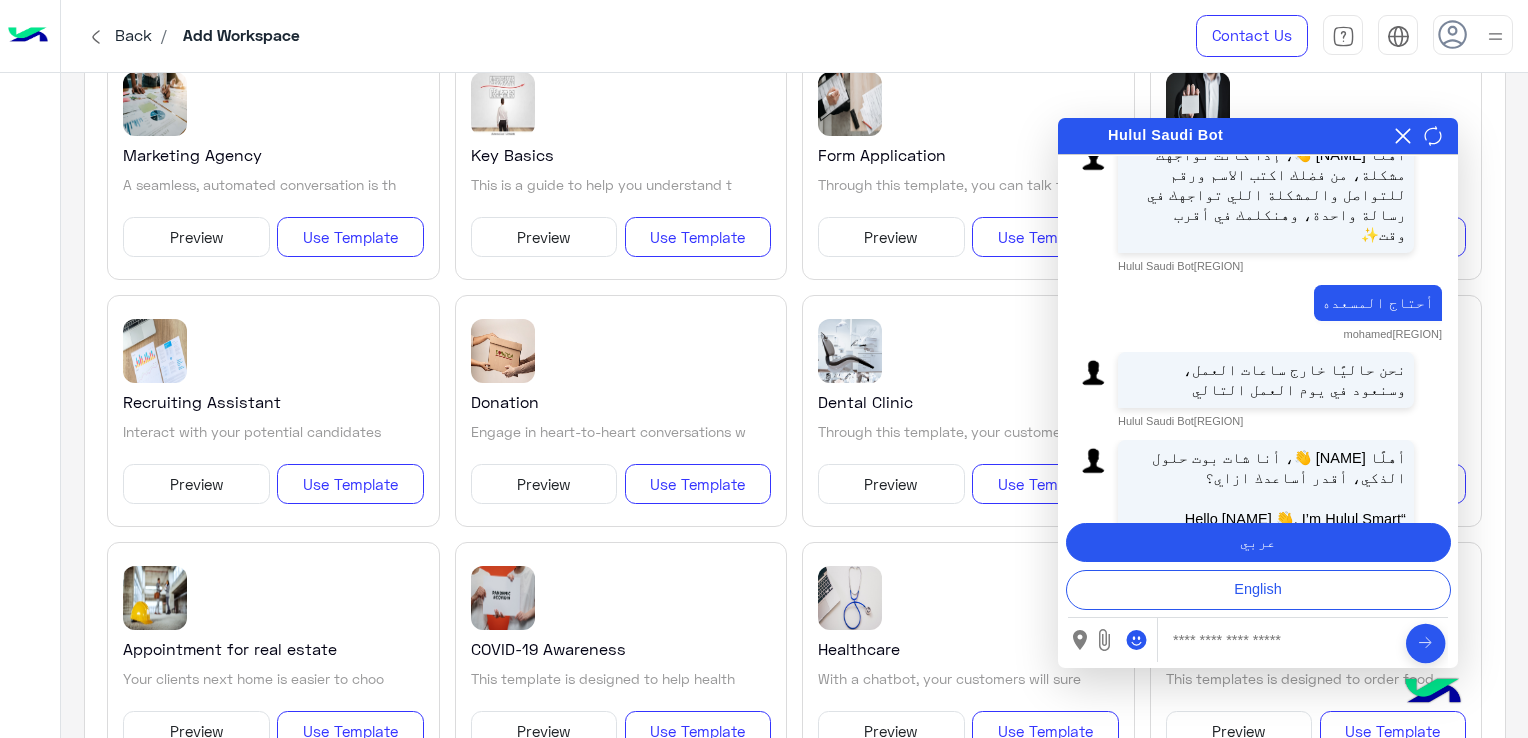 click on "عربي" at bounding box center (1258, 543) 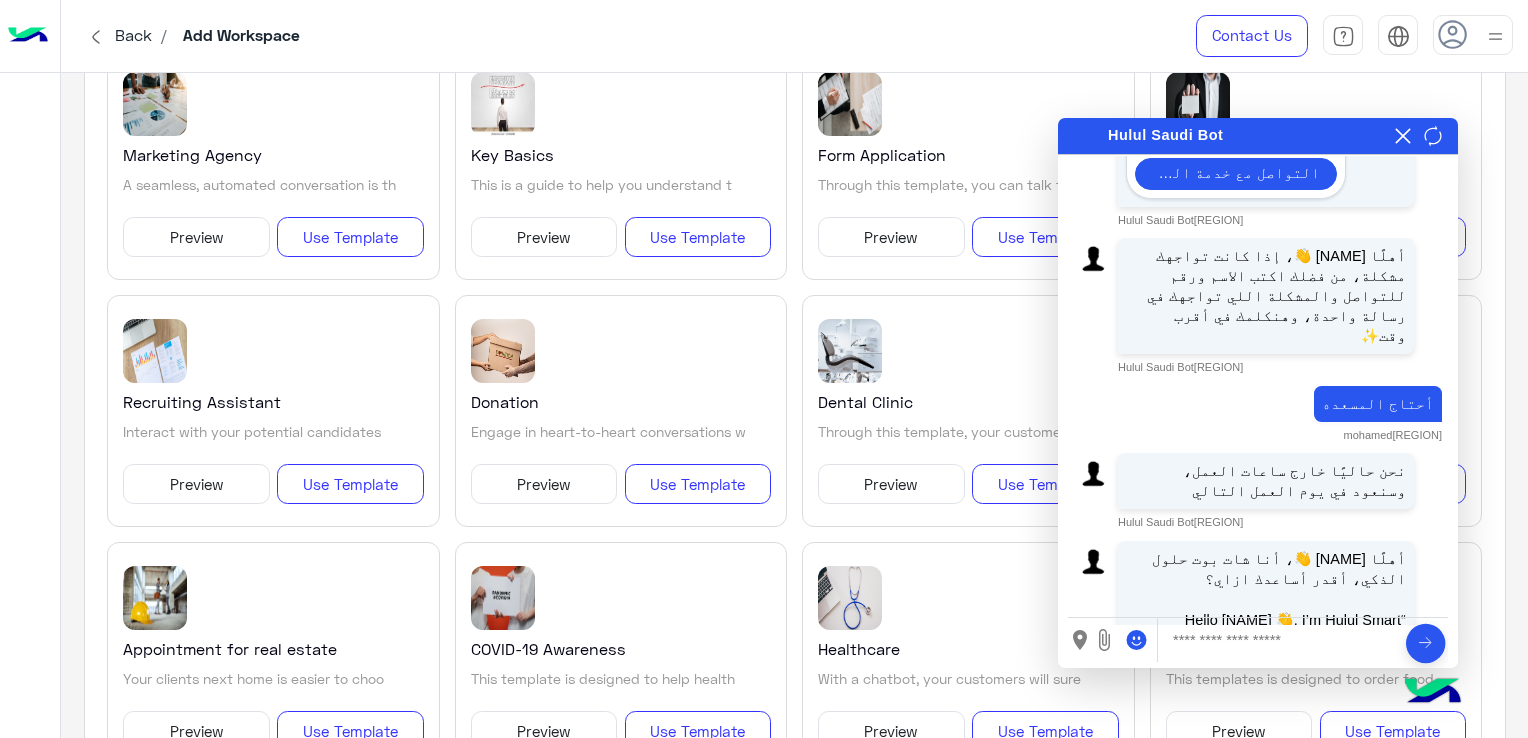 scroll, scrollTop: 1156, scrollLeft: 0, axis: vertical 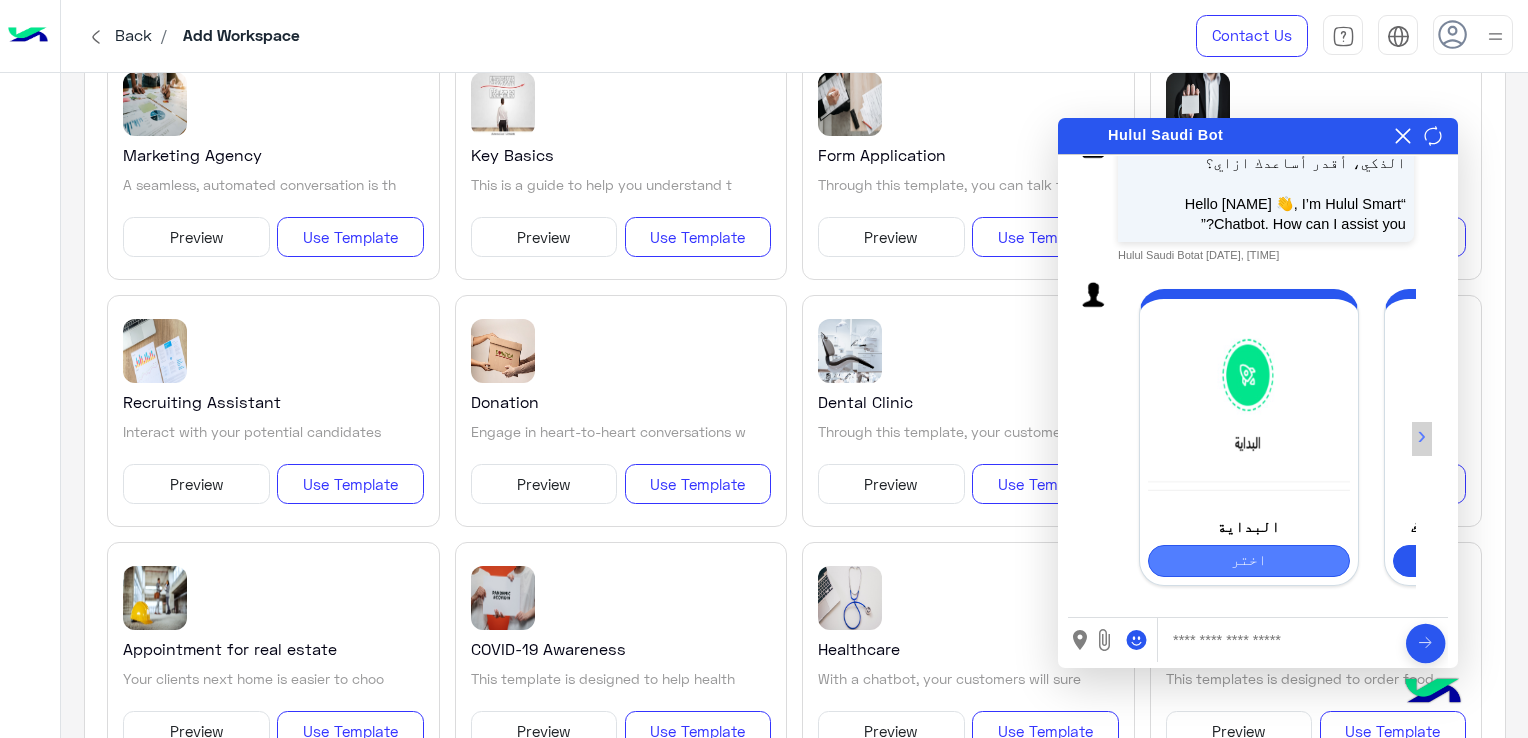 click on "اختر" at bounding box center [1249, 561] 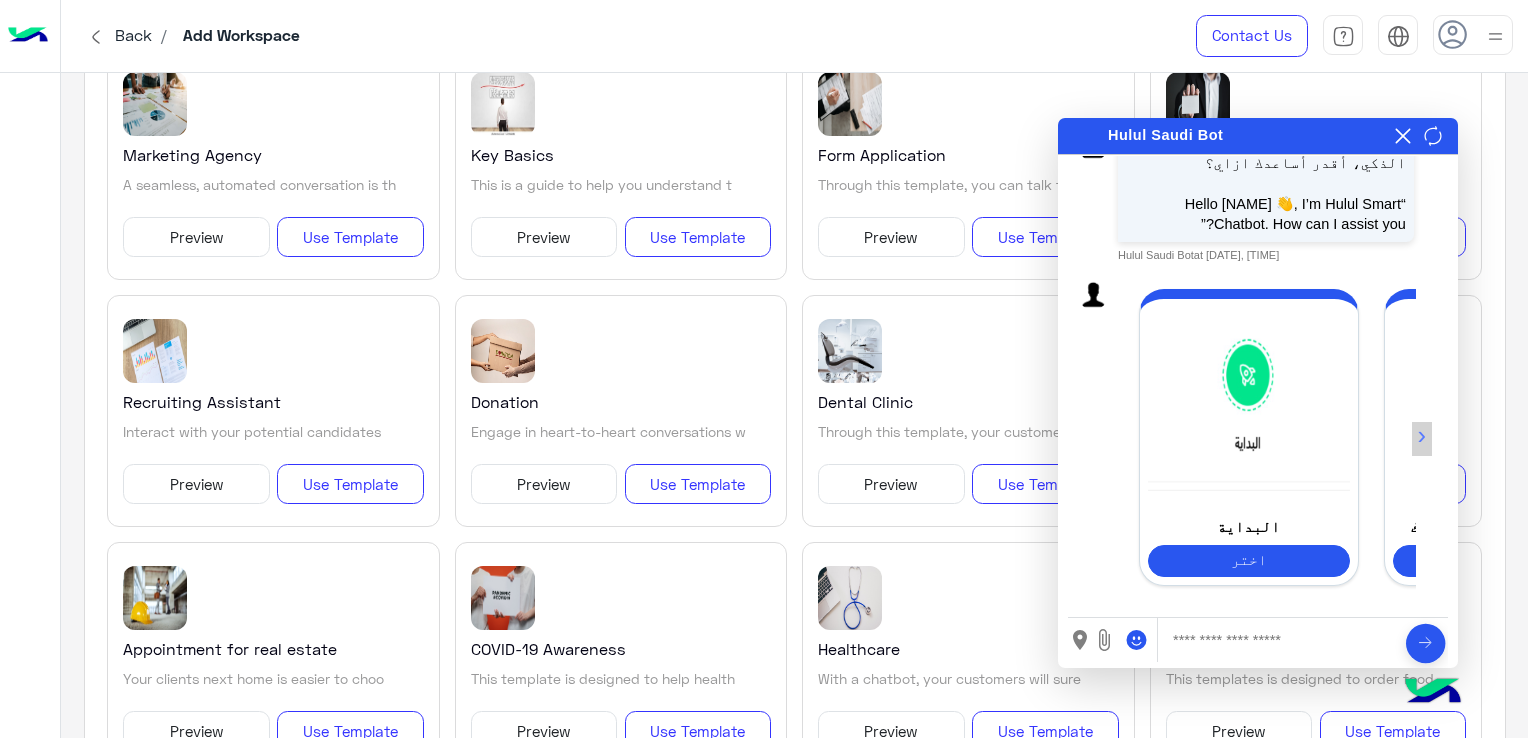 scroll, scrollTop: 1391, scrollLeft: 0, axis: vertical 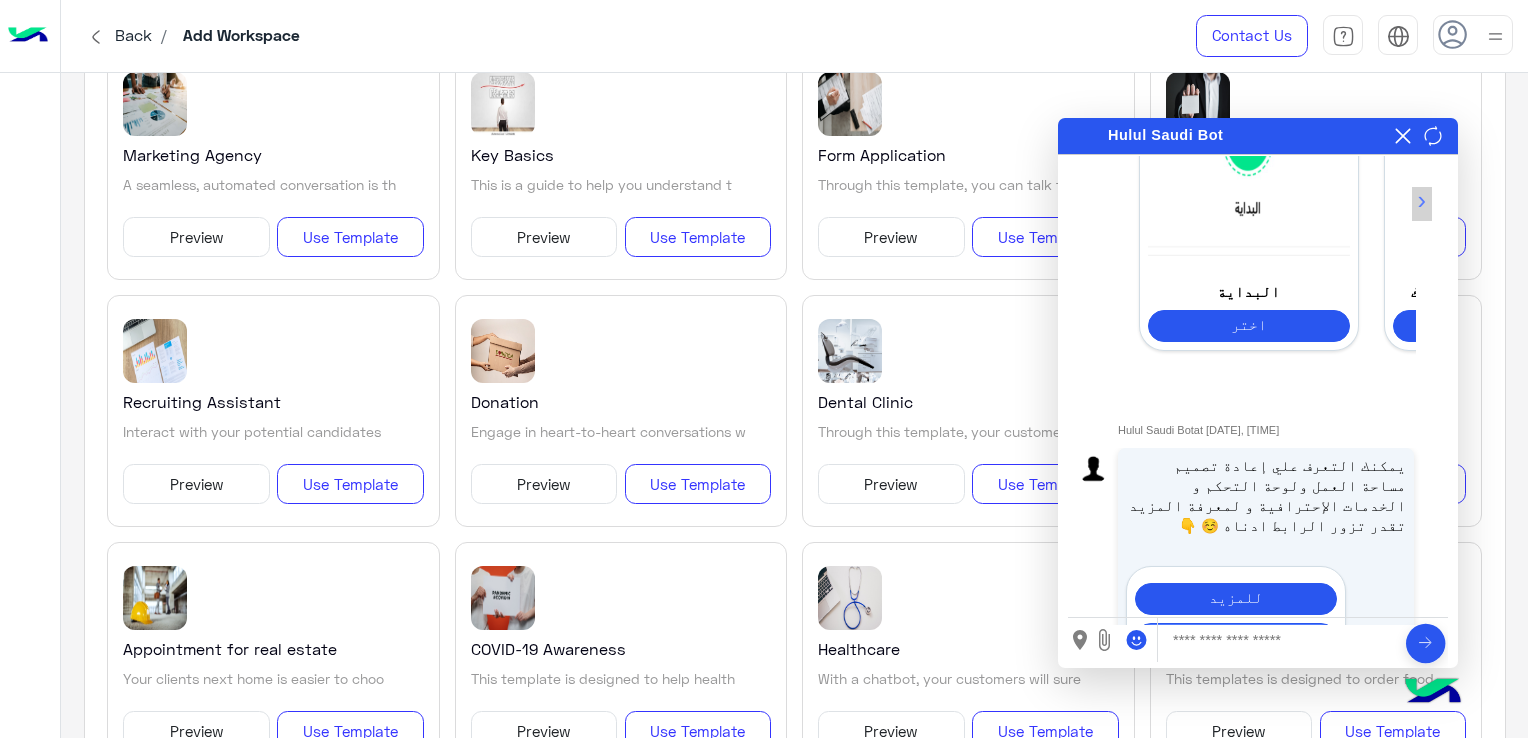 click on "التواصل مع المبيعات" at bounding box center (1236, 639) 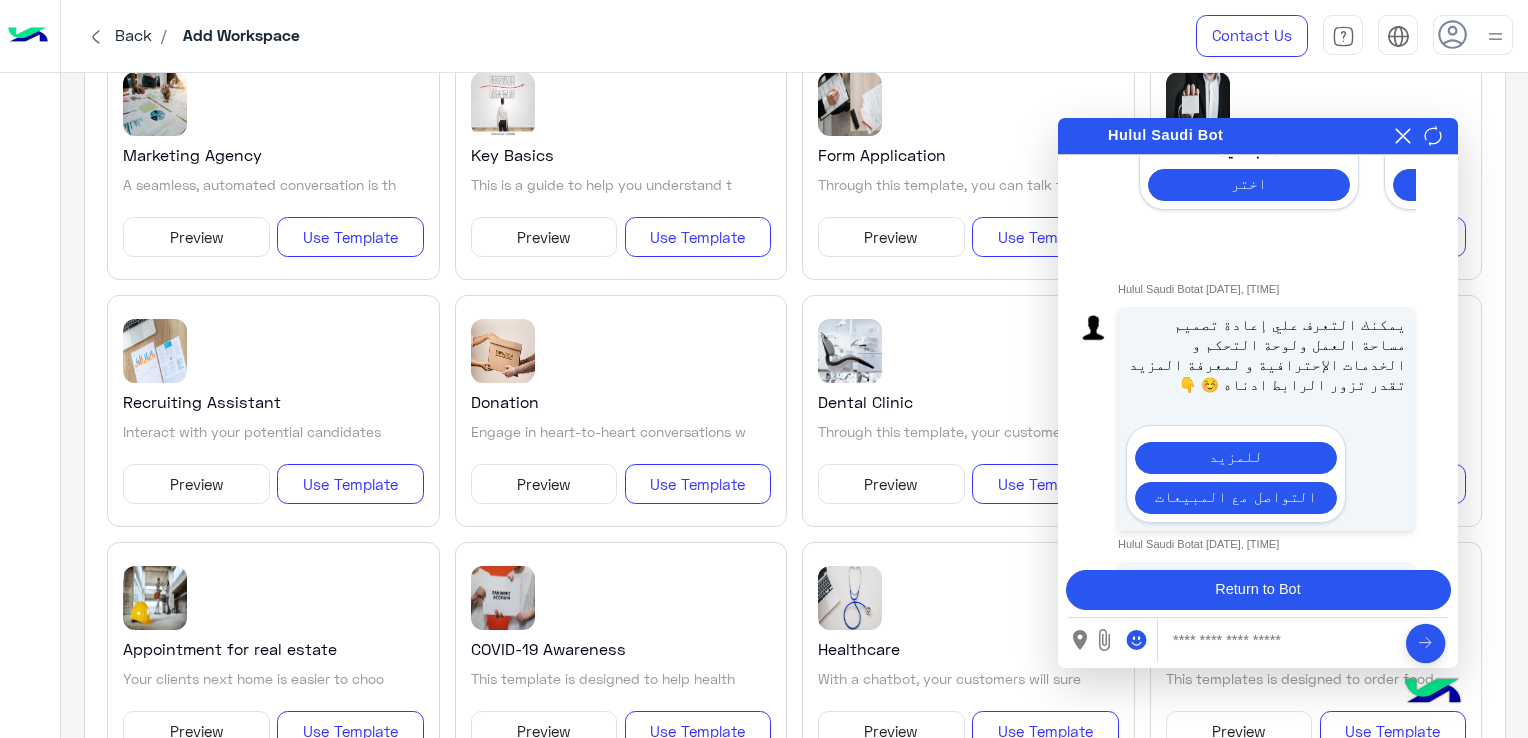 click on "Return to Bot" at bounding box center [1258, 590] 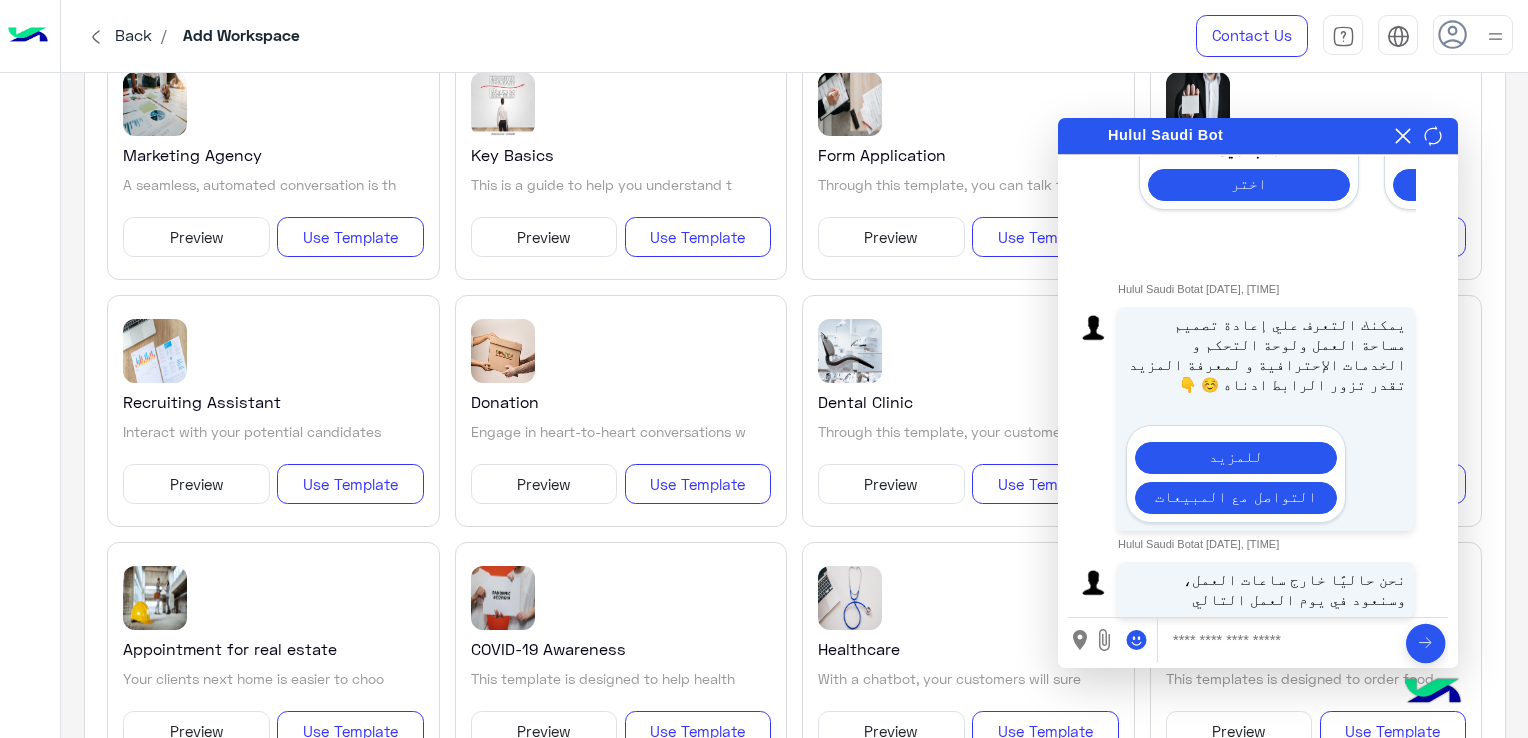 scroll, scrollTop: 1478, scrollLeft: 0, axis: vertical 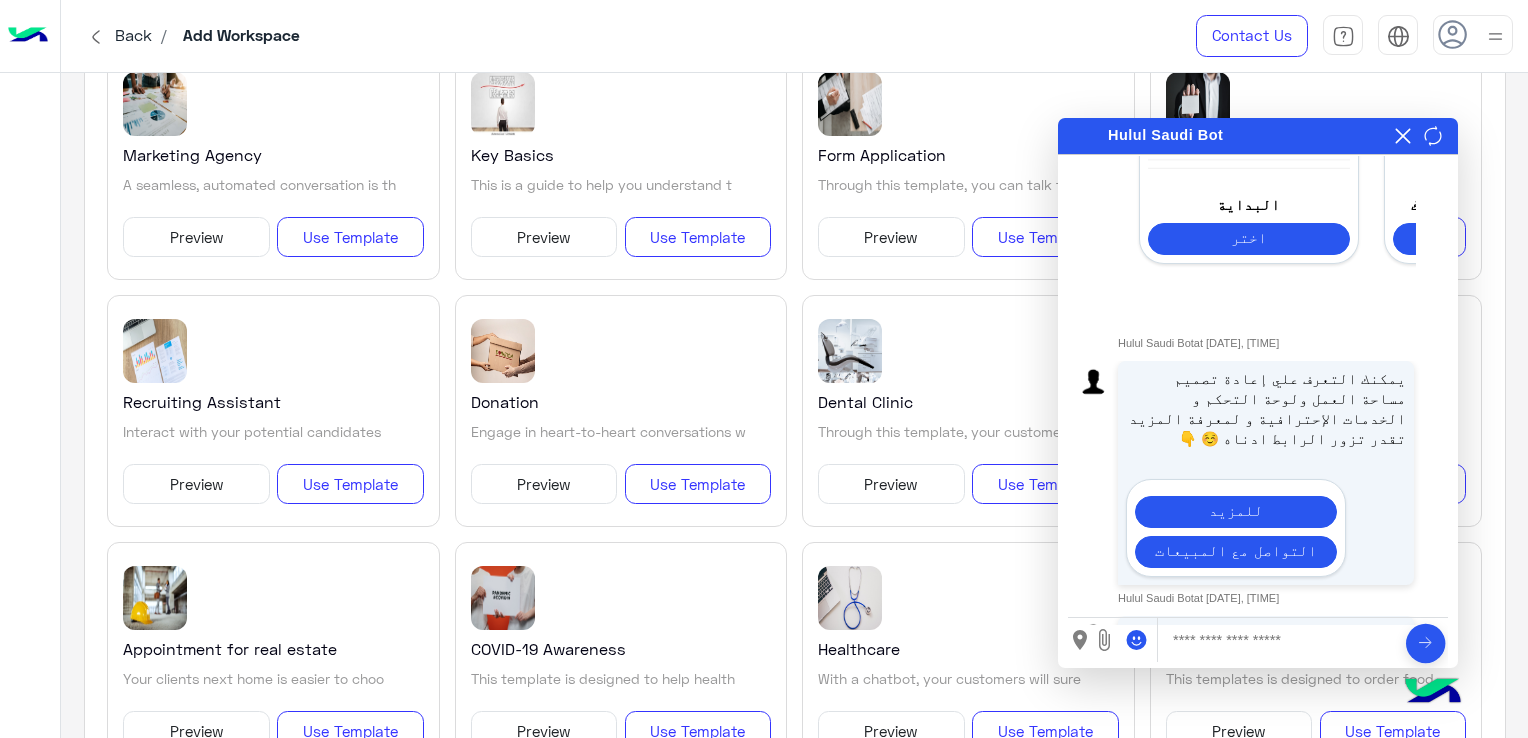 click on "× هل تريد إنهاء المحادثة ؟ Do you want to end the conversation? نعم / Yes لا / No Hulul Saudi Bot
Enabling auto play will automatically play the message, allowing you to hear it without any additional steps." at bounding box center [1258, 136] 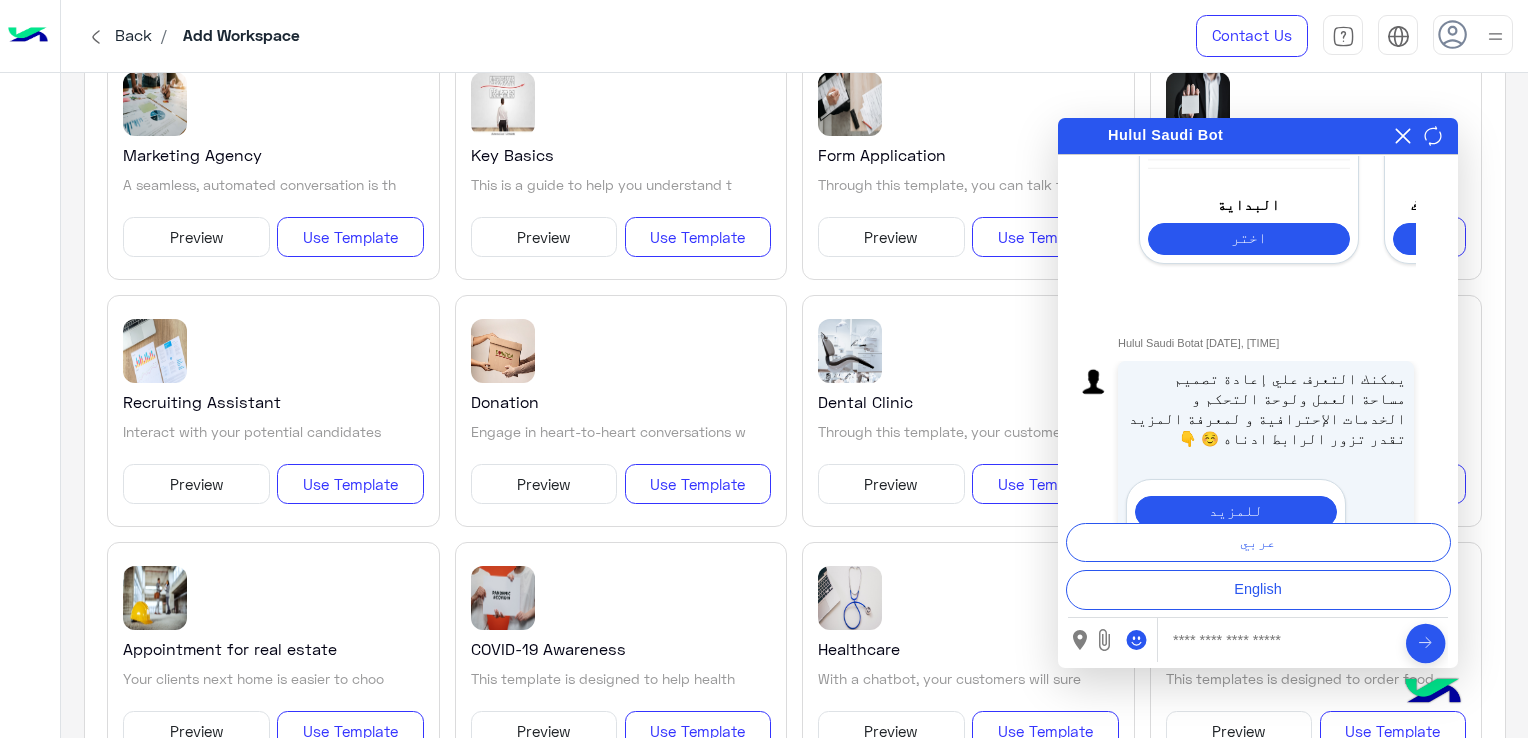 scroll, scrollTop: 1728, scrollLeft: 0, axis: vertical 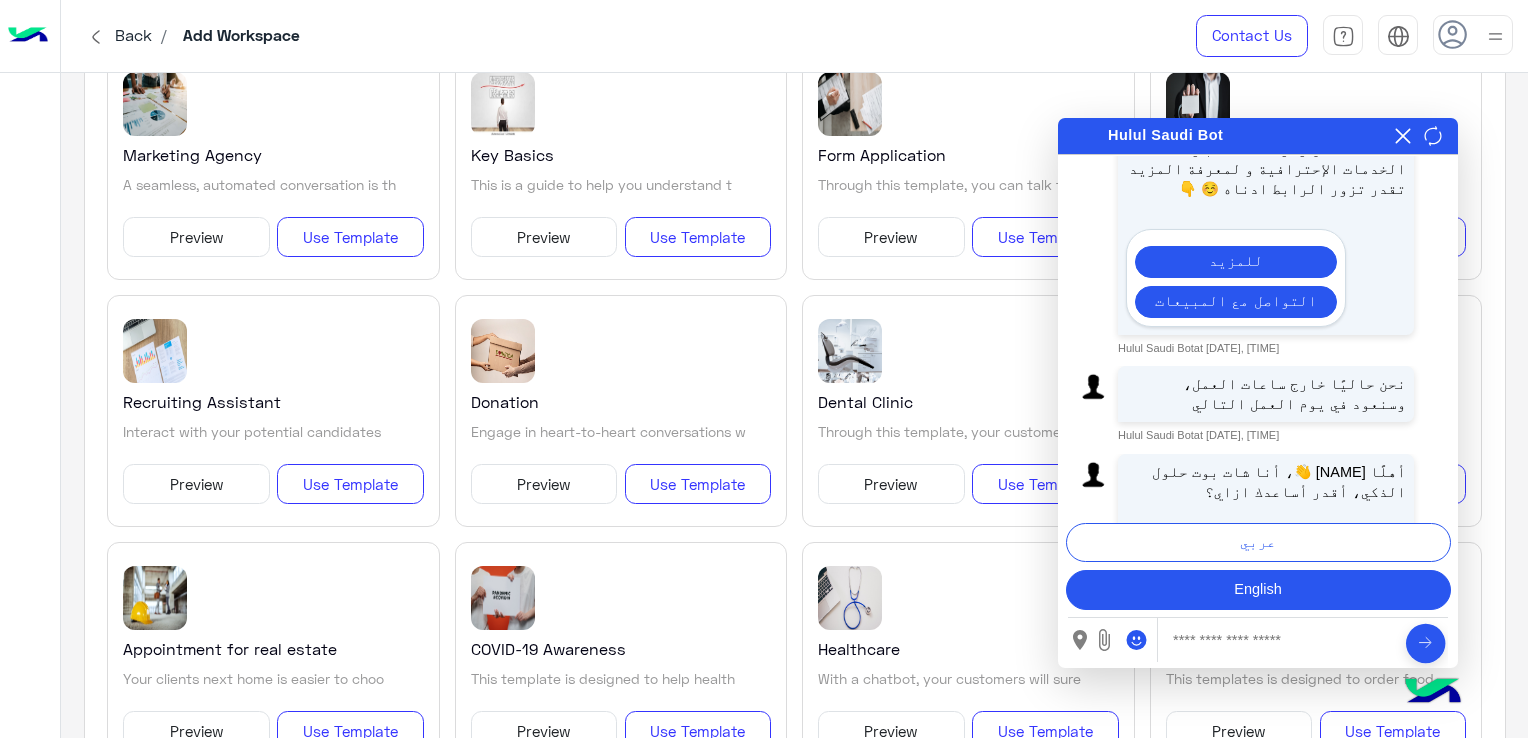 click on "English" at bounding box center (1258, 590) 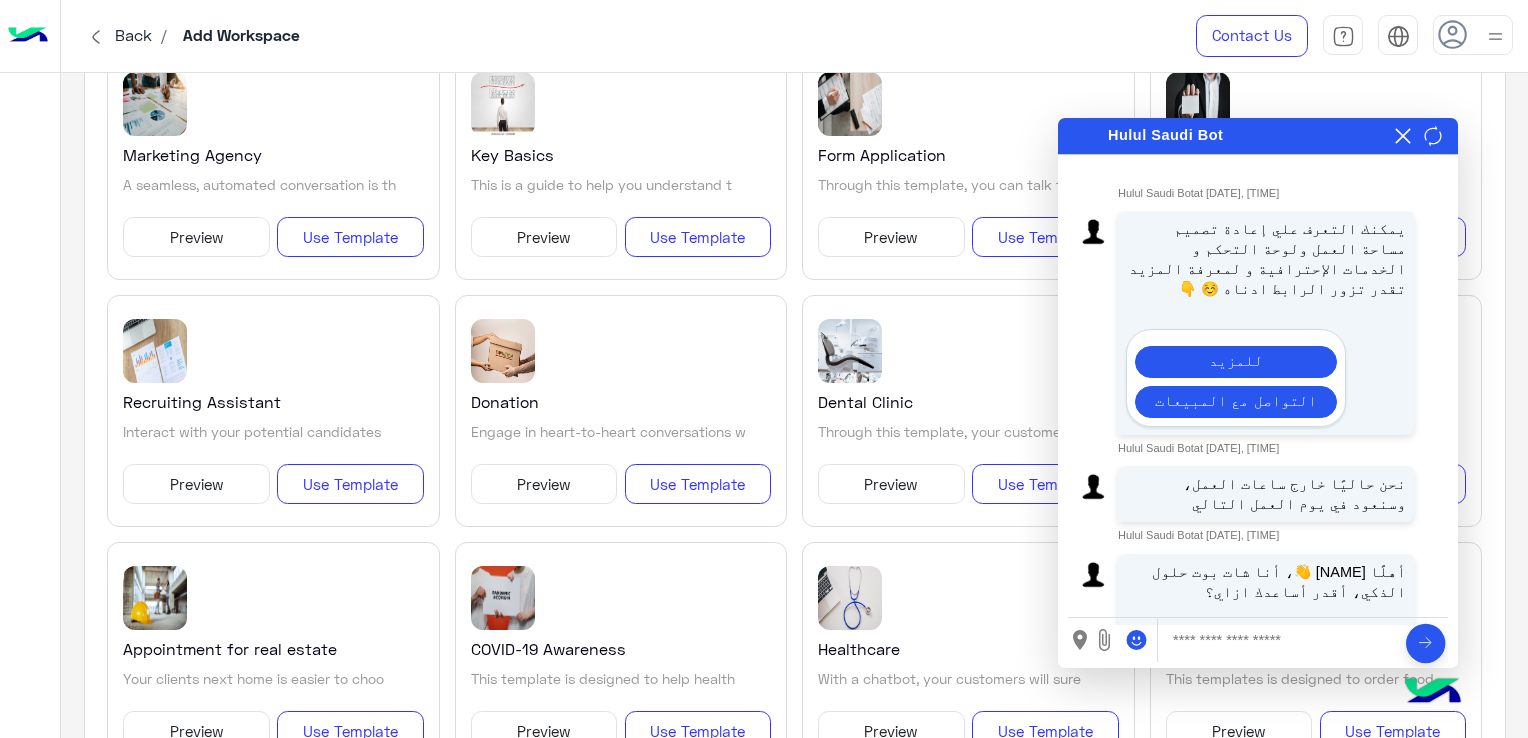 scroll, scrollTop: 1827, scrollLeft: 0, axis: vertical 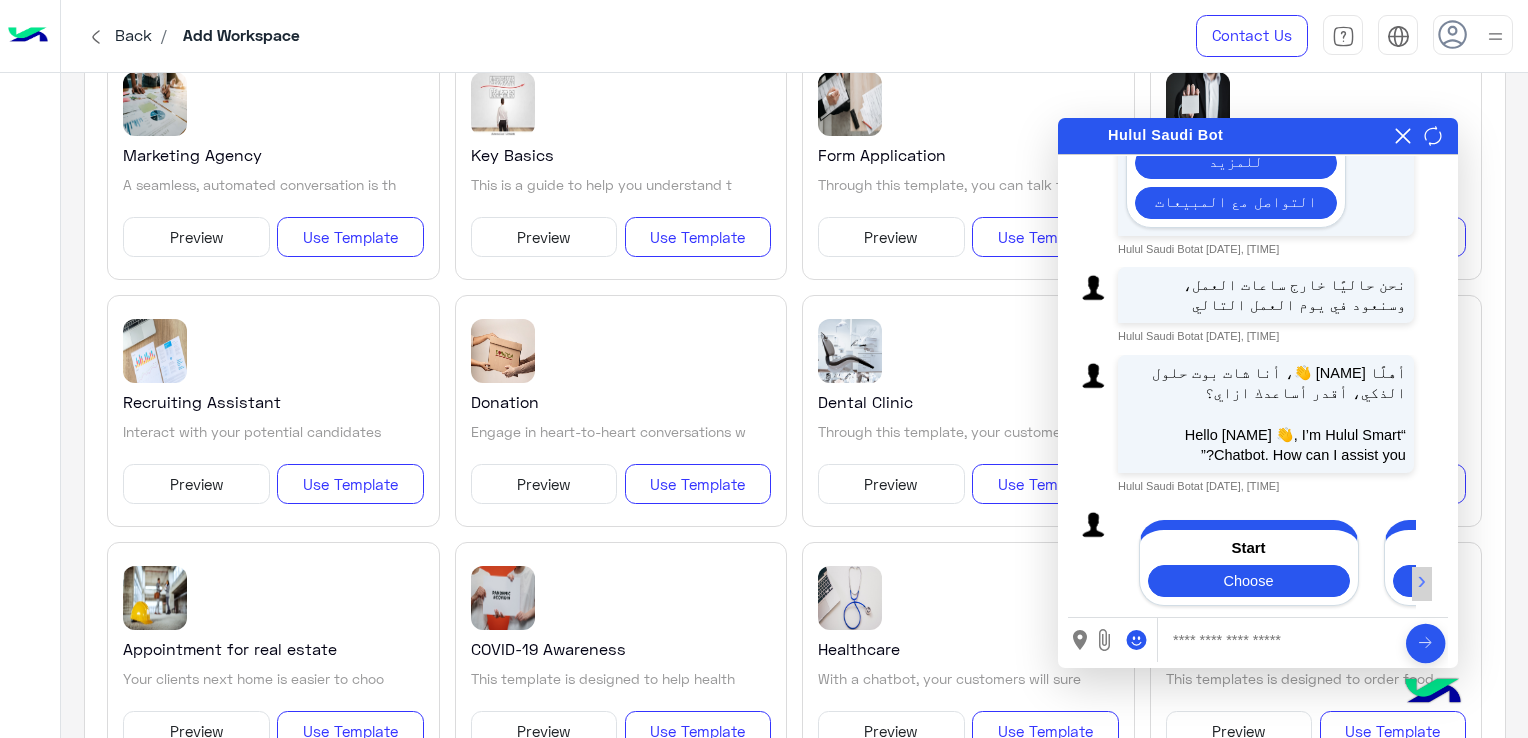 click on "›" at bounding box center (1422, 584) 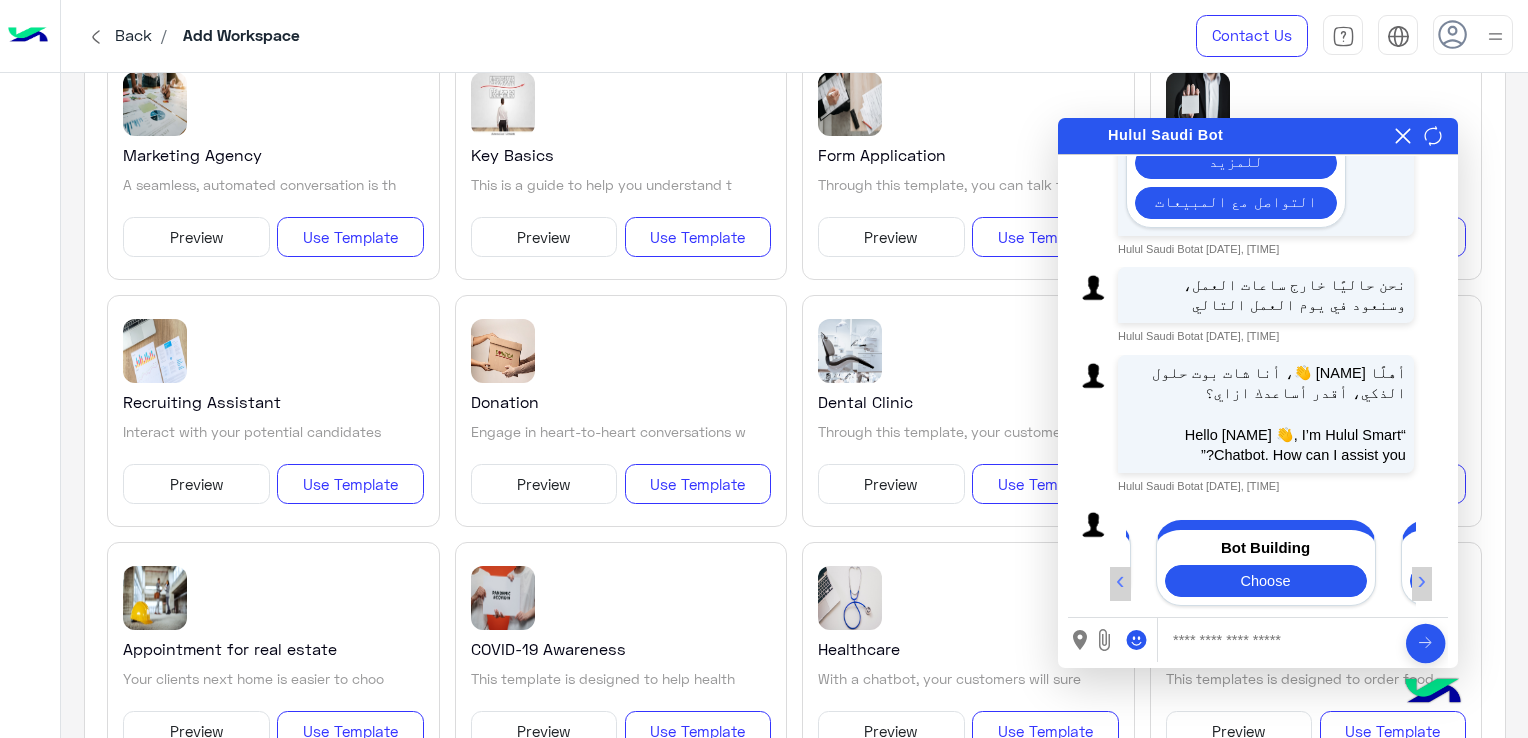 click on "›" at bounding box center [1422, 584] 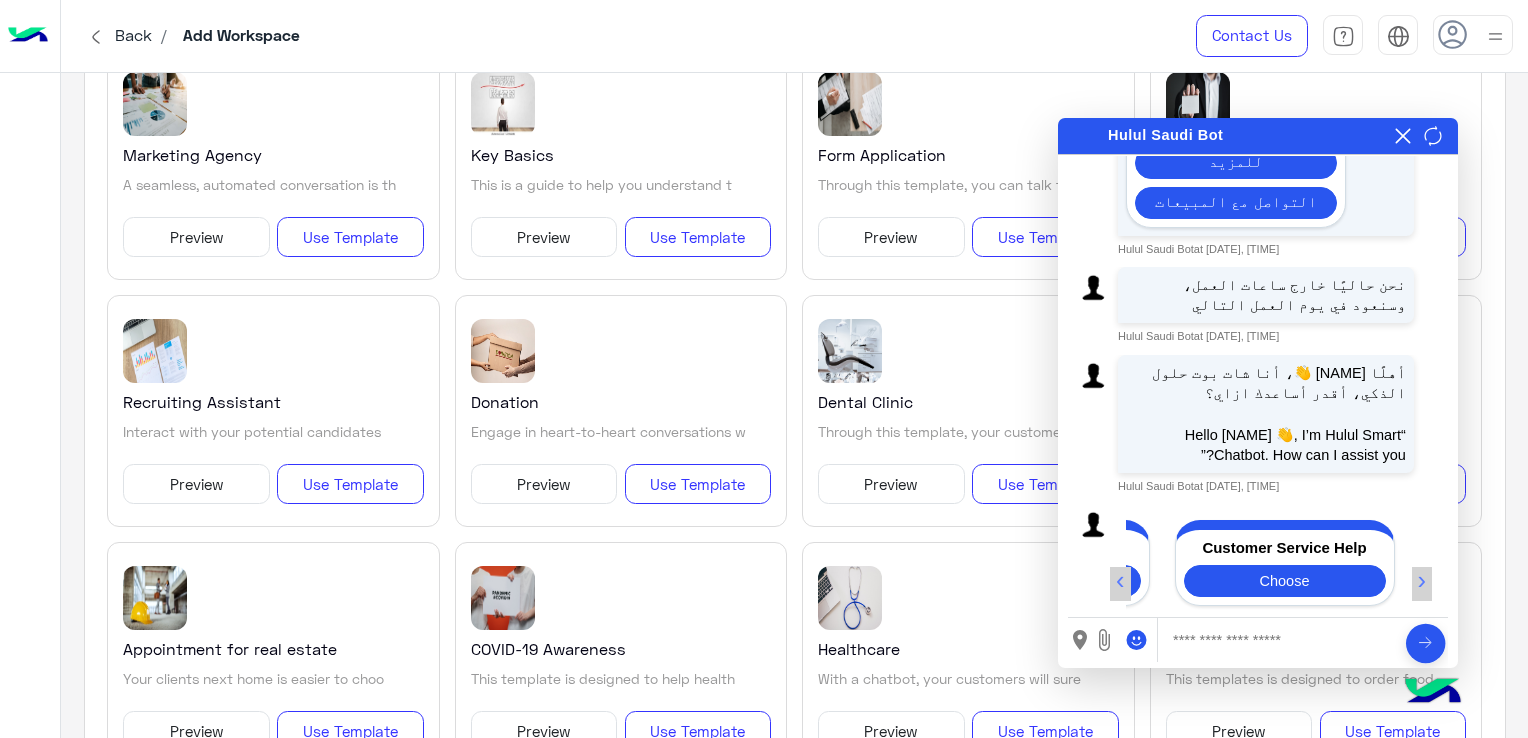 scroll, scrollTop: 0, scrollLeft: 457, axis: horizontal 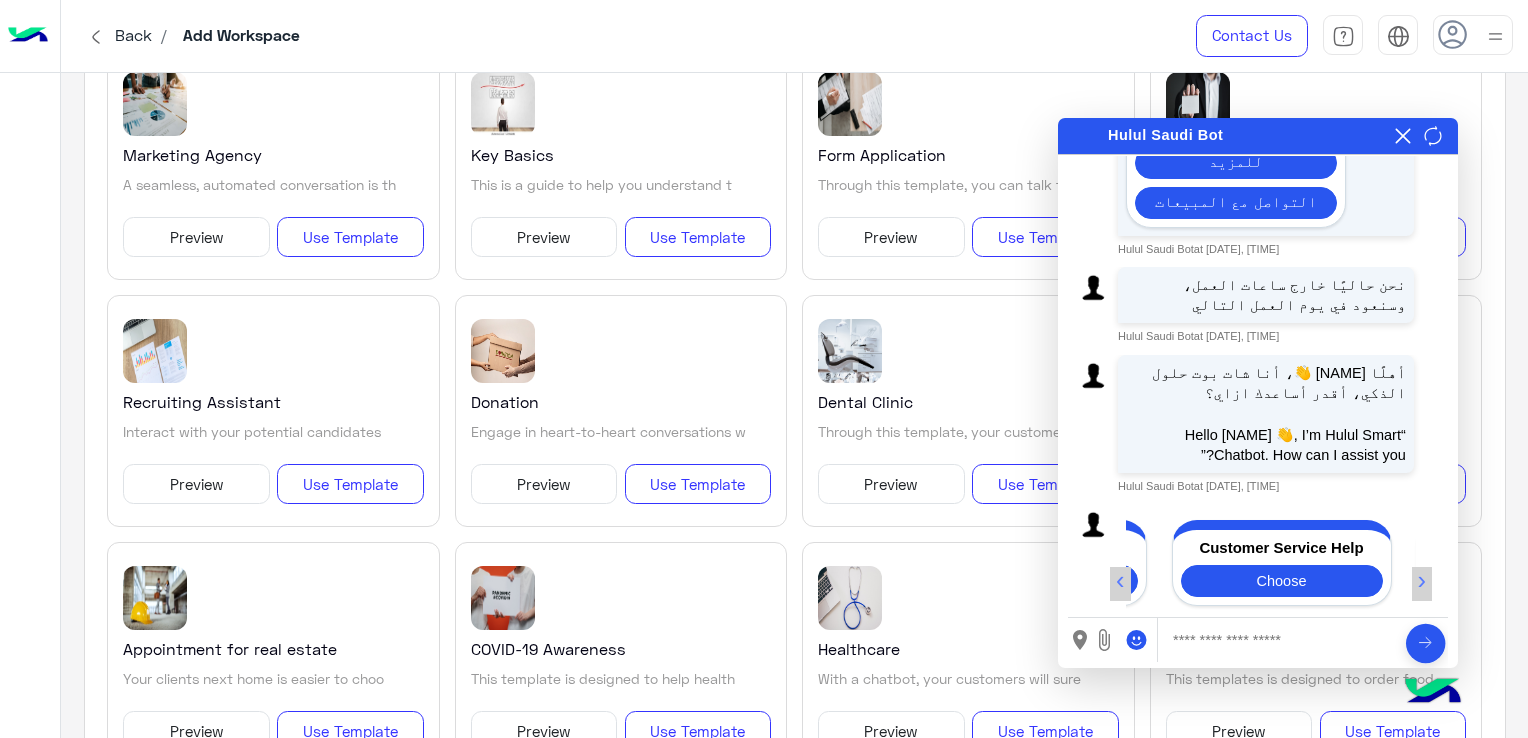 click on "Bot Building
Choose" at bounding box center (1037, 568) 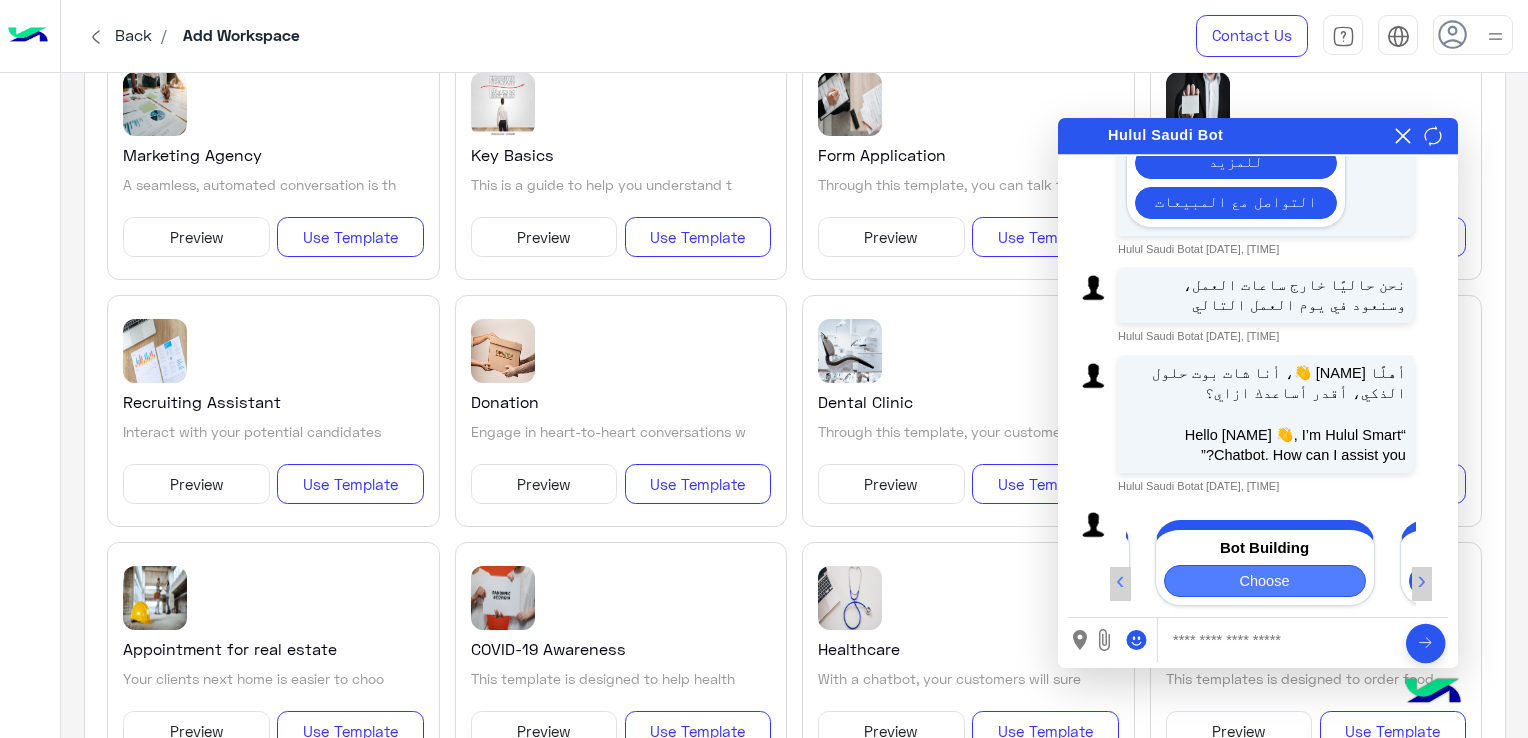 click on "Choose" at bounding box center [1265, 581] 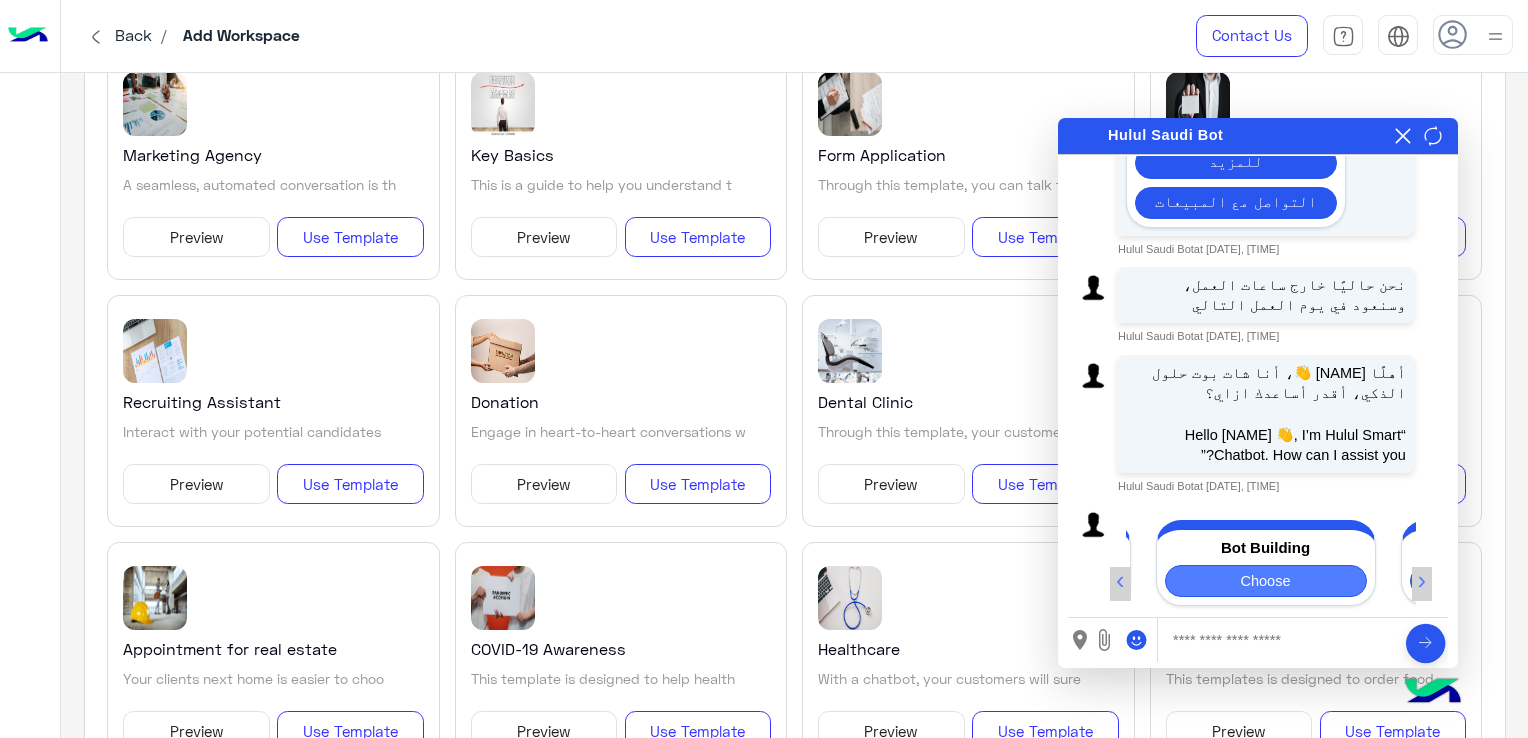 scroll, scrollTop: 0, scrollLeft: 0, axis: both 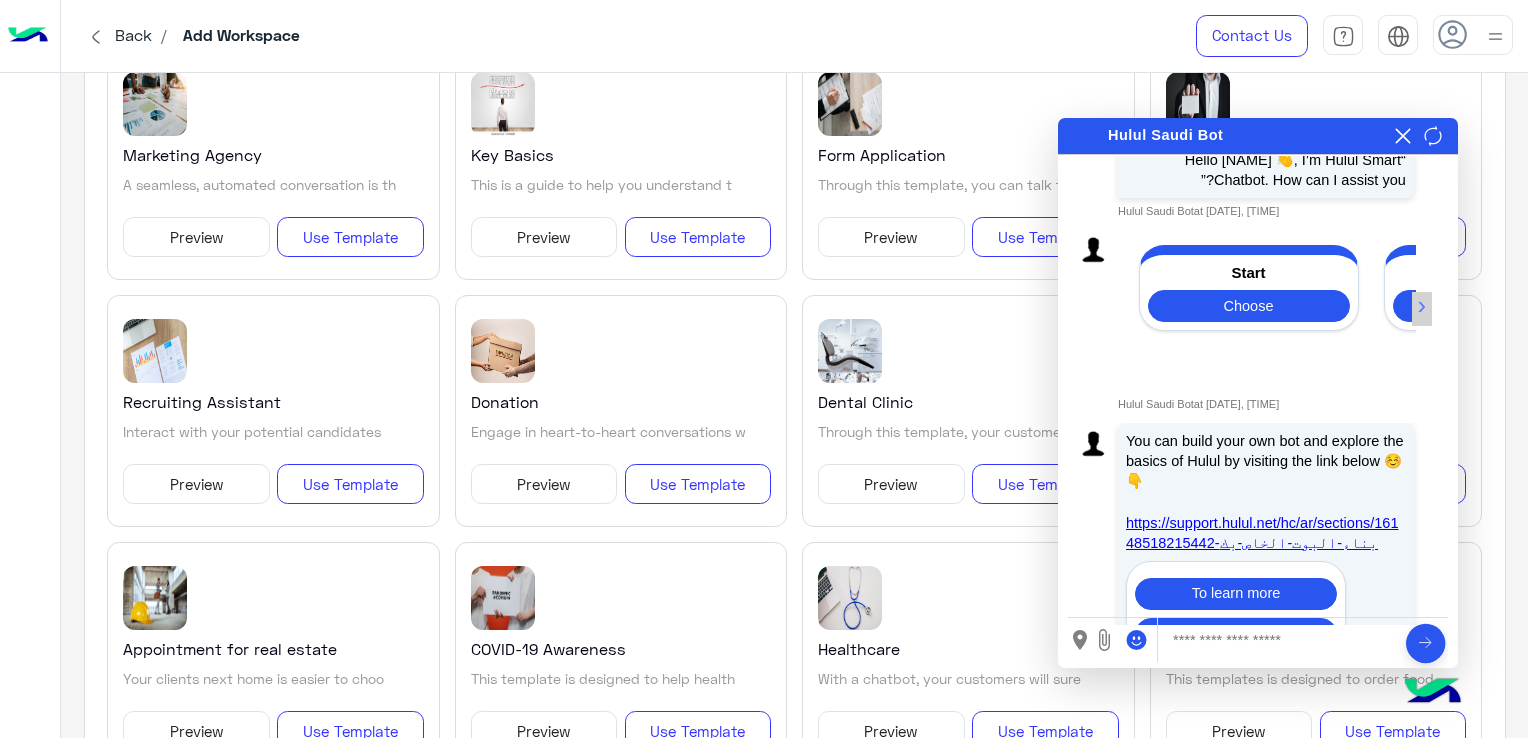 click on "https://support.hulul.net/hc/ar/sections/16148518215442-بناء-البوت-الخاص-بك" at bounding box center (1262, 533) 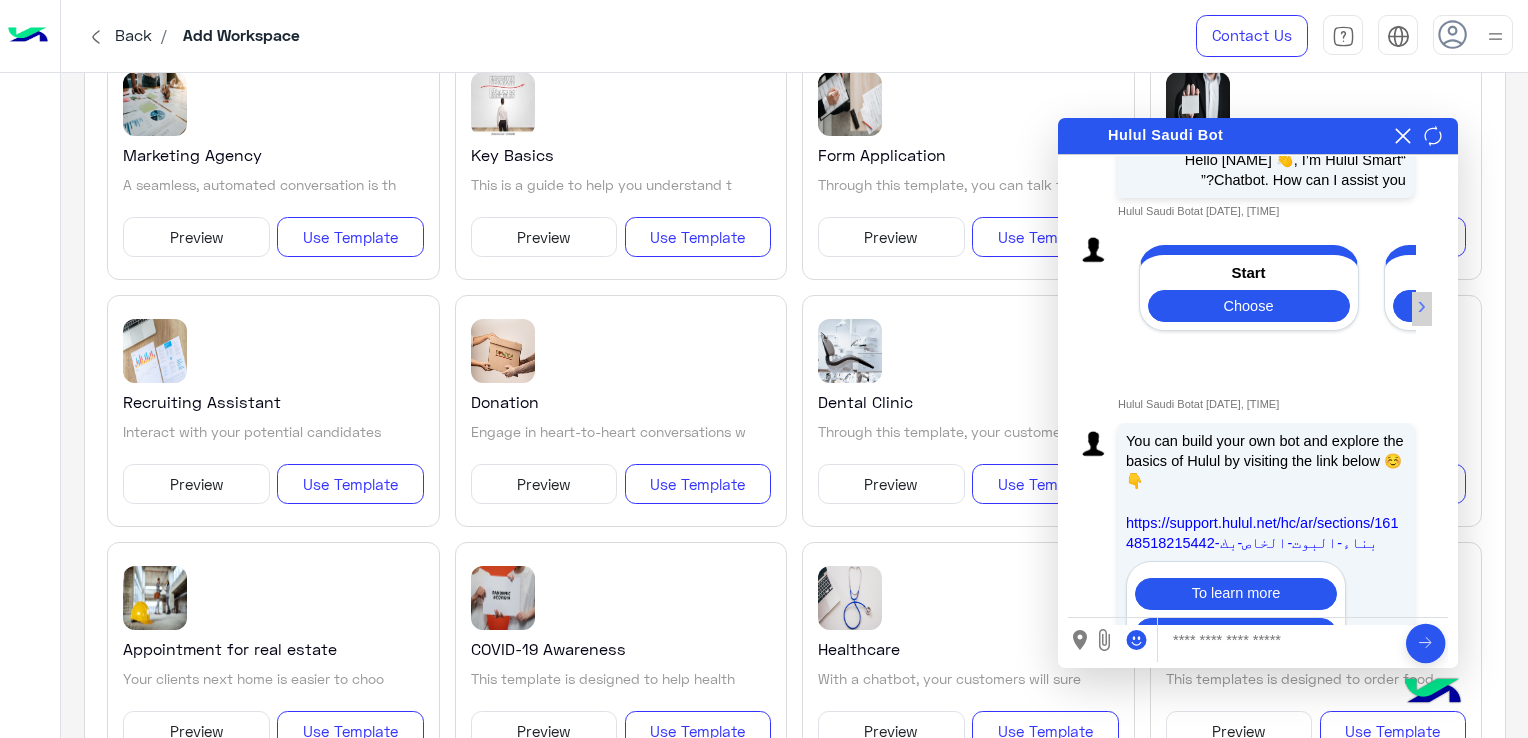 click on "× هل تريد إنهاء المحادثة ؟ Do you want to end the conversation? نعم / Yes لا / No Hulul Saudi Bot
Enabling auto play will automatically play the message, allowing you to hear it without any additional steps." at bounding box center [1258, 136] 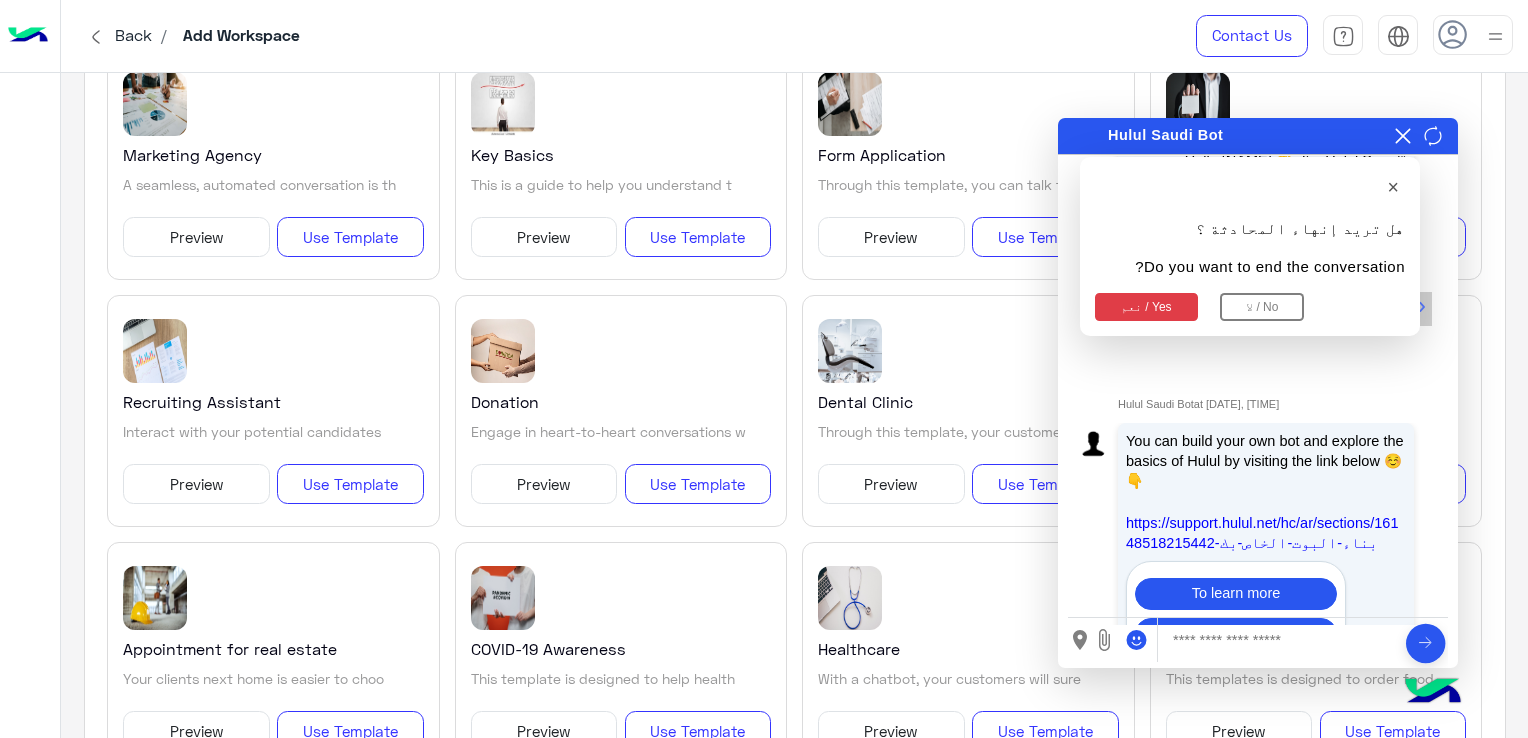 click on "نعم / Yes" at bounding box center (1146, 307) 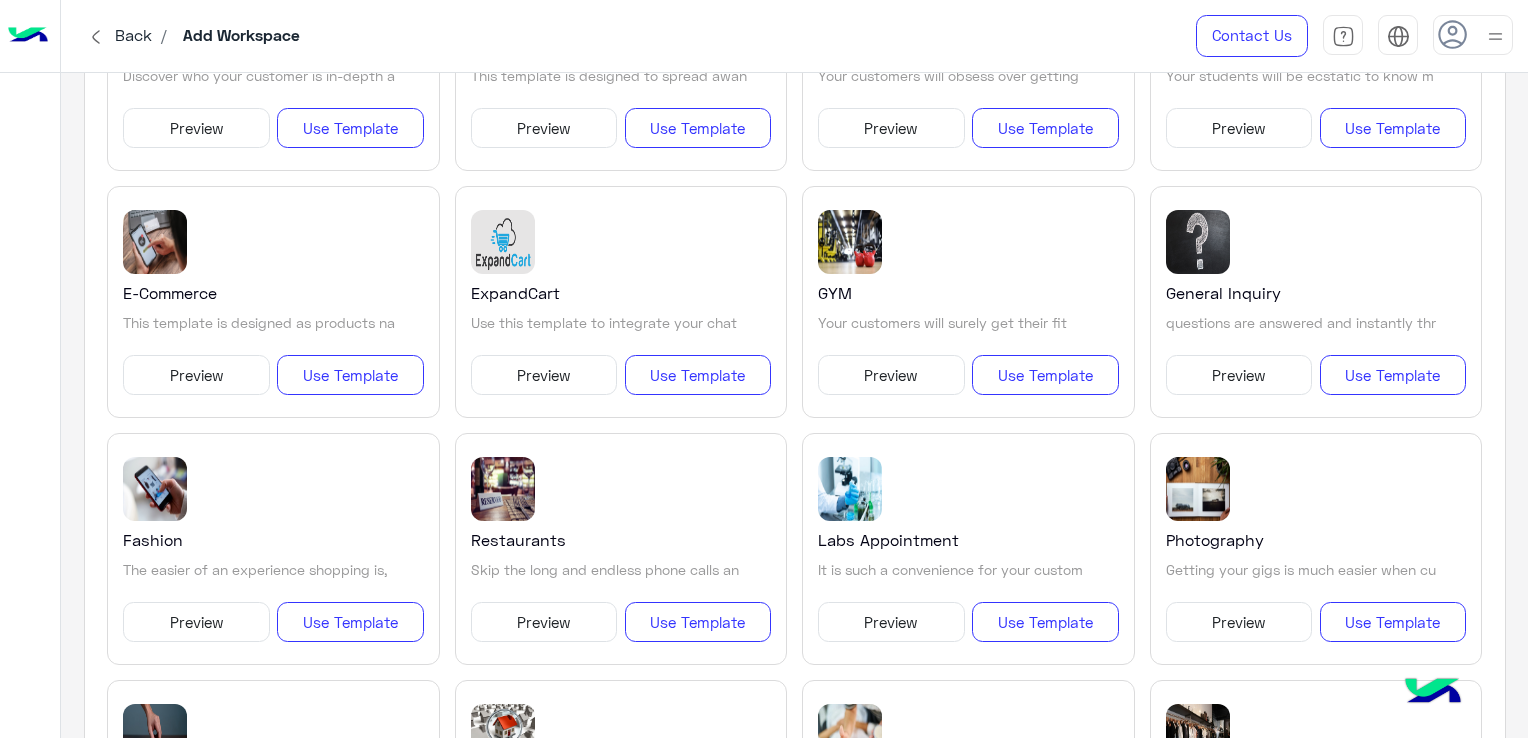 scroll, scrollTop: 1484, scrollLeft: 0, axis: vertical 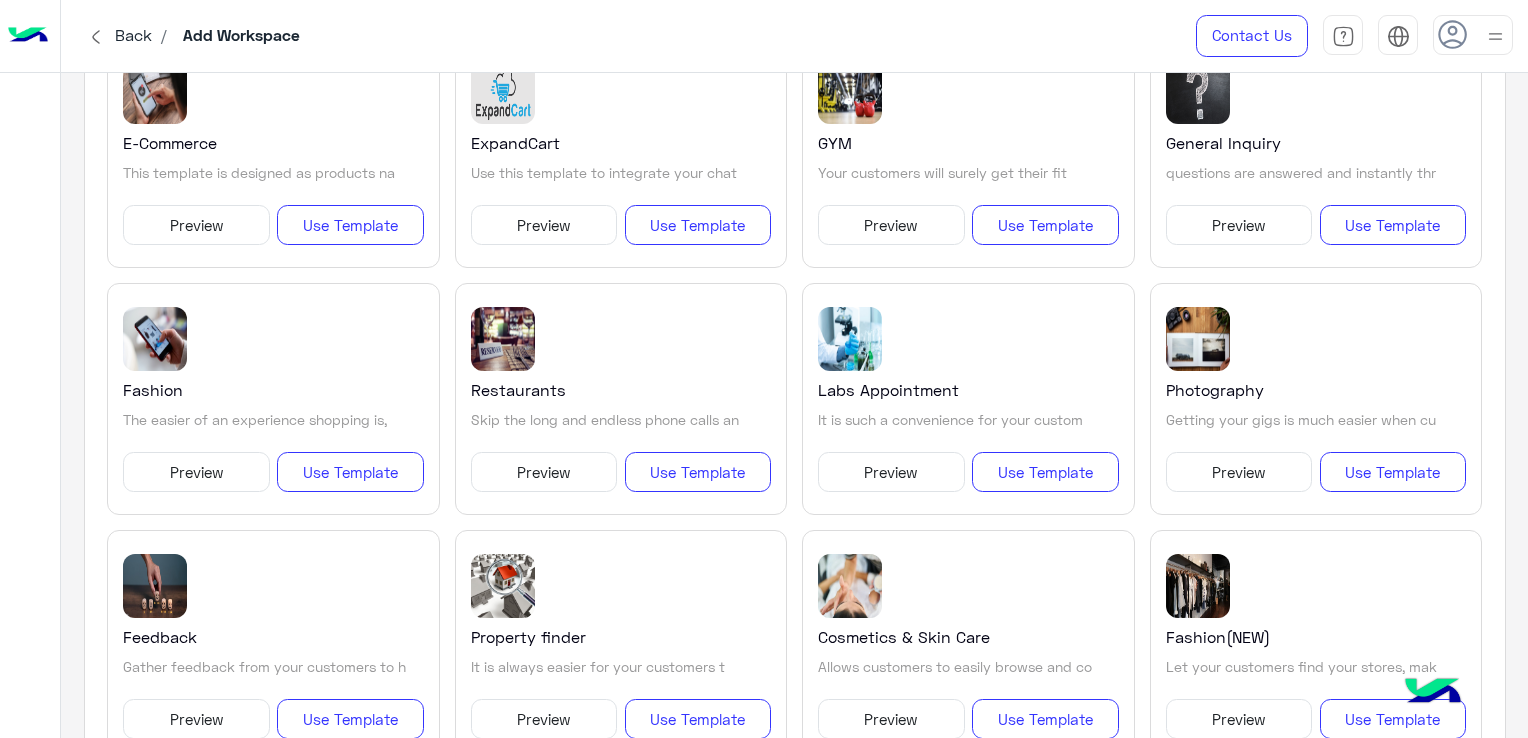 click at bounding box center [1433, 693] 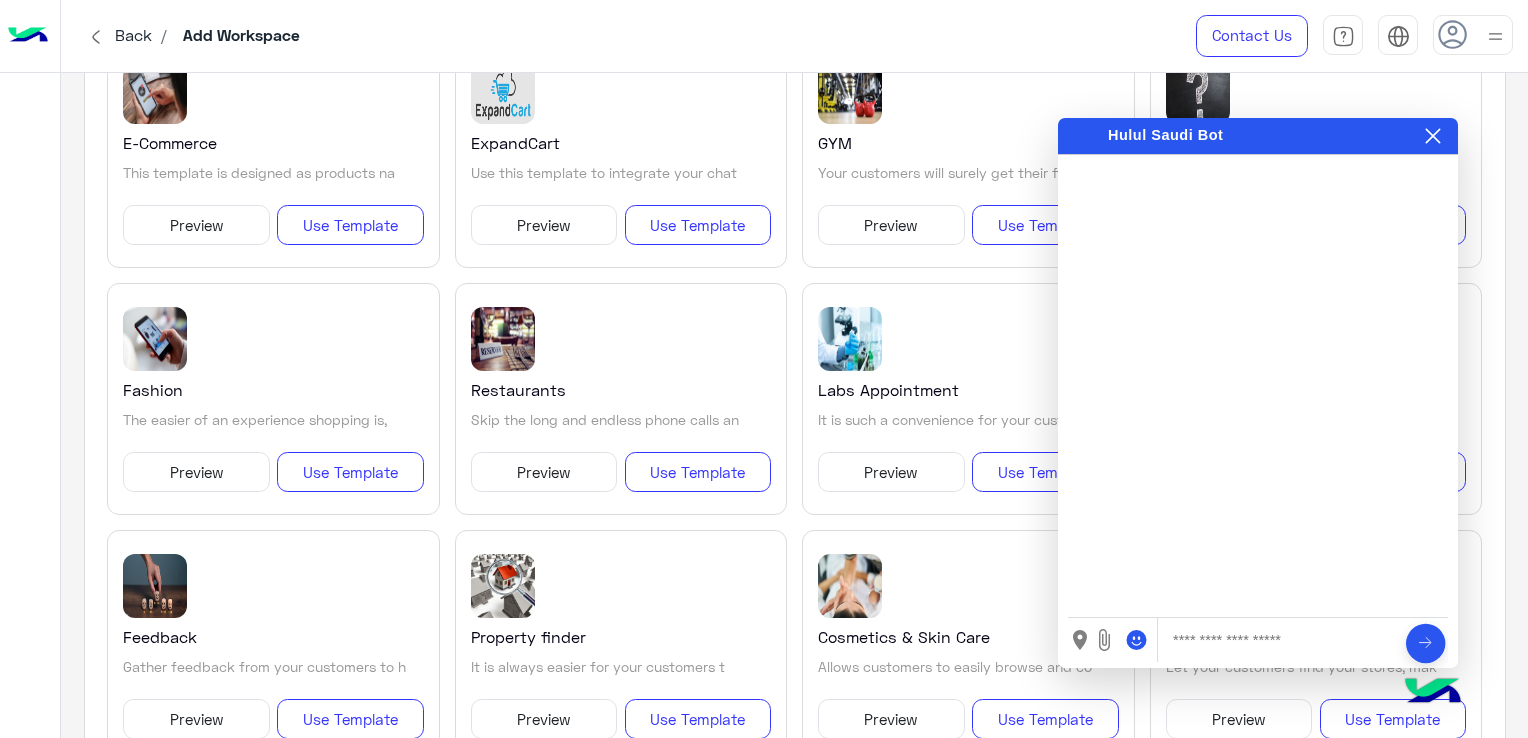 scroll, scrollTop: 0, scrollLeft: 0, axis: both 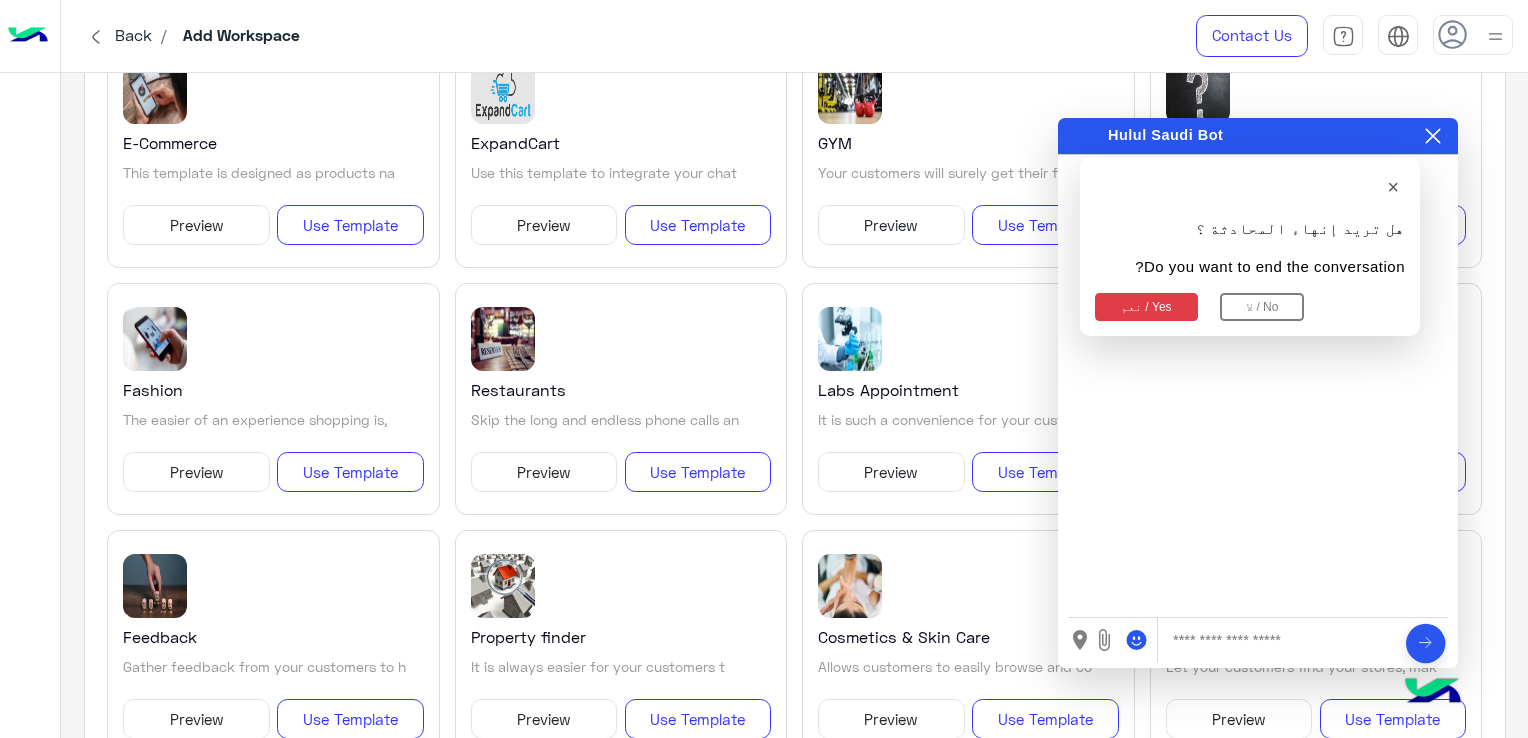 click on "نعم / Yes" at bounding box center [1146, 307] 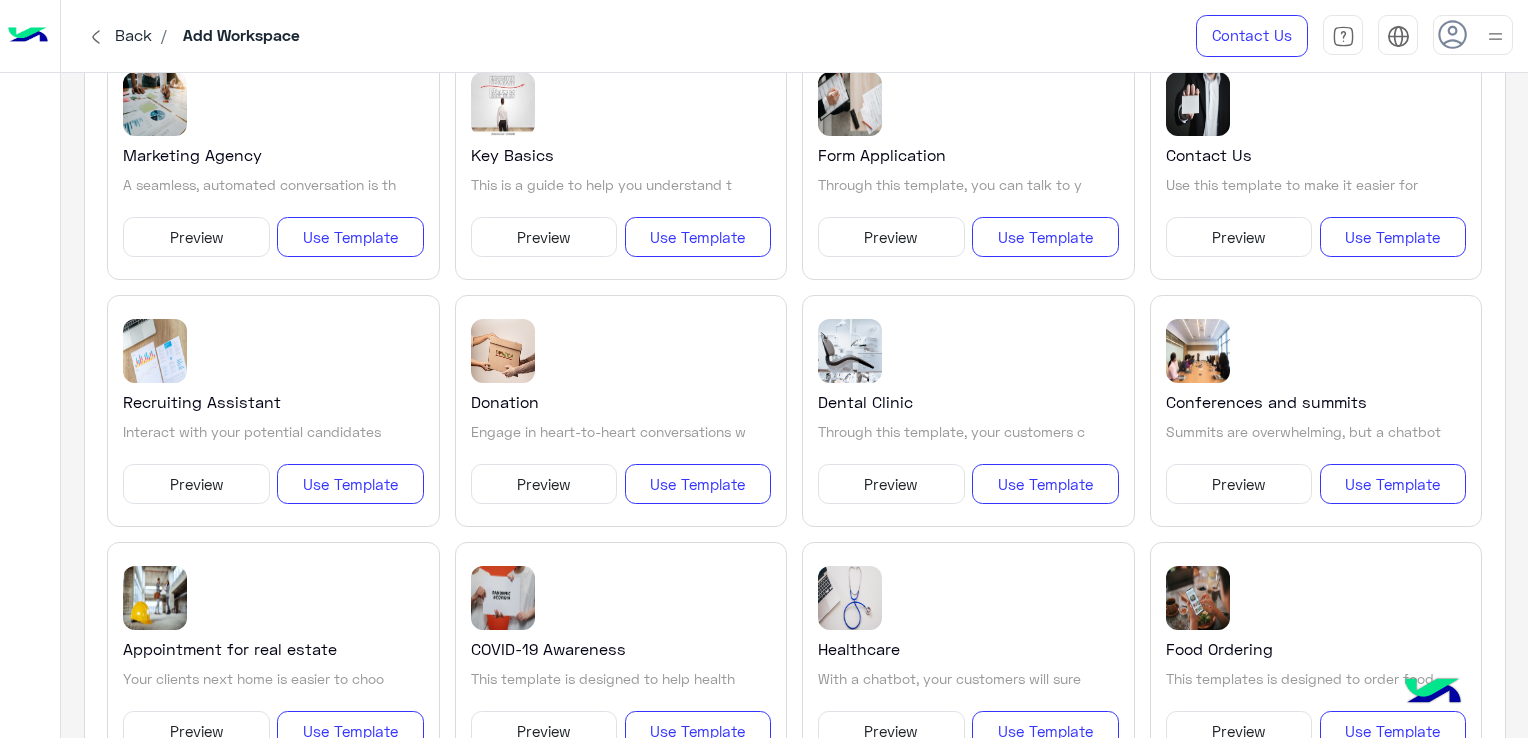 scroll, scrollTop: 0, scrollLeft: 0, axis: both 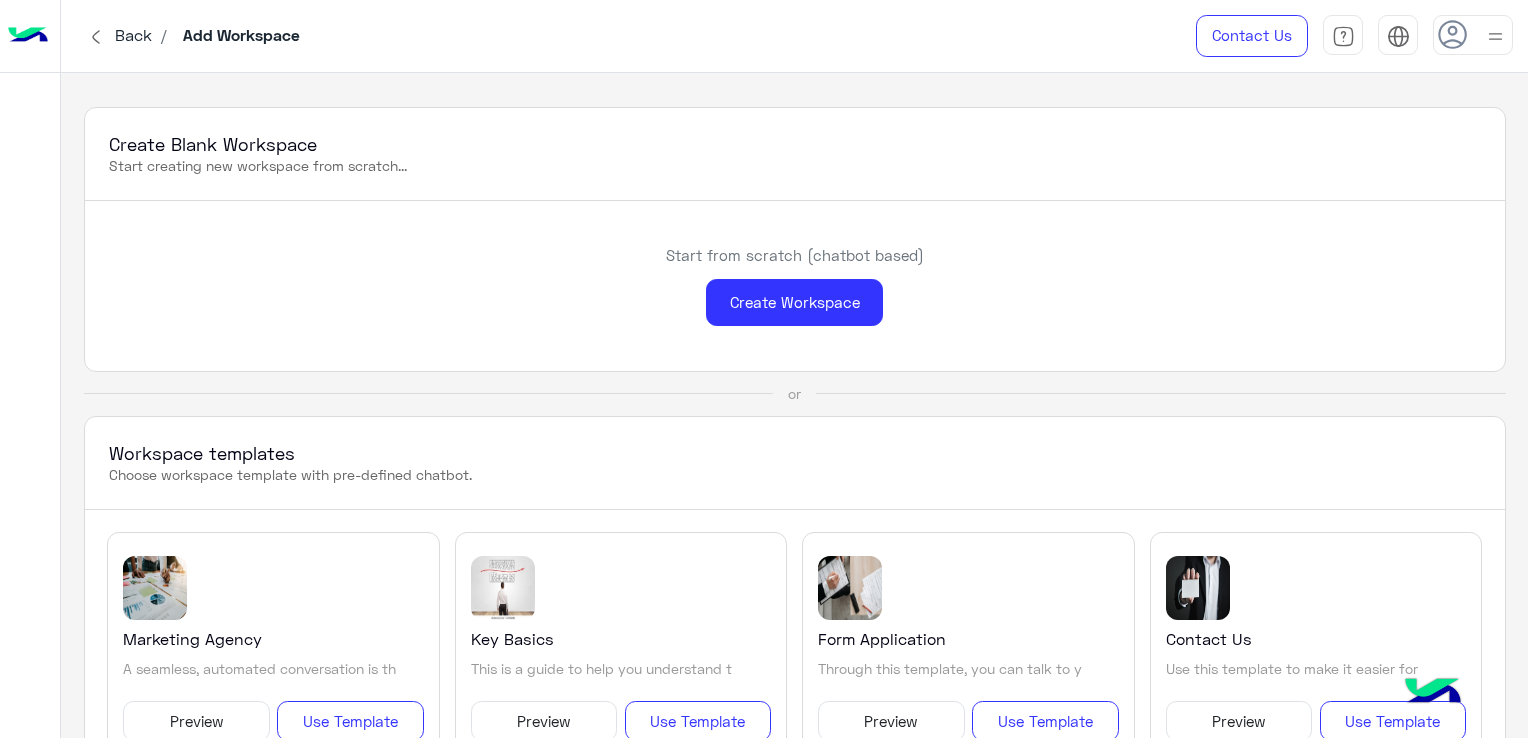 click at bounding box center (1433, 693) 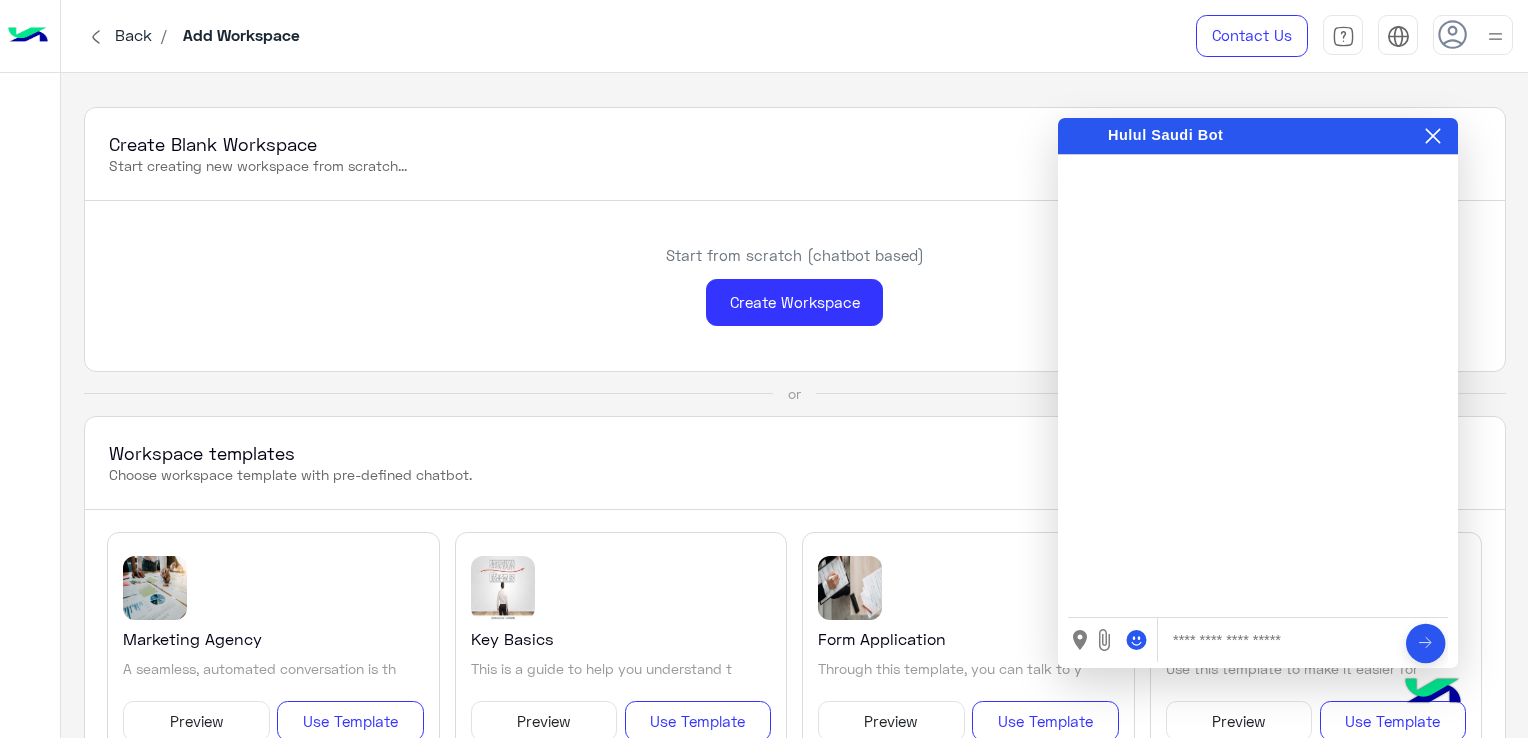 click at bounding box center [1280, 640] 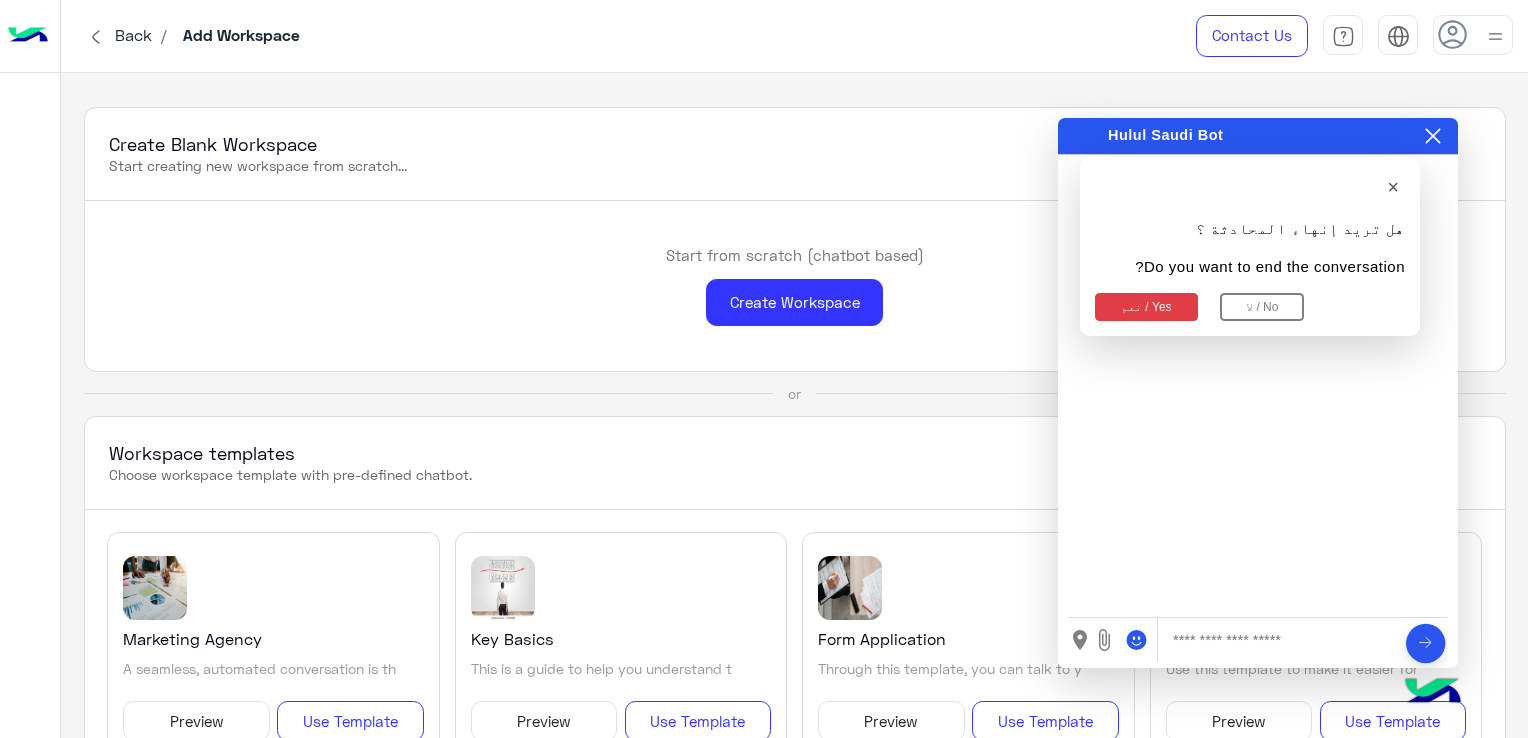 click on "نعم / Yes" at bounding box center [1146, 307] 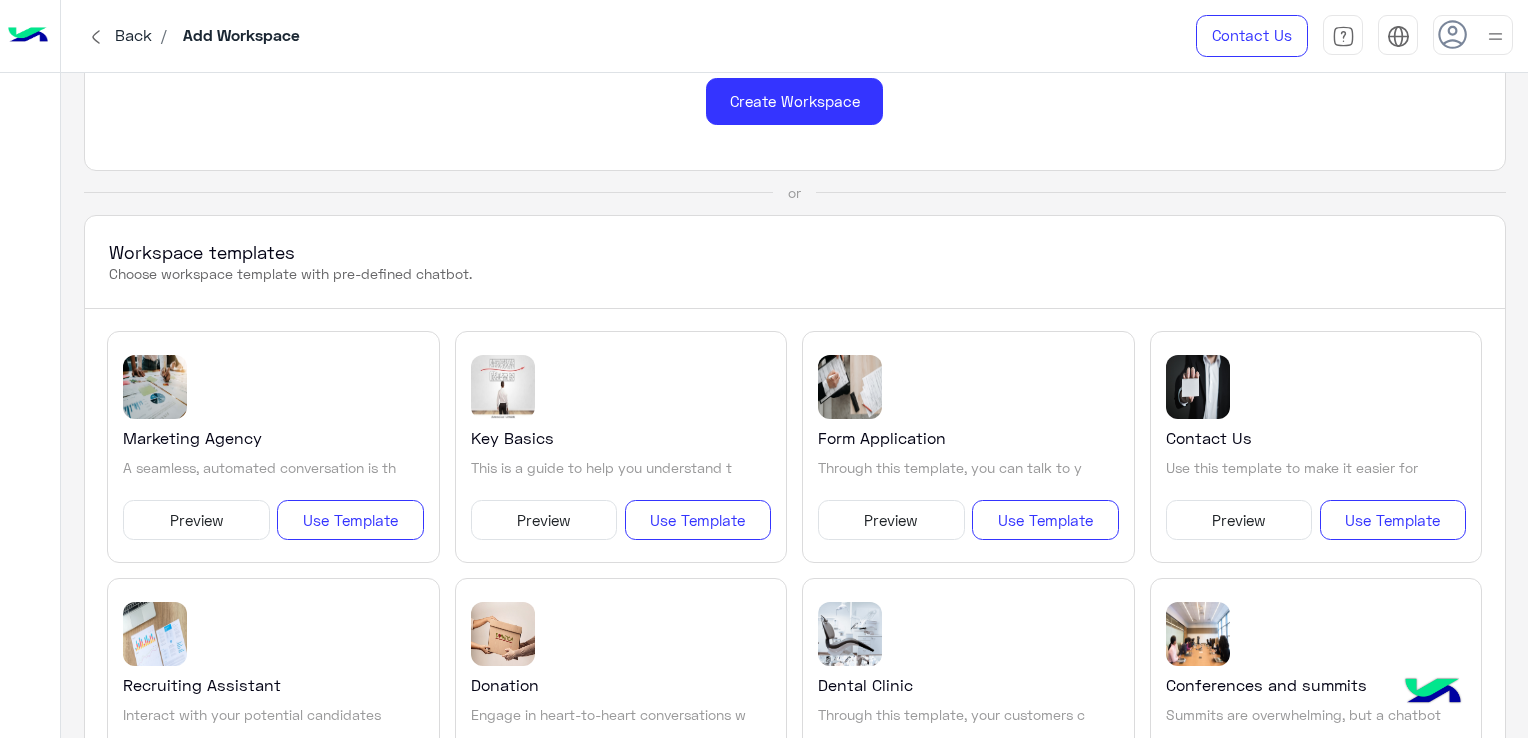 scroll, scrollTop: 200, scrollLeft: 0, axis: vertical 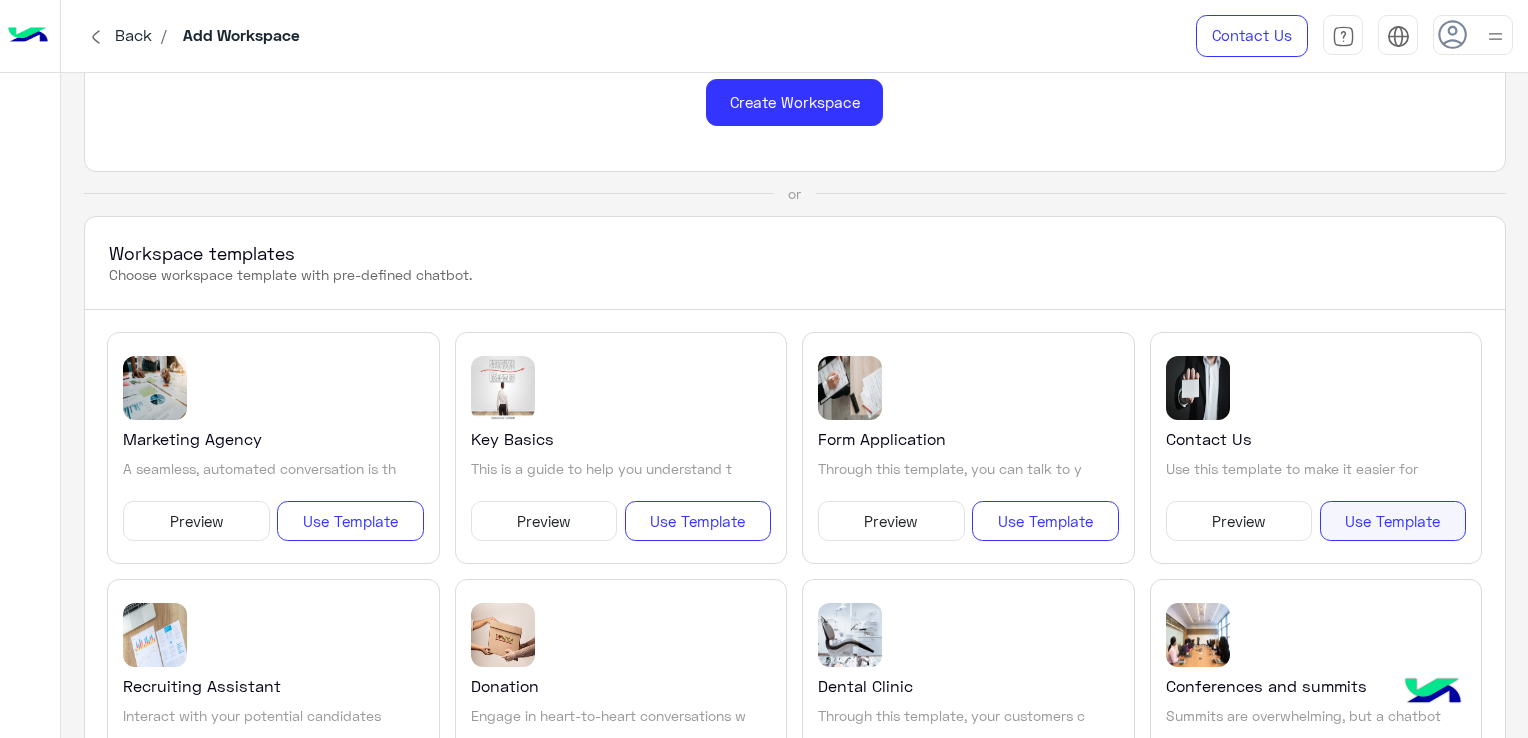 click on "Use Template" at bounding box center [1393, 521] 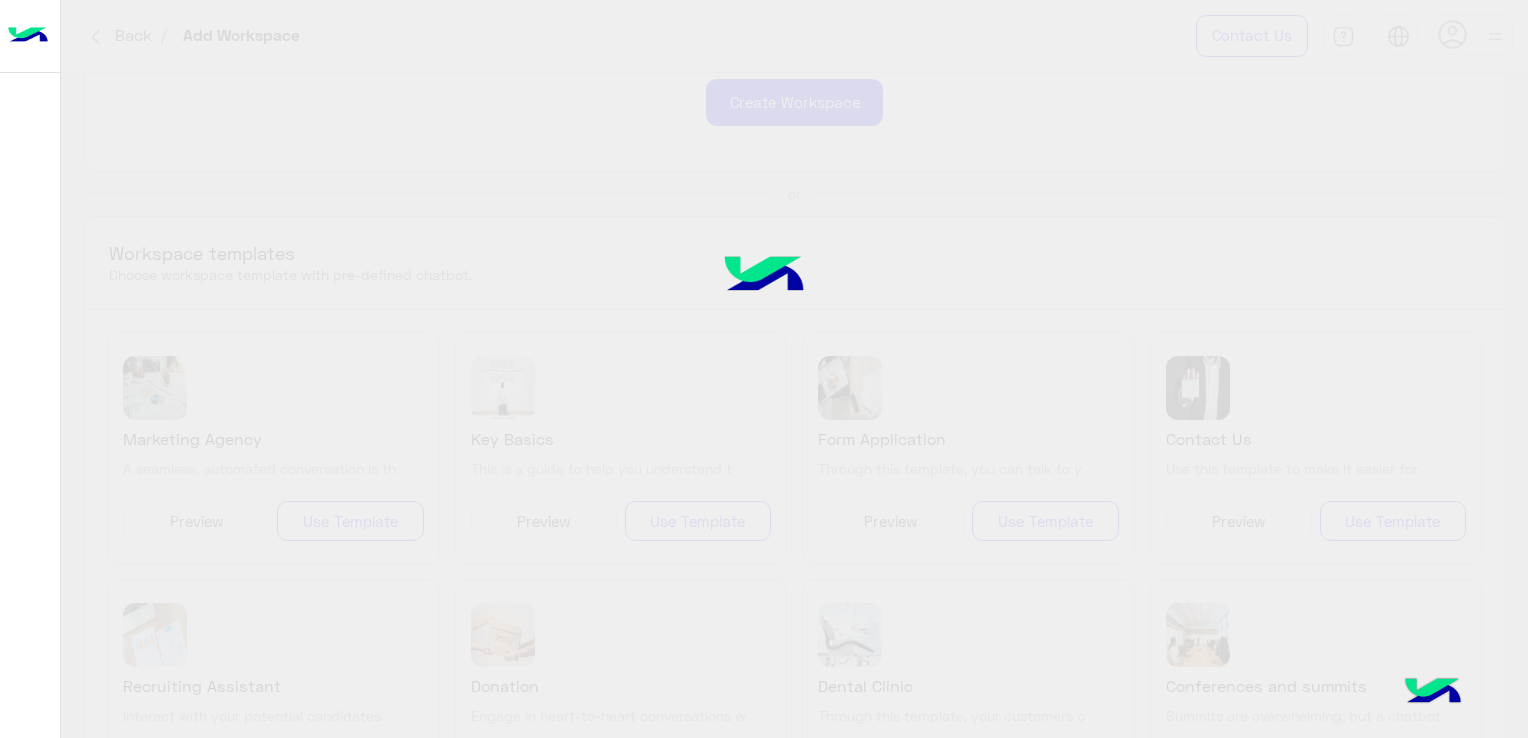 click at bounding box center (1433, 693) 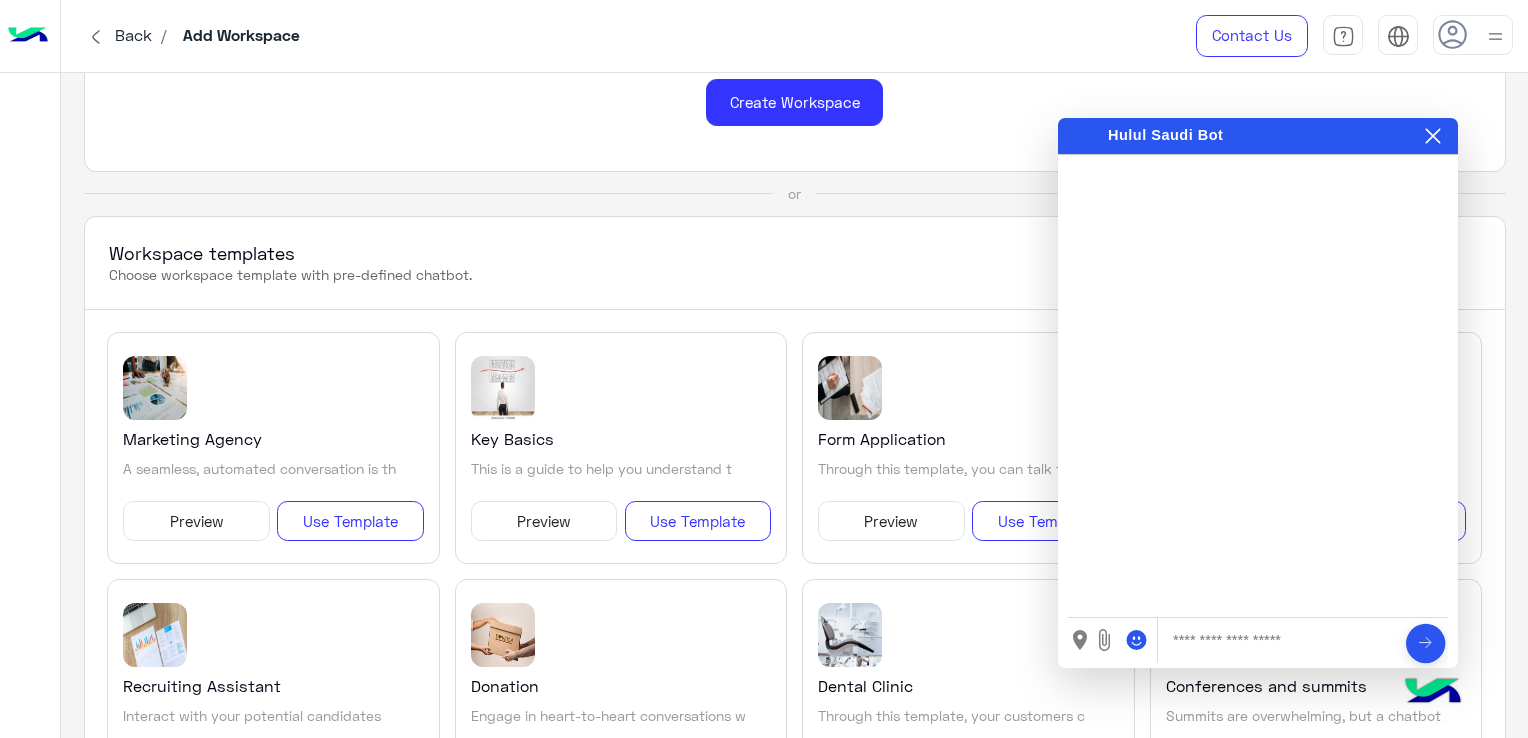click at bounding box center (1280, 640) 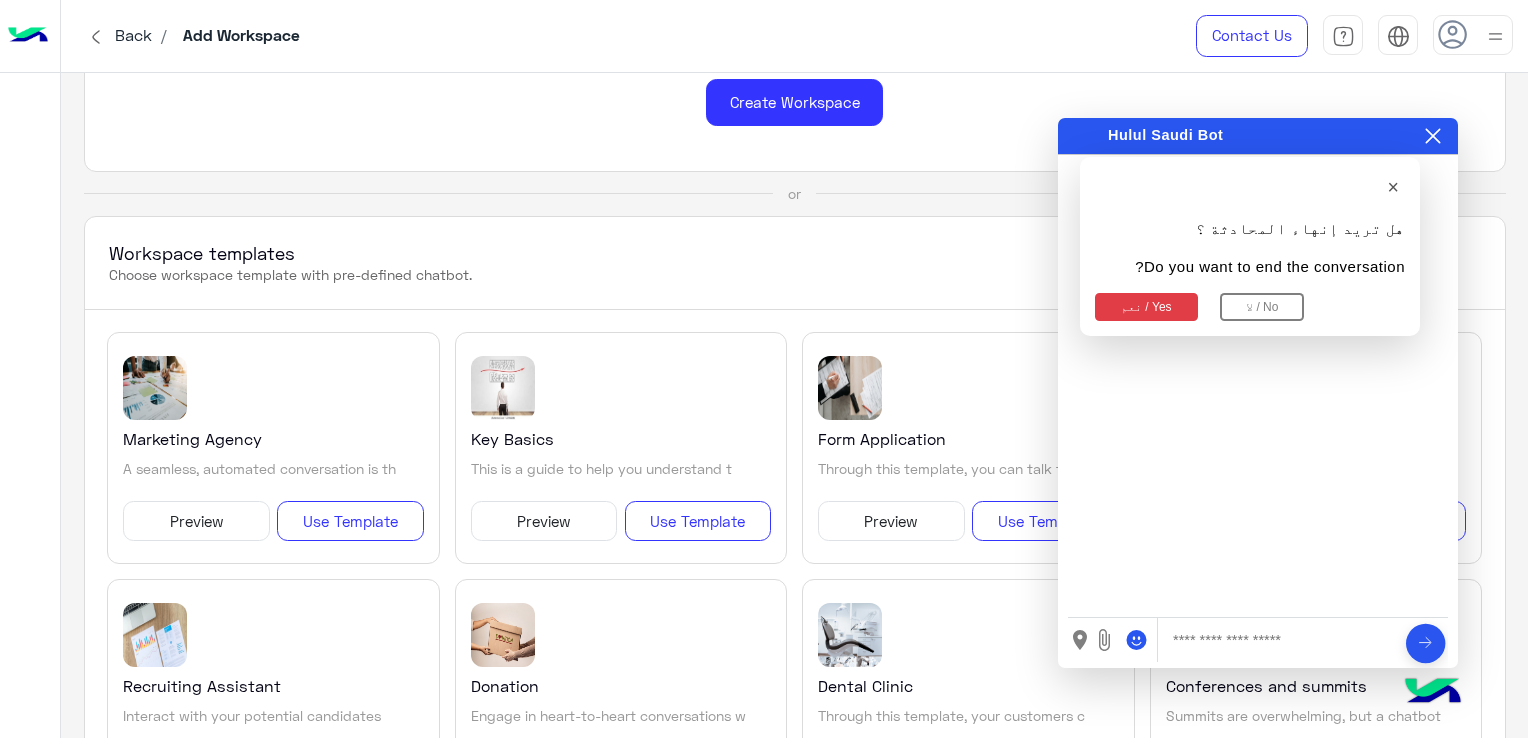 click on "لا / No" at bounding box center [1262, 307] 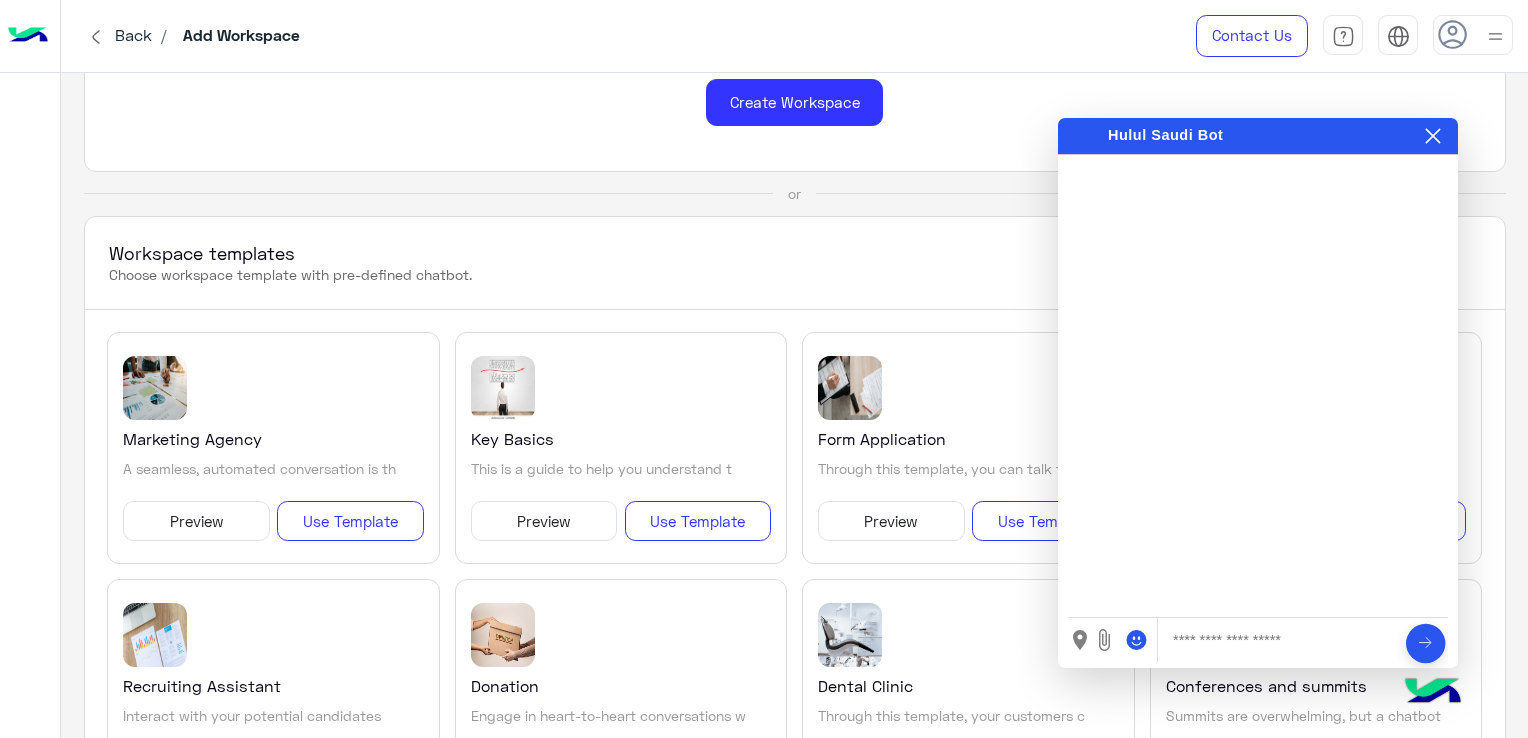 click on "Start from scratch (chatbot based)  Create Workspace" 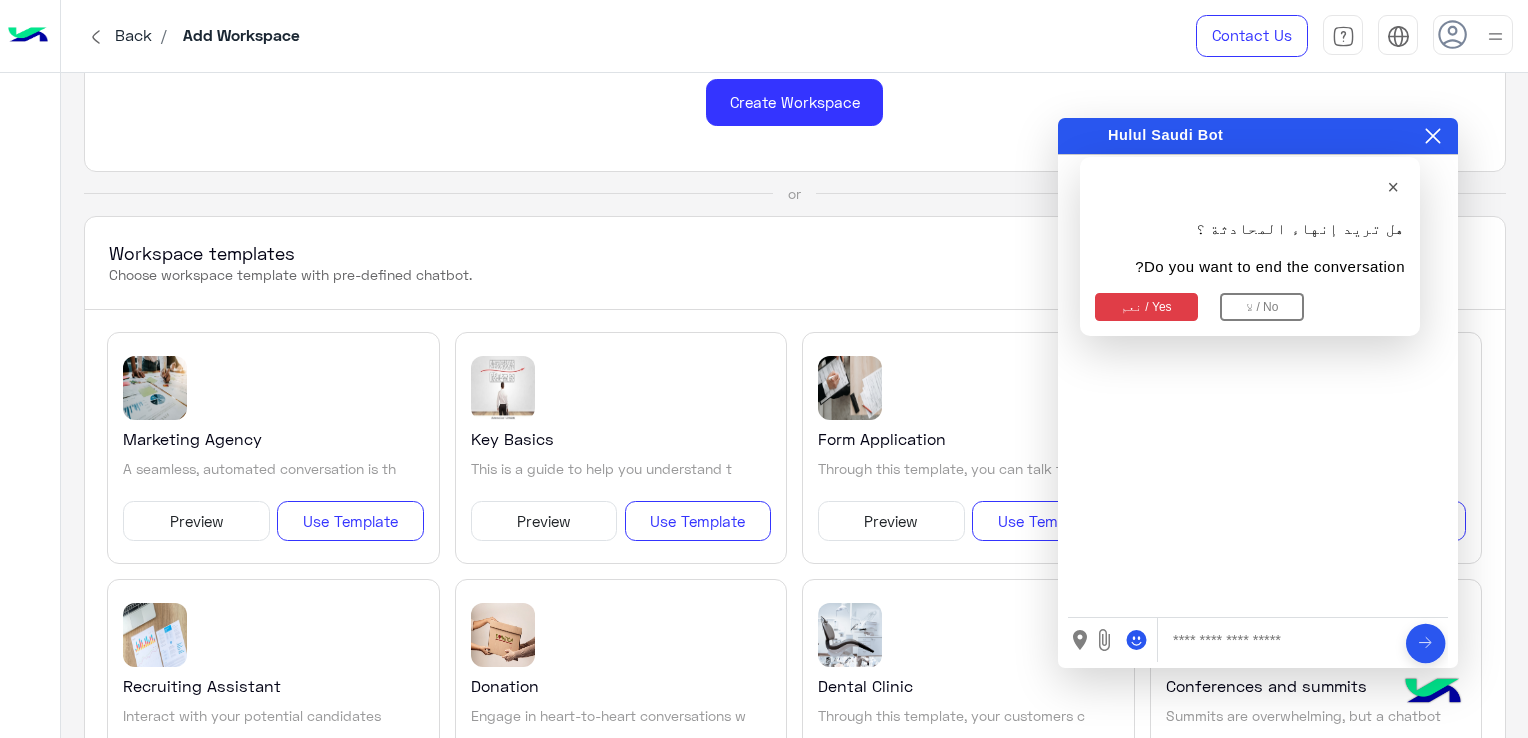 click on "نعم / Yes" at bounding box center [1146, 307] 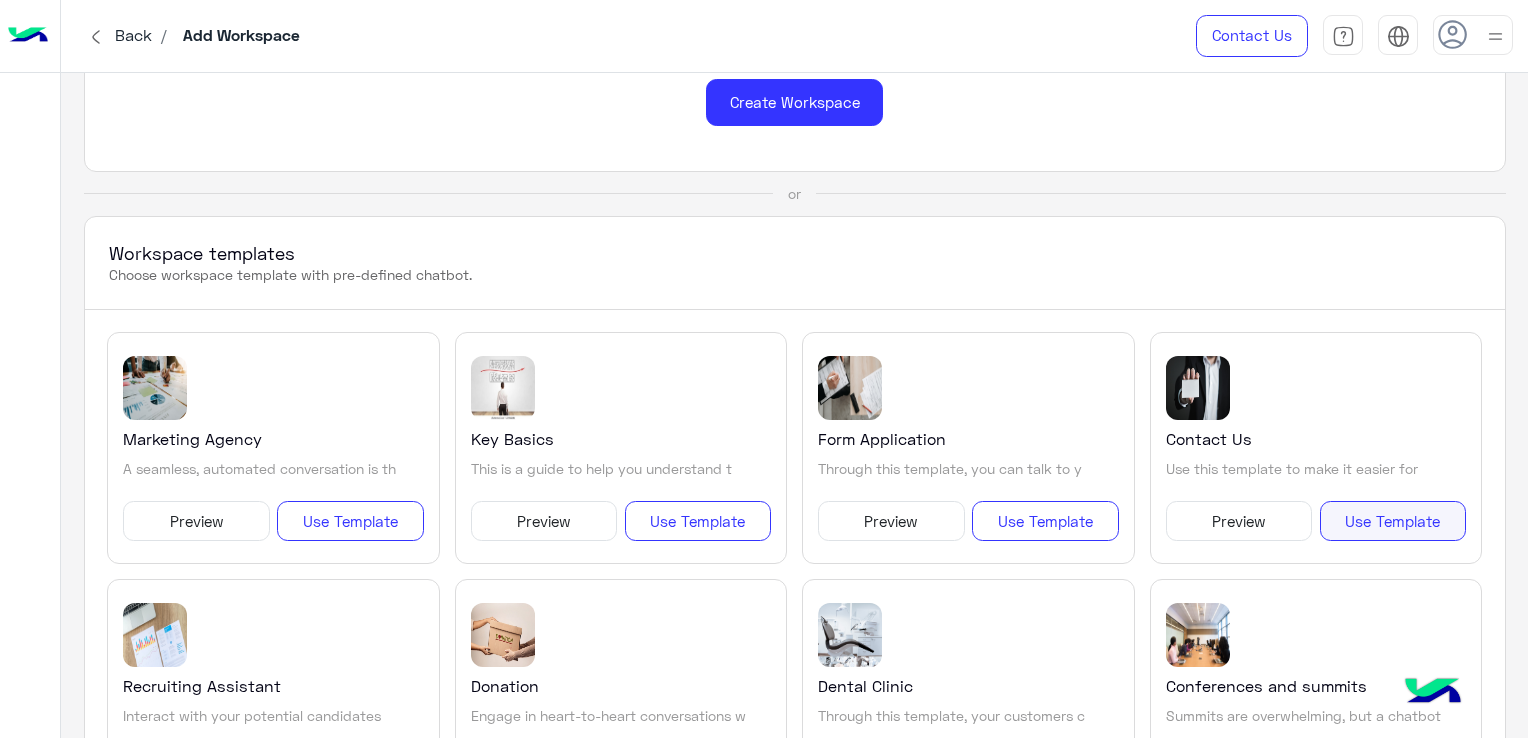click on "Use Template" at bounding box center (1393, 521) 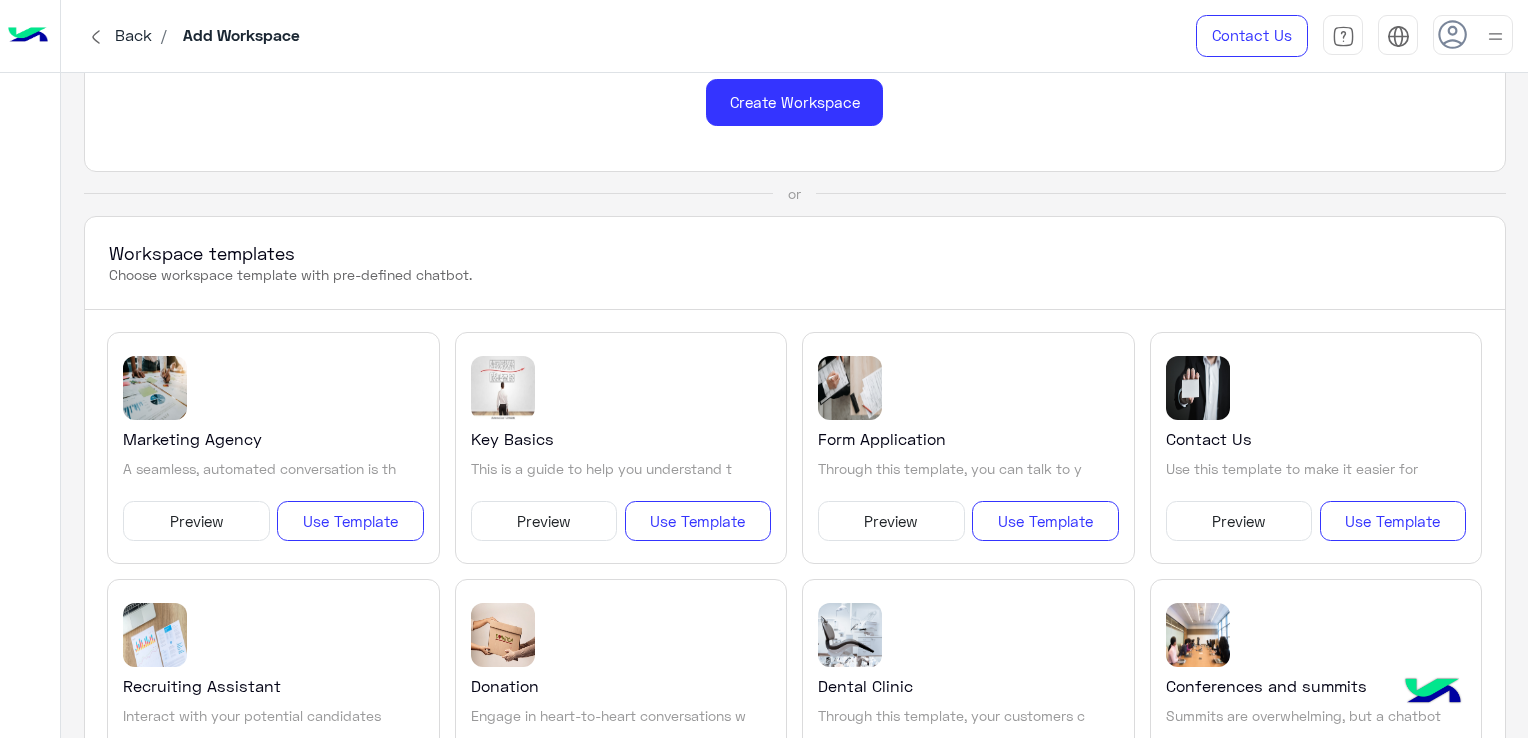 click at bounding box center (1433, 693) 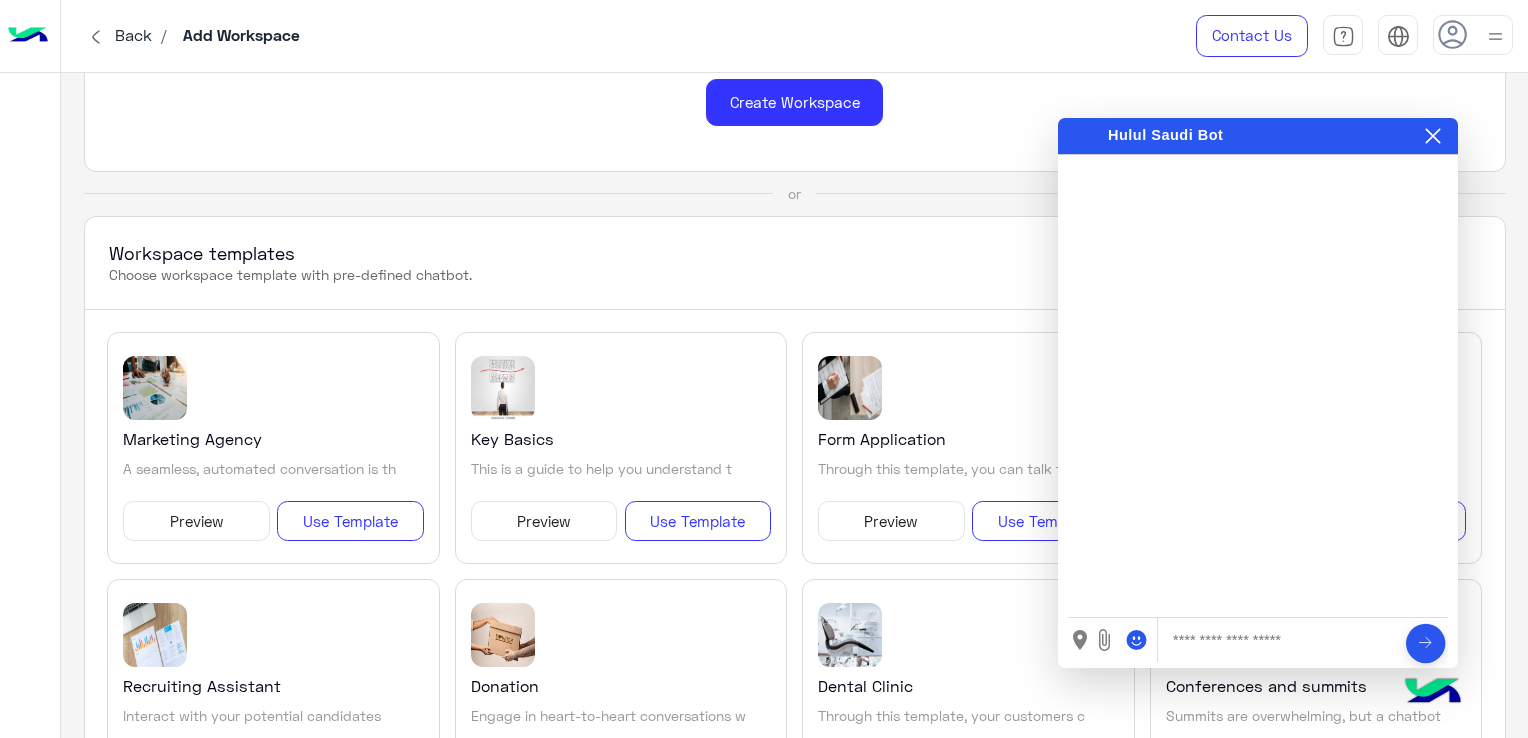click at bounding box center (1280, 640) 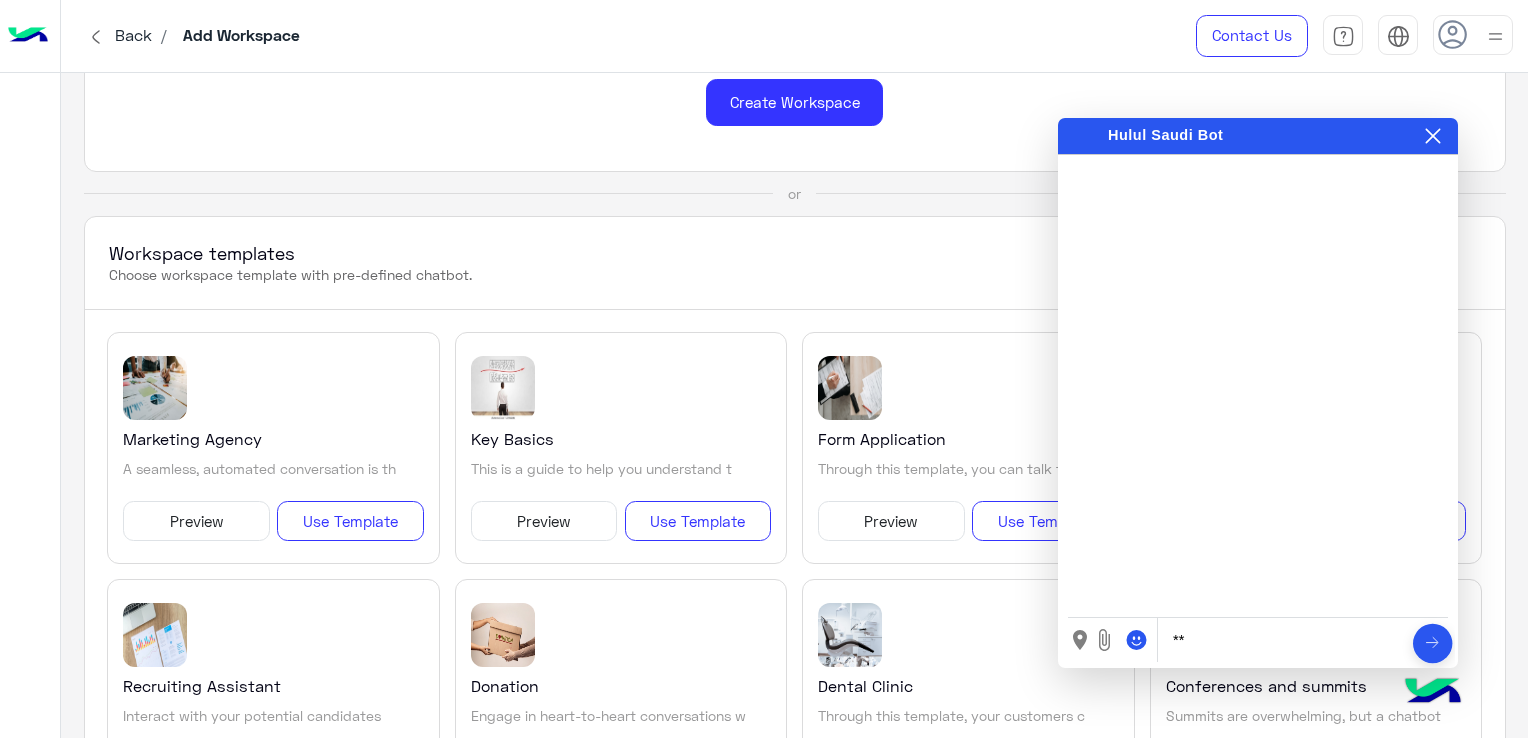 type on "*" 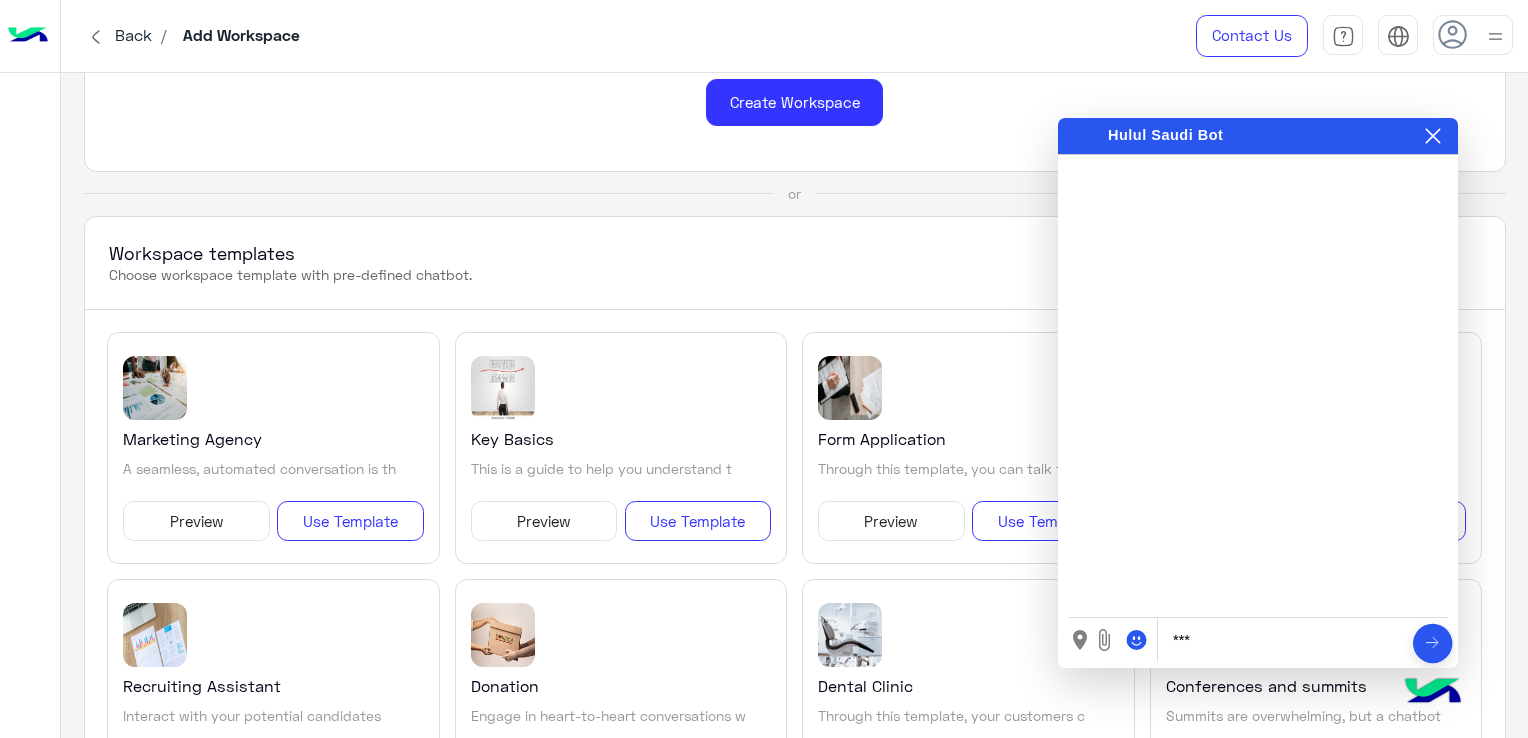 type on "****" 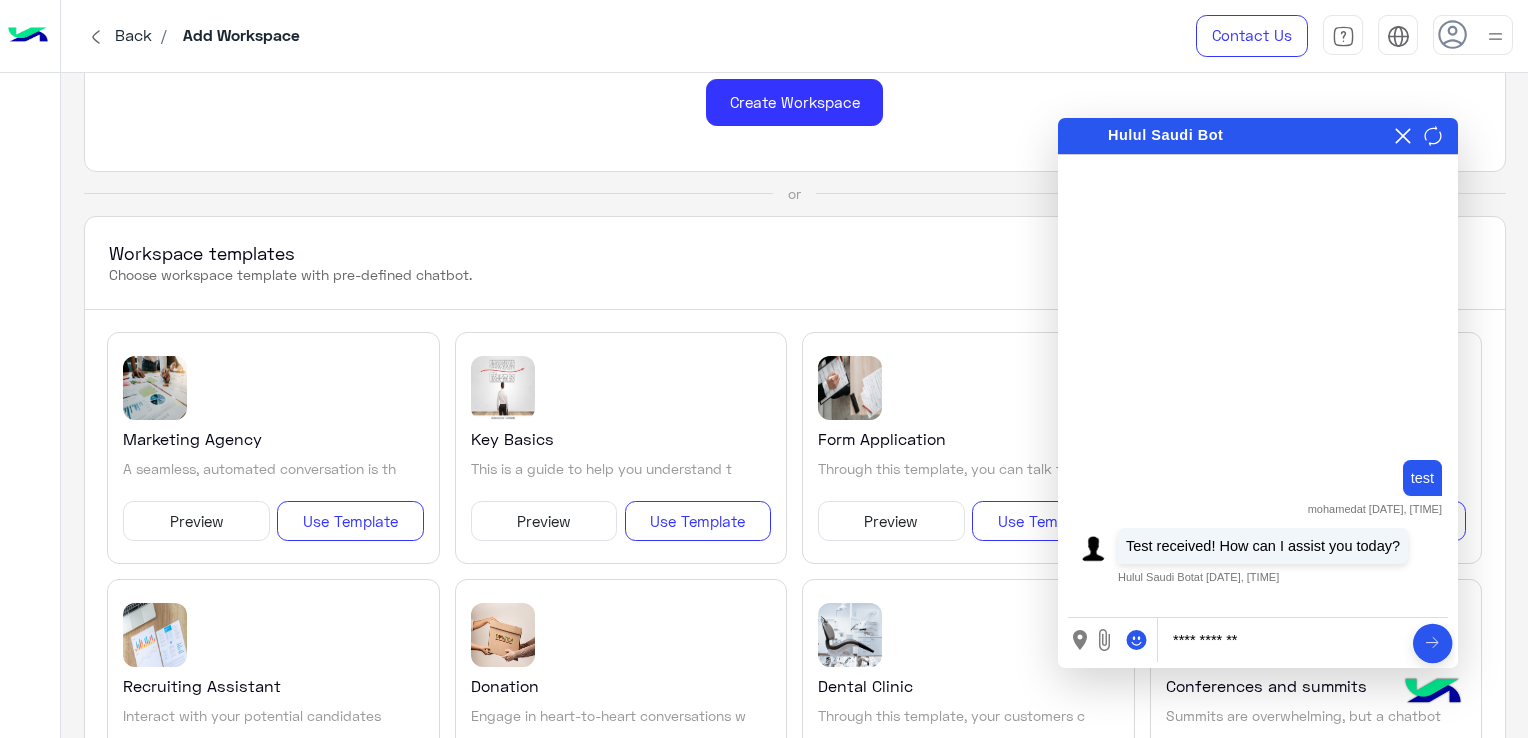 type on "**********" 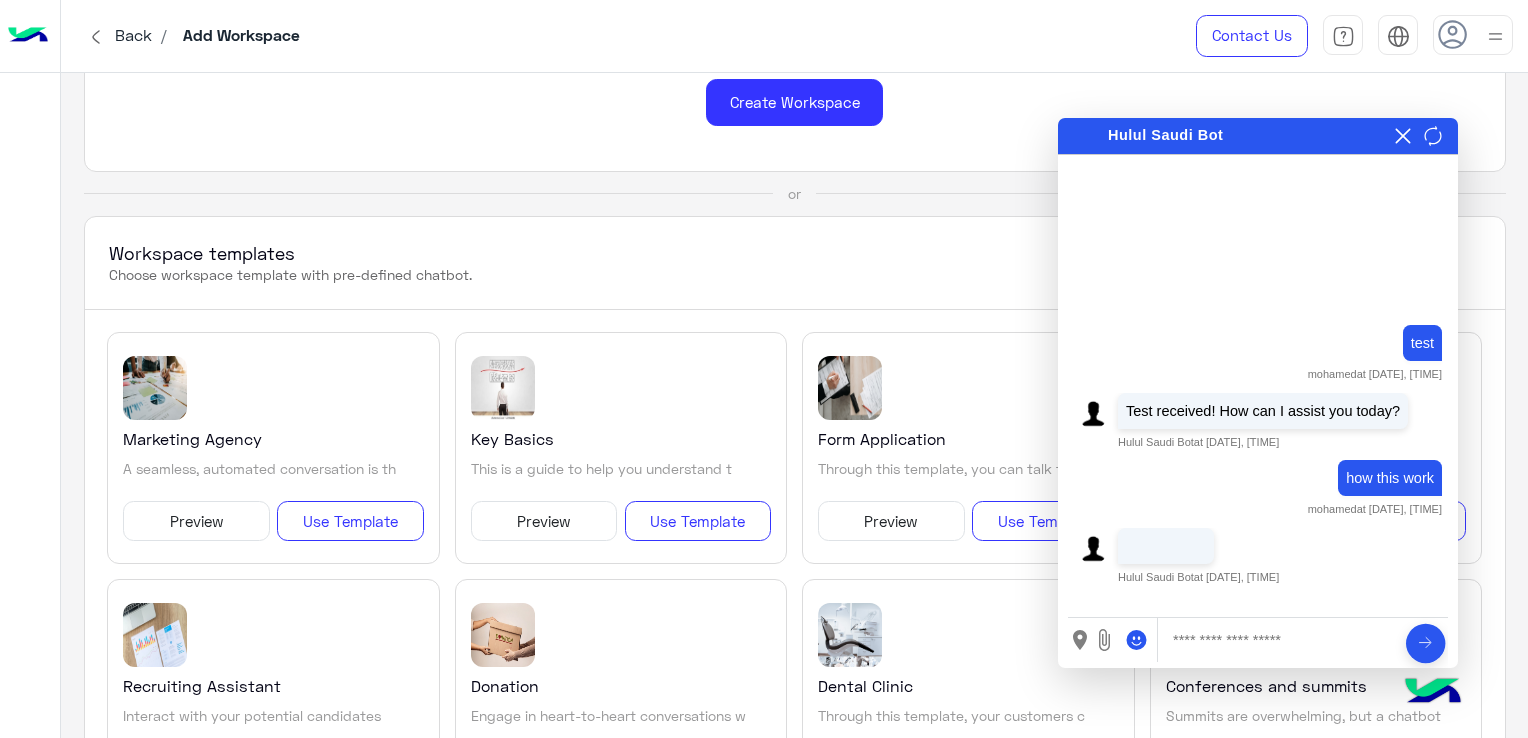 scroll, scrollTop: 47, scrollLeft: 0, axis: vertical 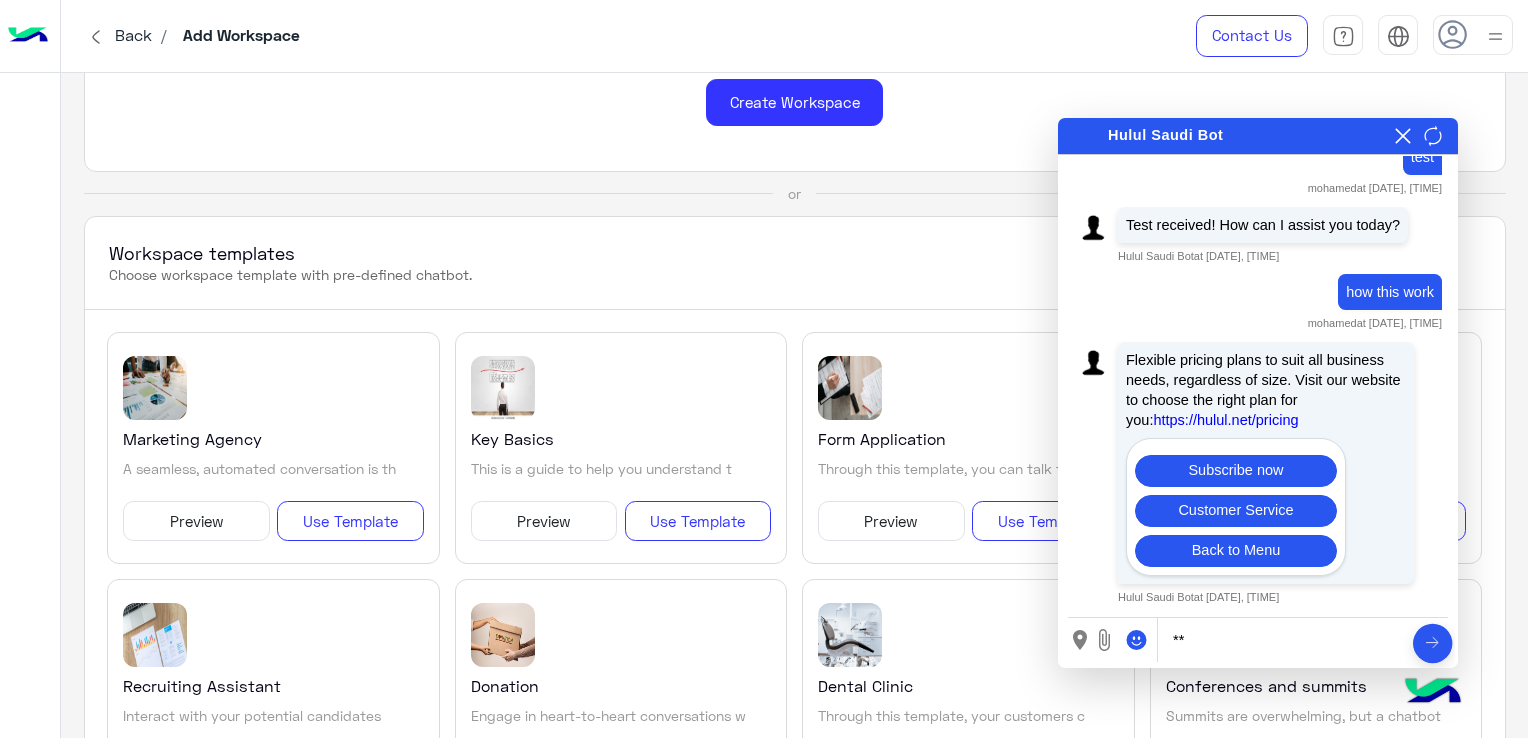 type on "***" 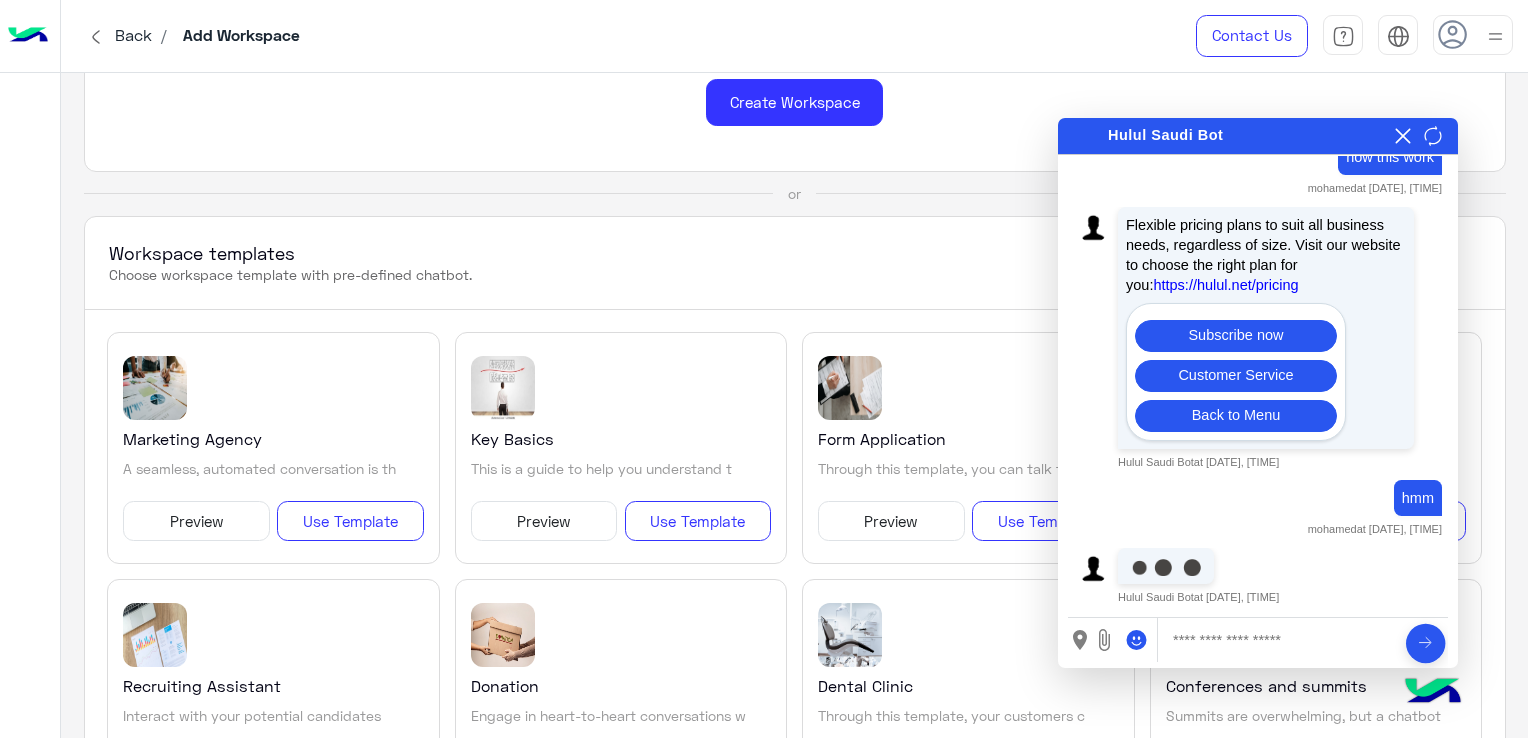 scroll, scrollTop: 201, scrollLeft: 0, axis: vertical 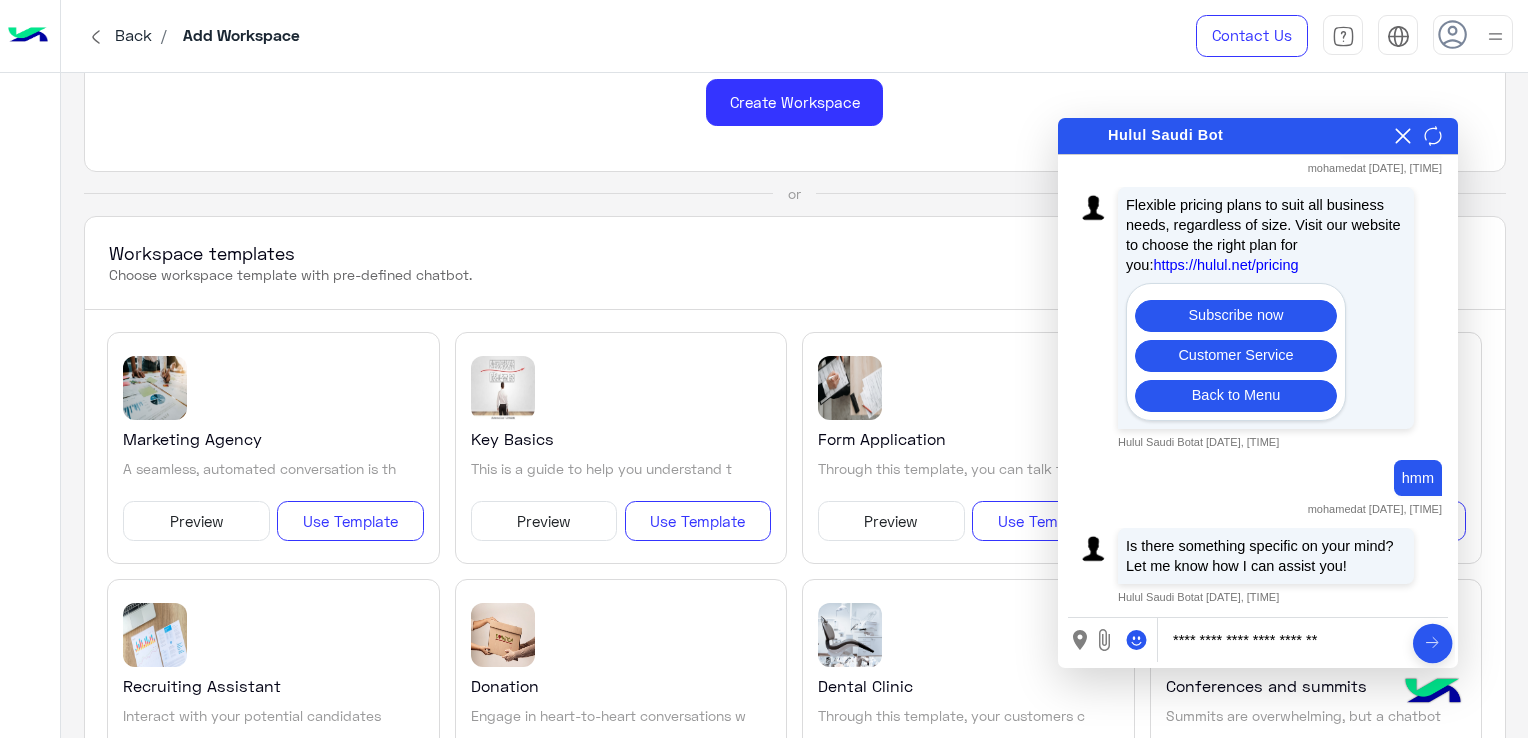 type on "**********" 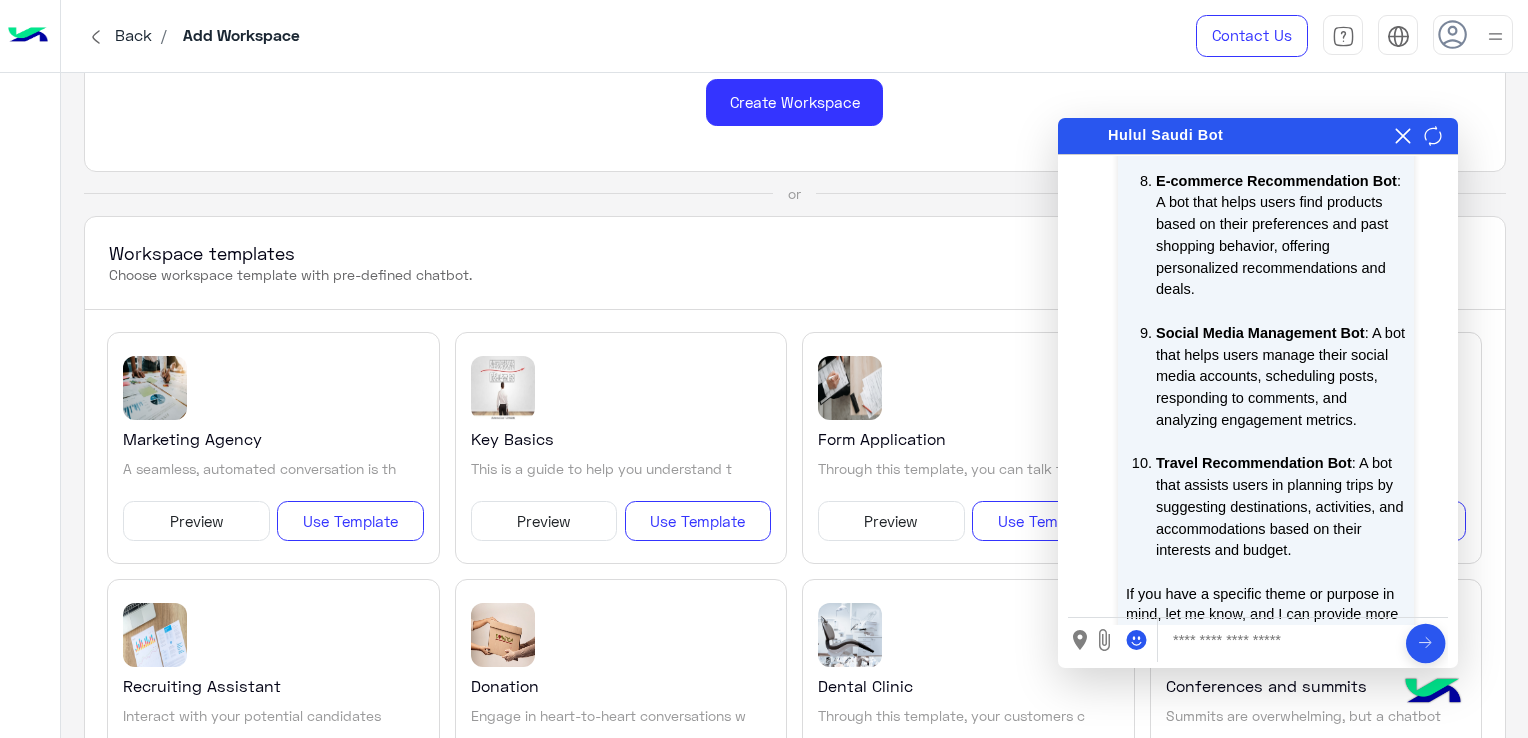 scroll, scrollTop: 1895, scrollLeft: 0, axis: vertical 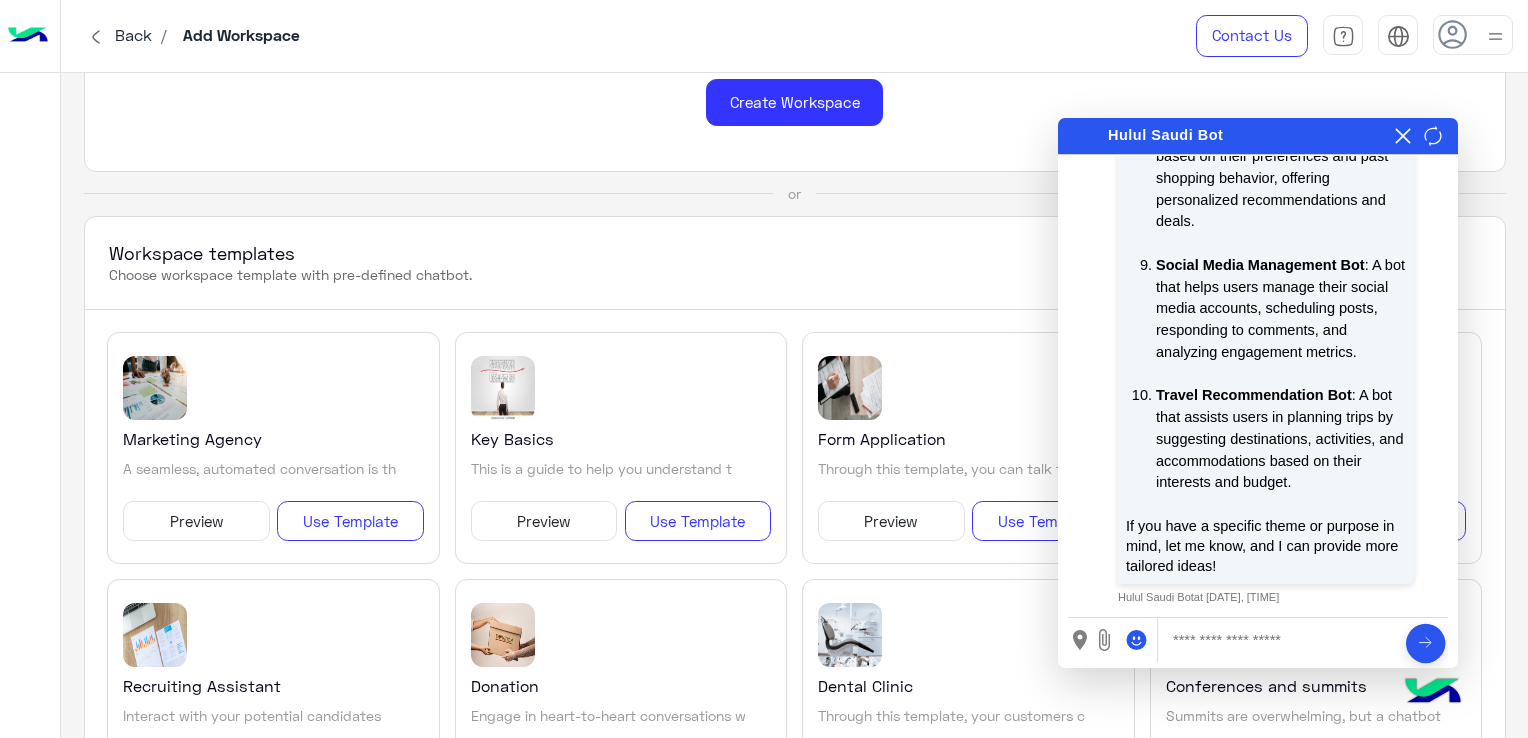 click at bounding box center (1280, 640) 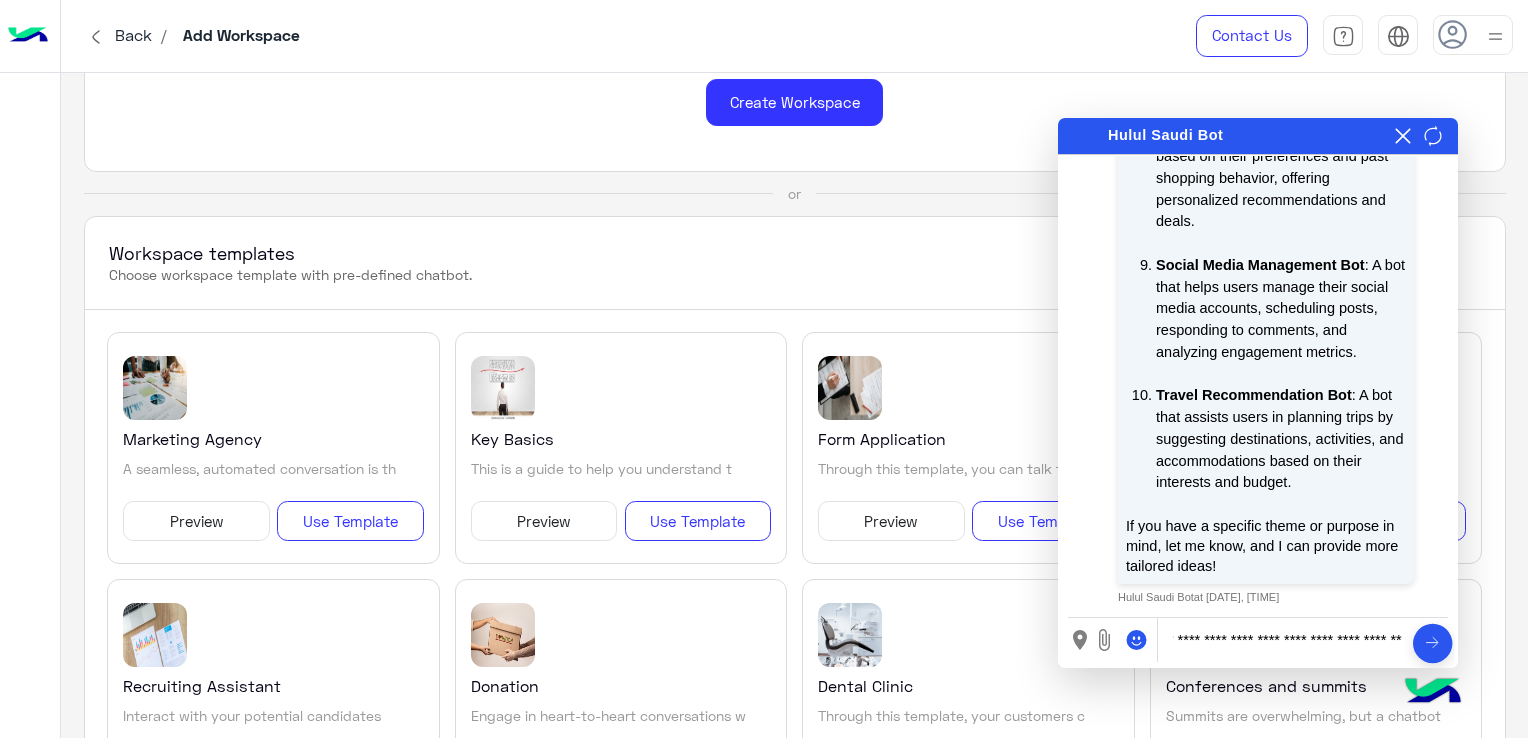 scroll, scrollTop: 0, scrollLeft: 210, axis: horizontal 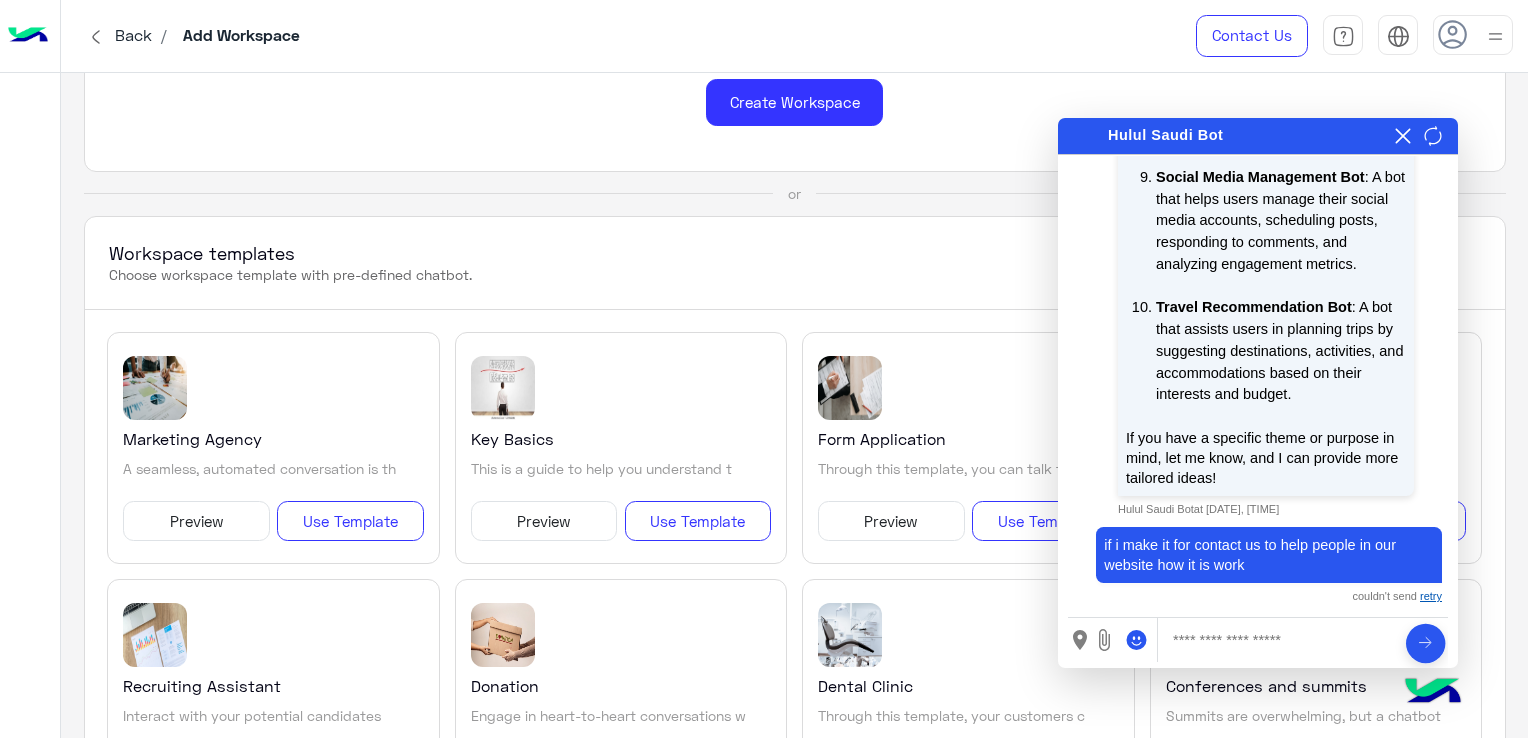 click on "retry" at bounding box center [1431, 596] 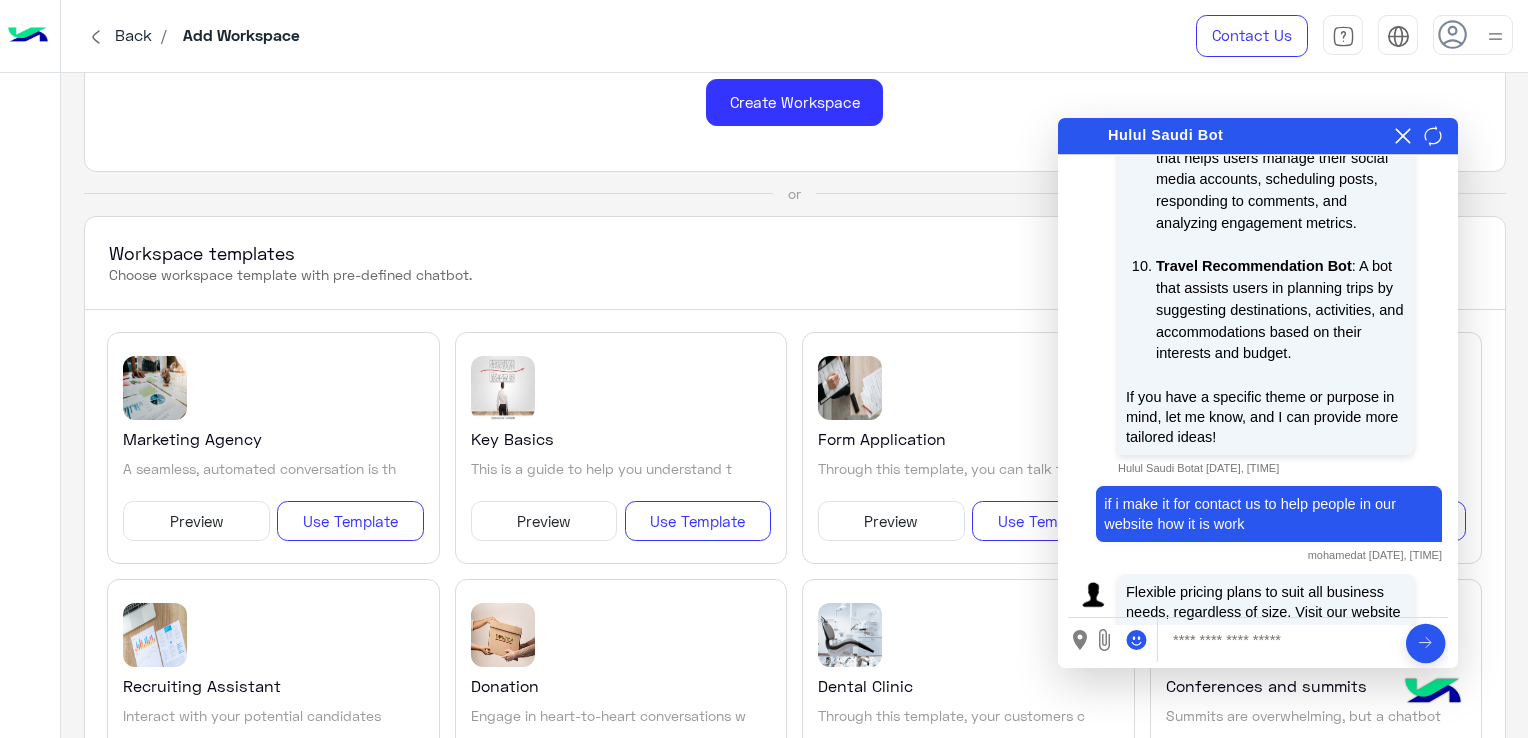 scroll, scrollTop: 2256, scrollLeft: 0, axis: vertical 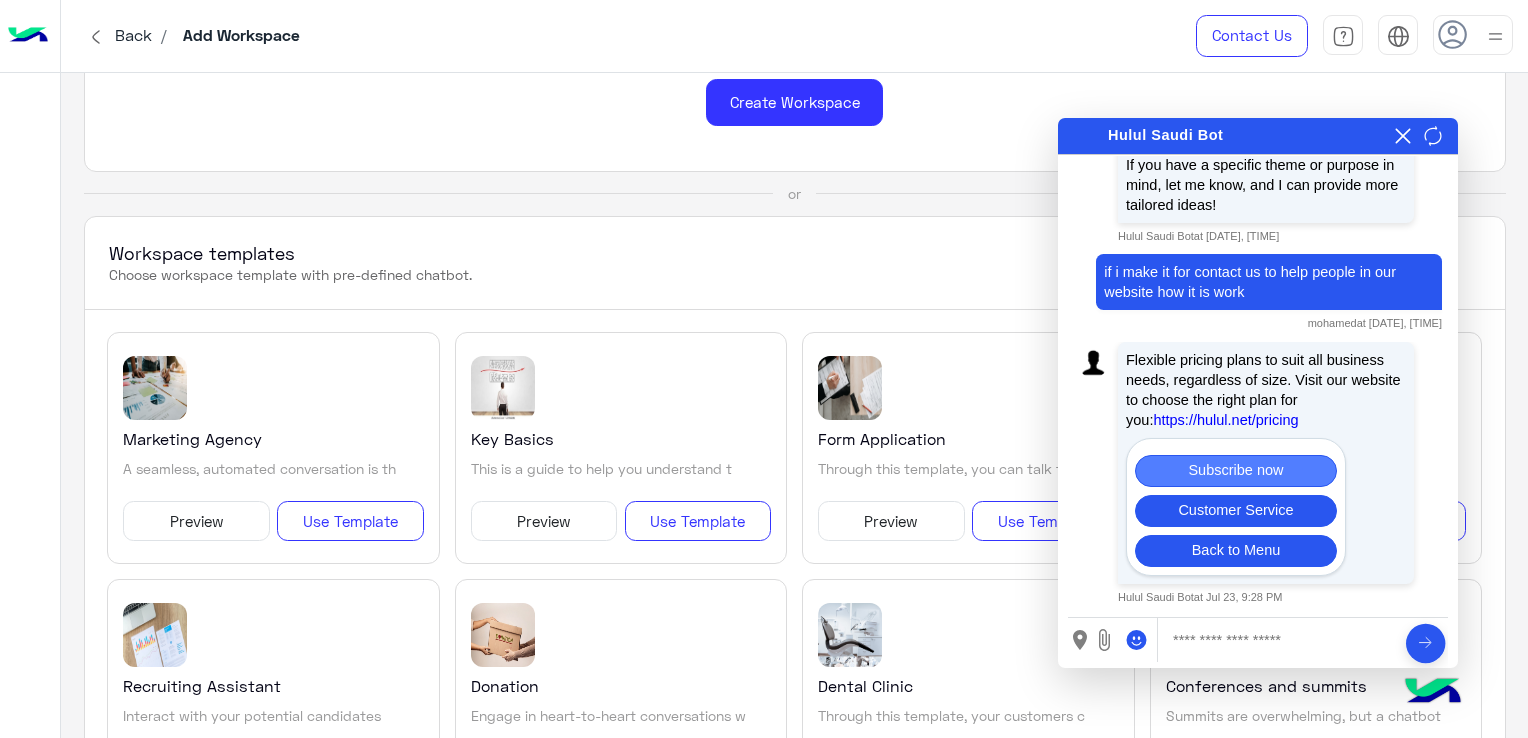 click on "Subscribe now" at bounding box center (1236, 471) 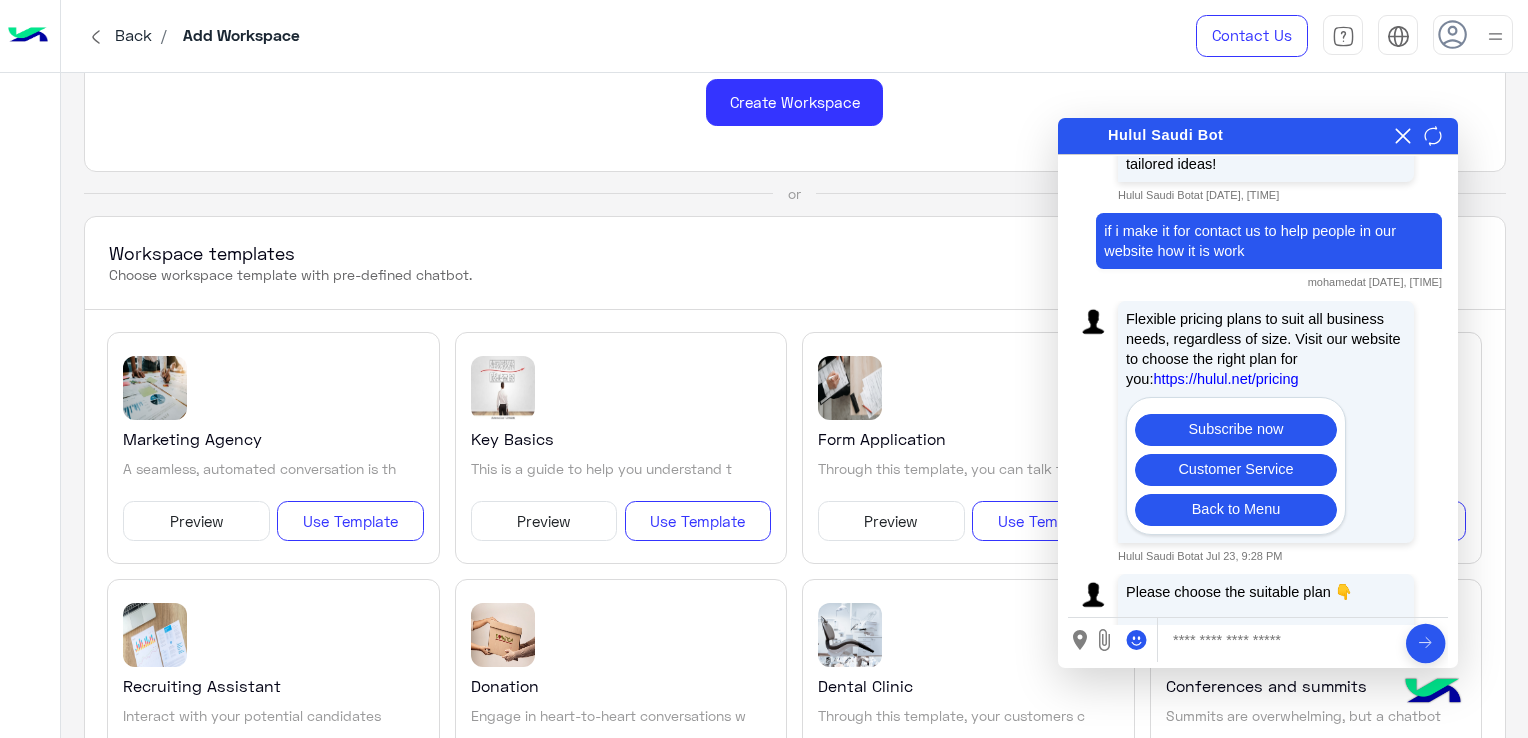 scroll, scrollTop: 2491, scrollLeft: 0, axis: vertical 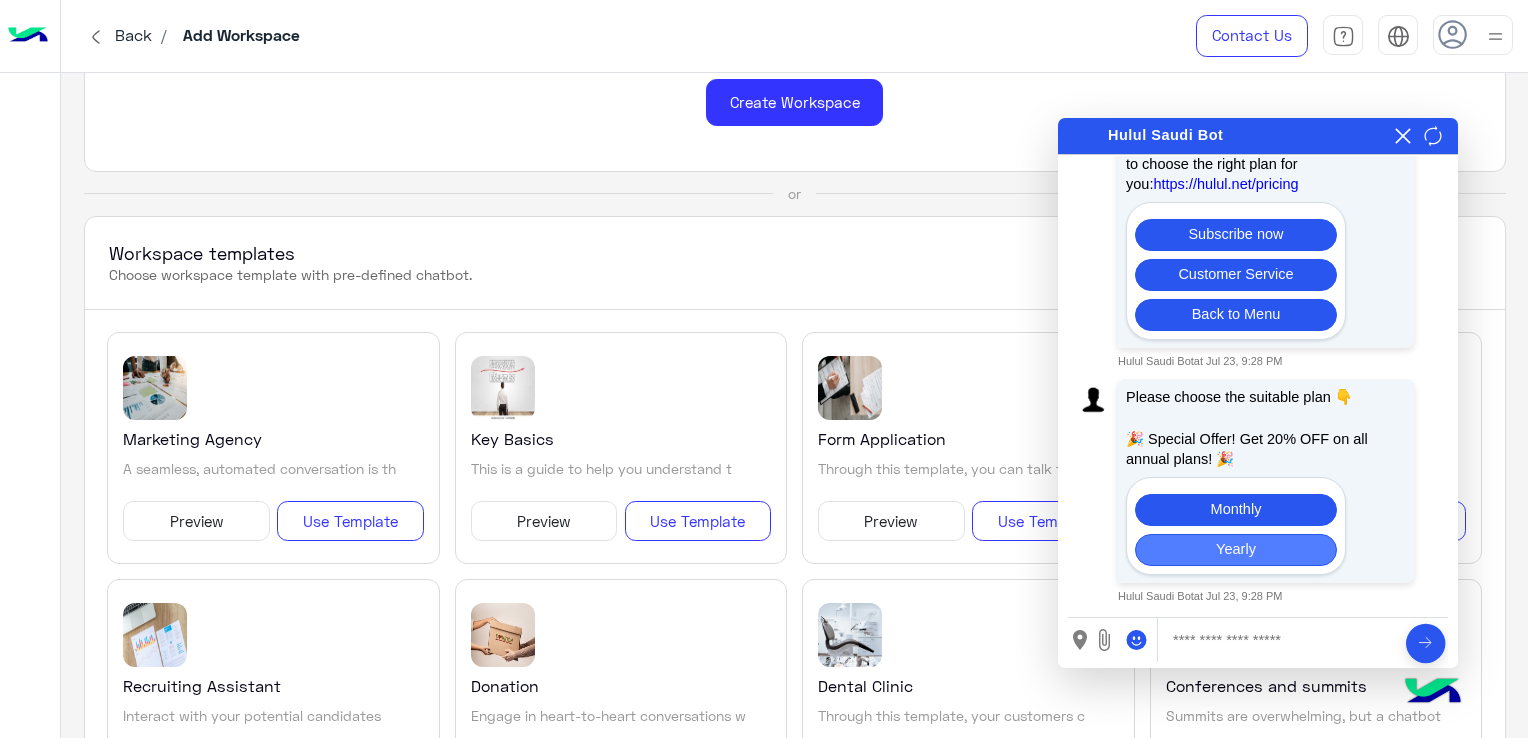 click on "Yearly" at bounding box center (1236, 550) 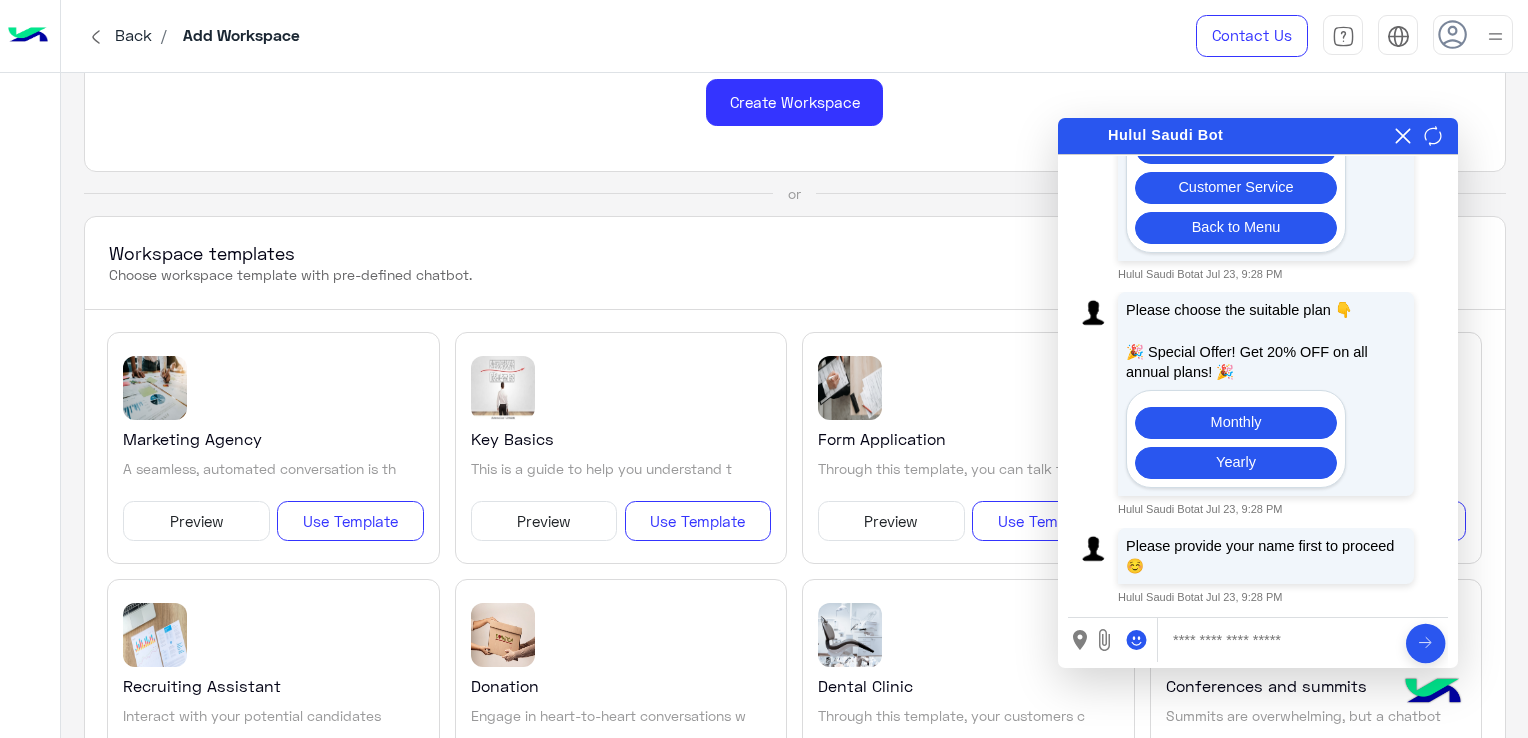 click at bounding box center [1280, 640] 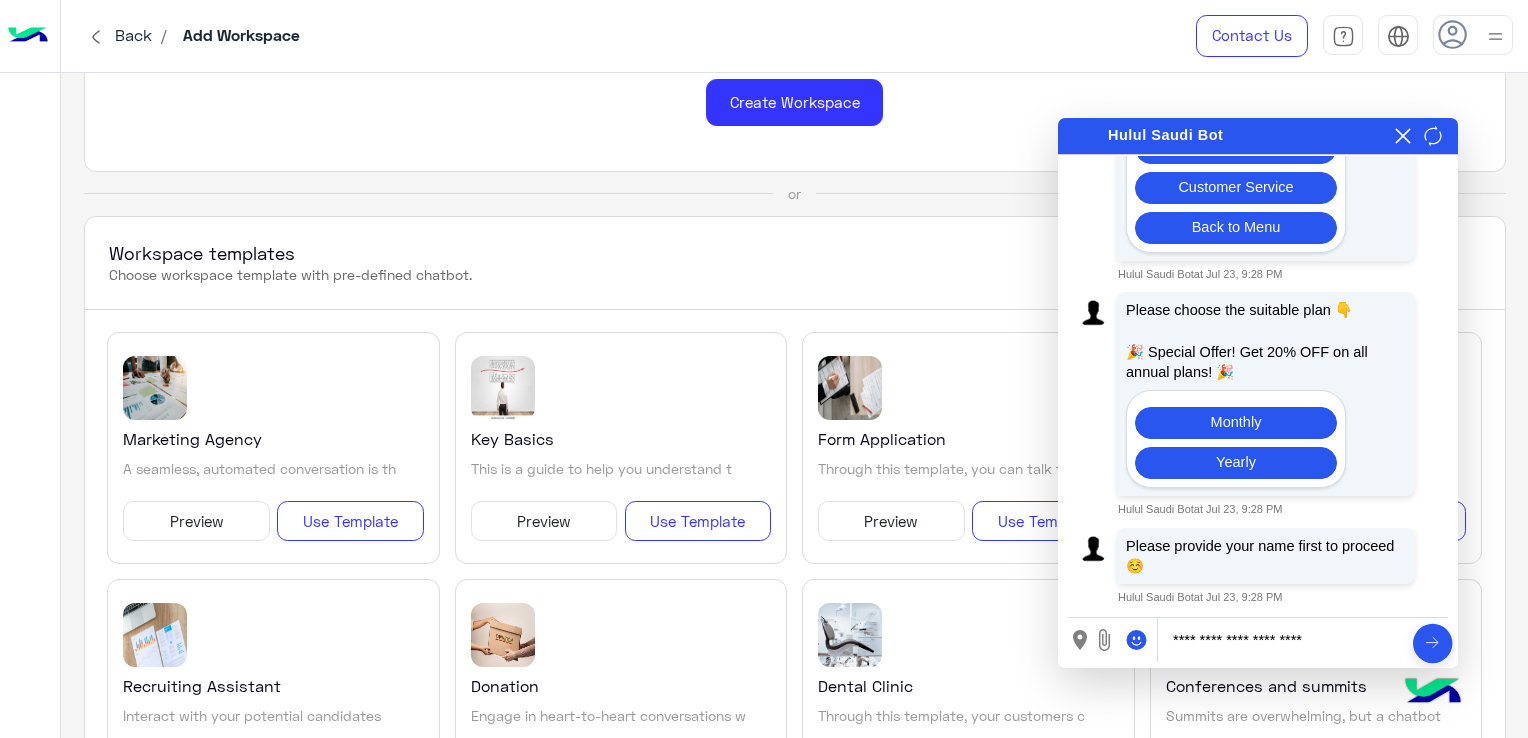 type on "**********" 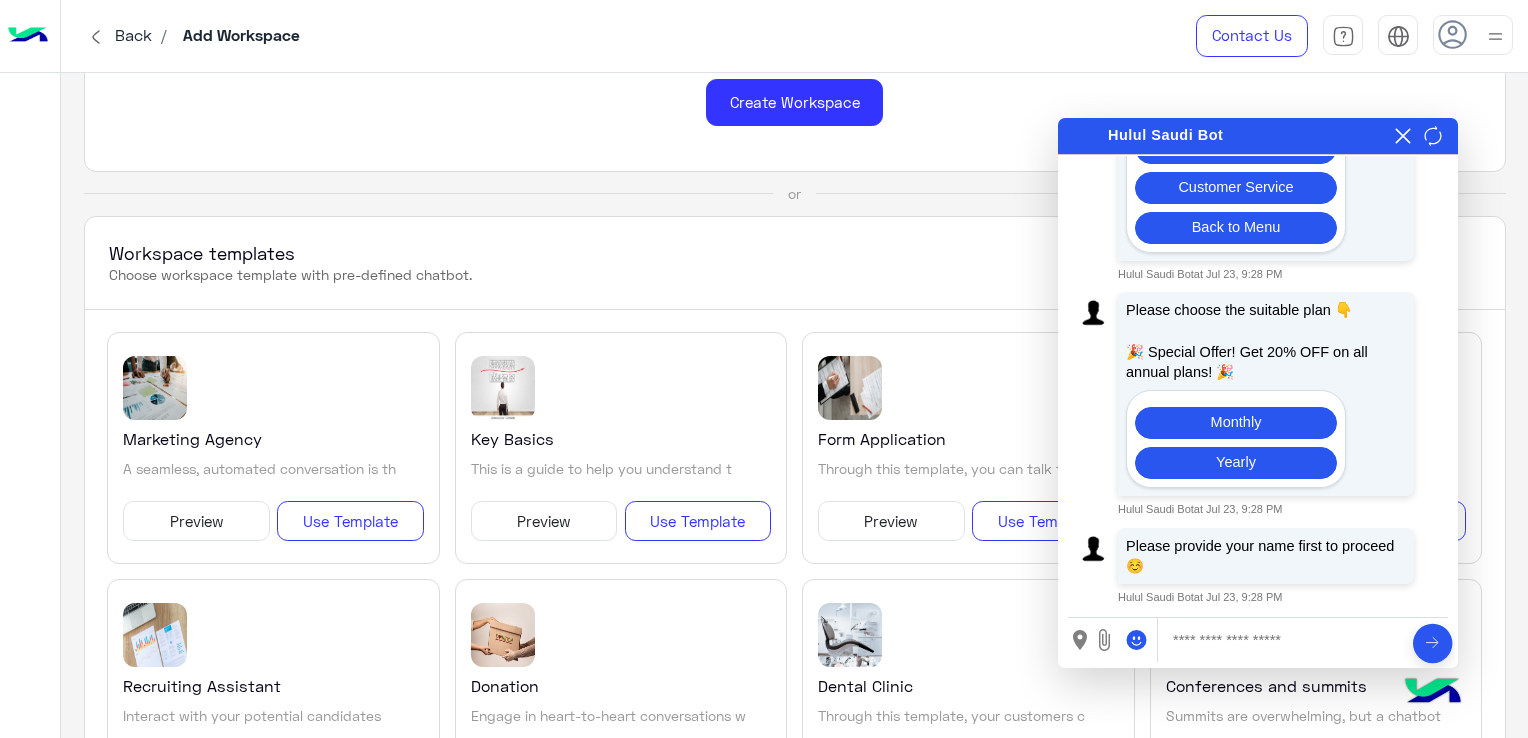 scroll, scrollTop: 2646, scrollLeft: 0, axis: vertical 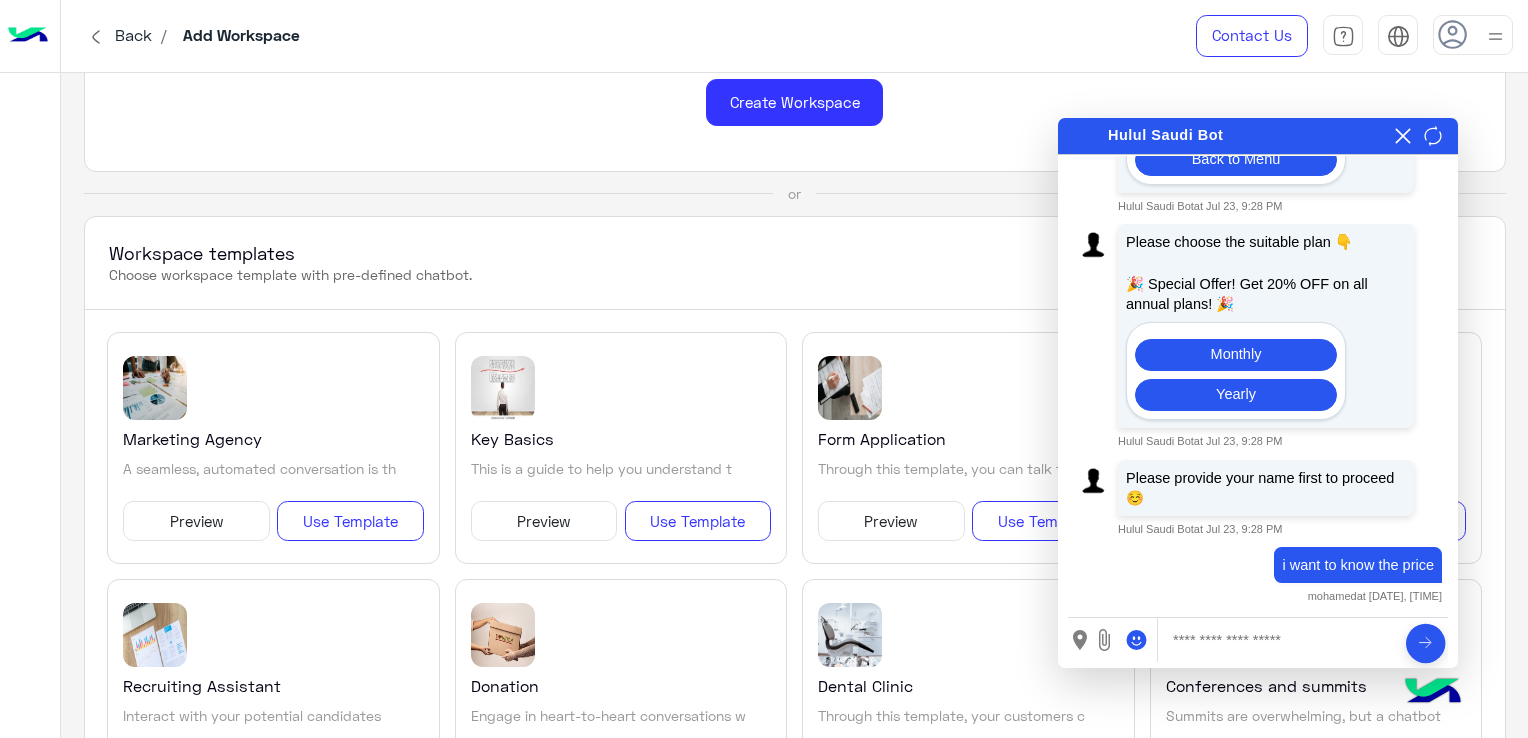 click at bounding box center (1403, 136) 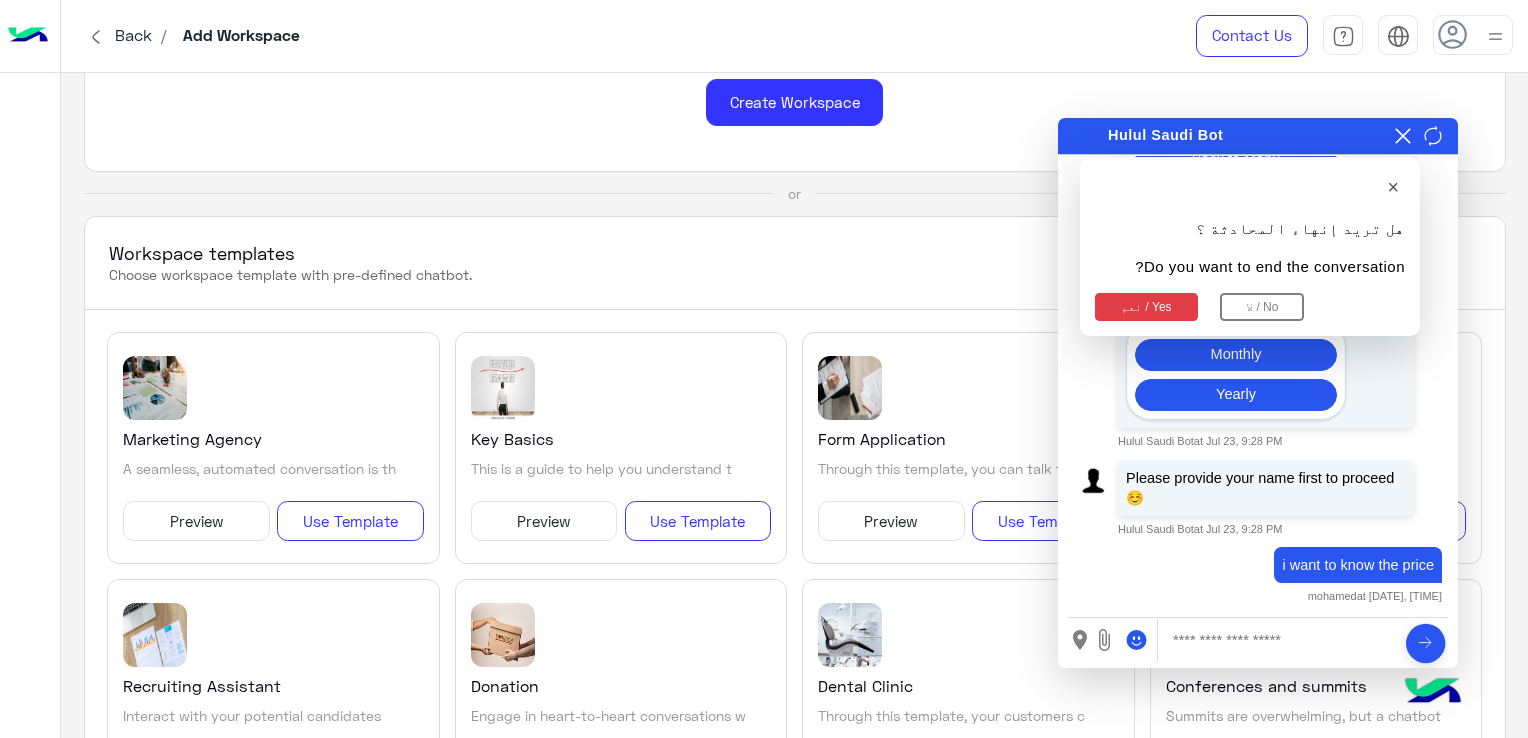click on "نعم / Yes" at bounding box center [1146, 307] 